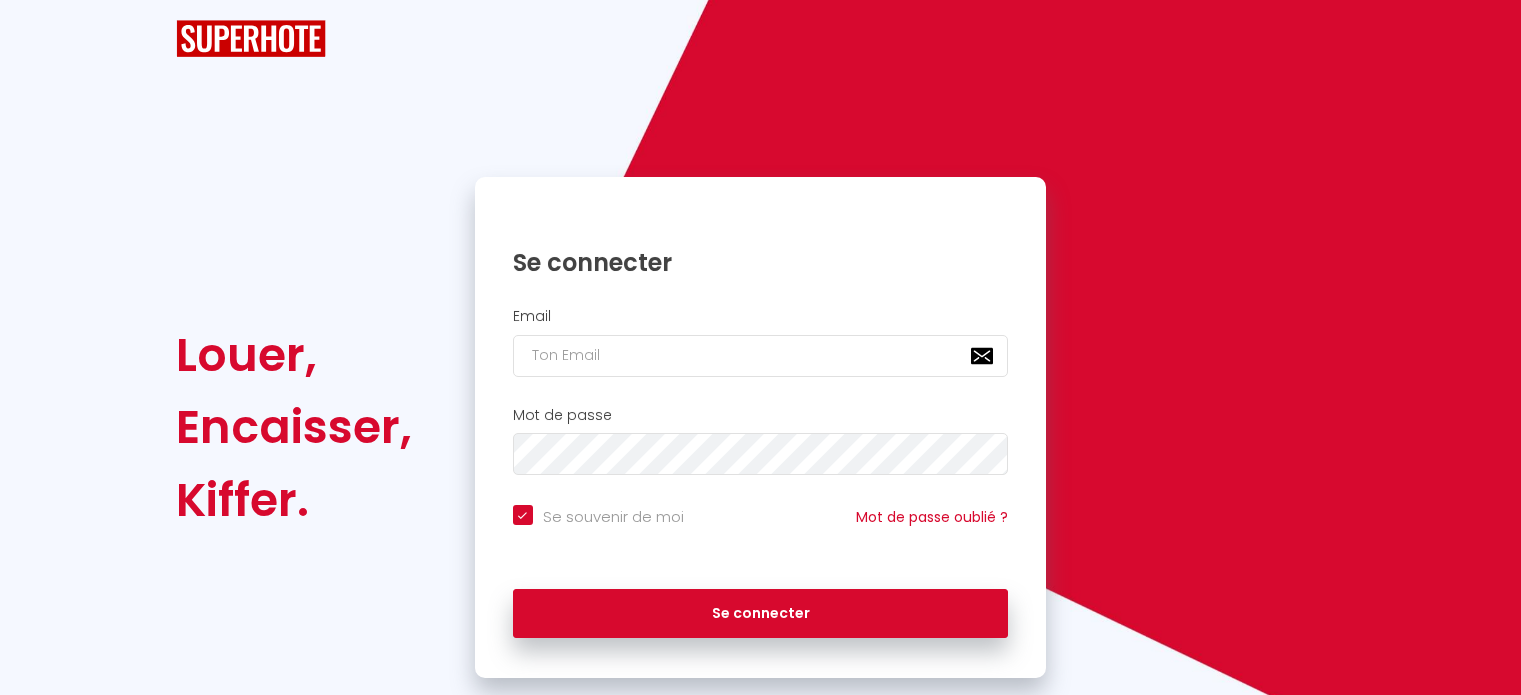 scroll, scrollTop: 0, scrollLeft: 0, axis: both 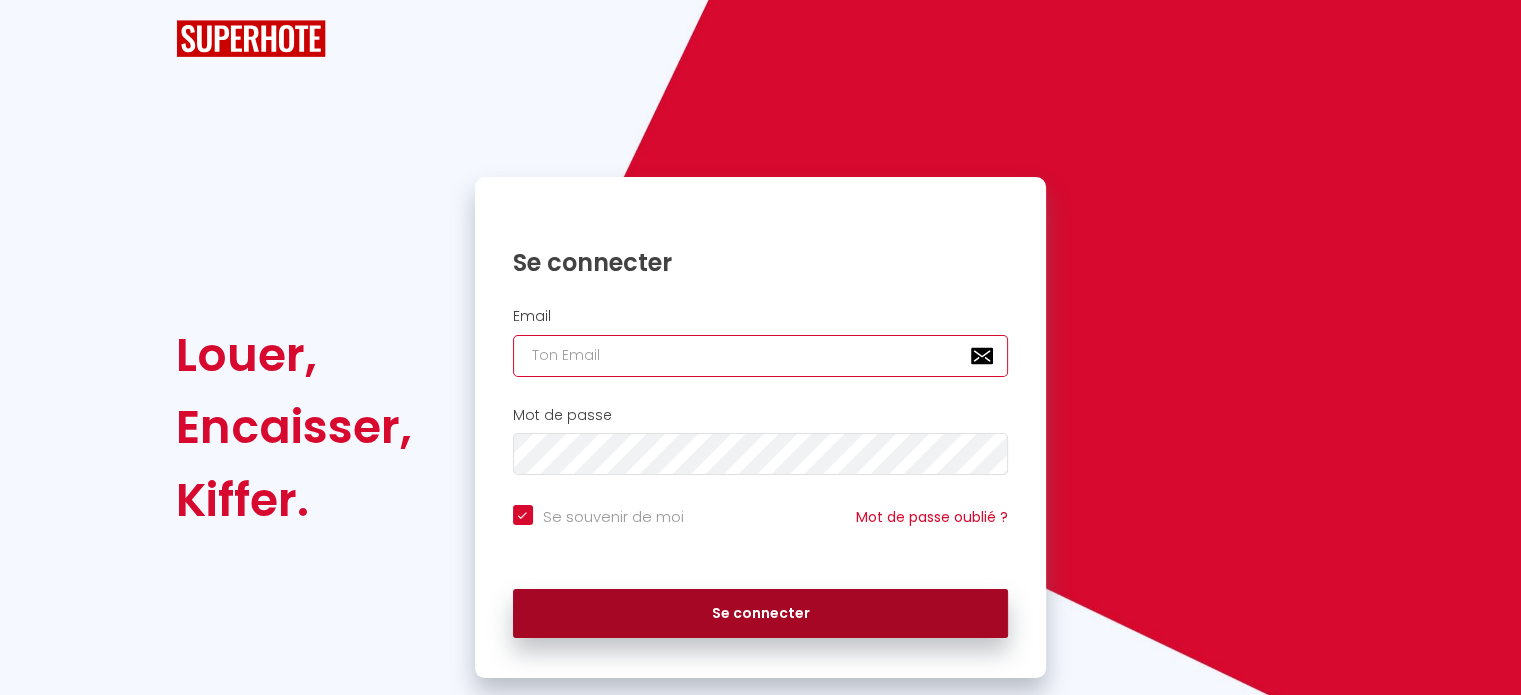 type on "[EMAIL_ADDRESS][PERSON_NAME][DOMAIN_NAME]" 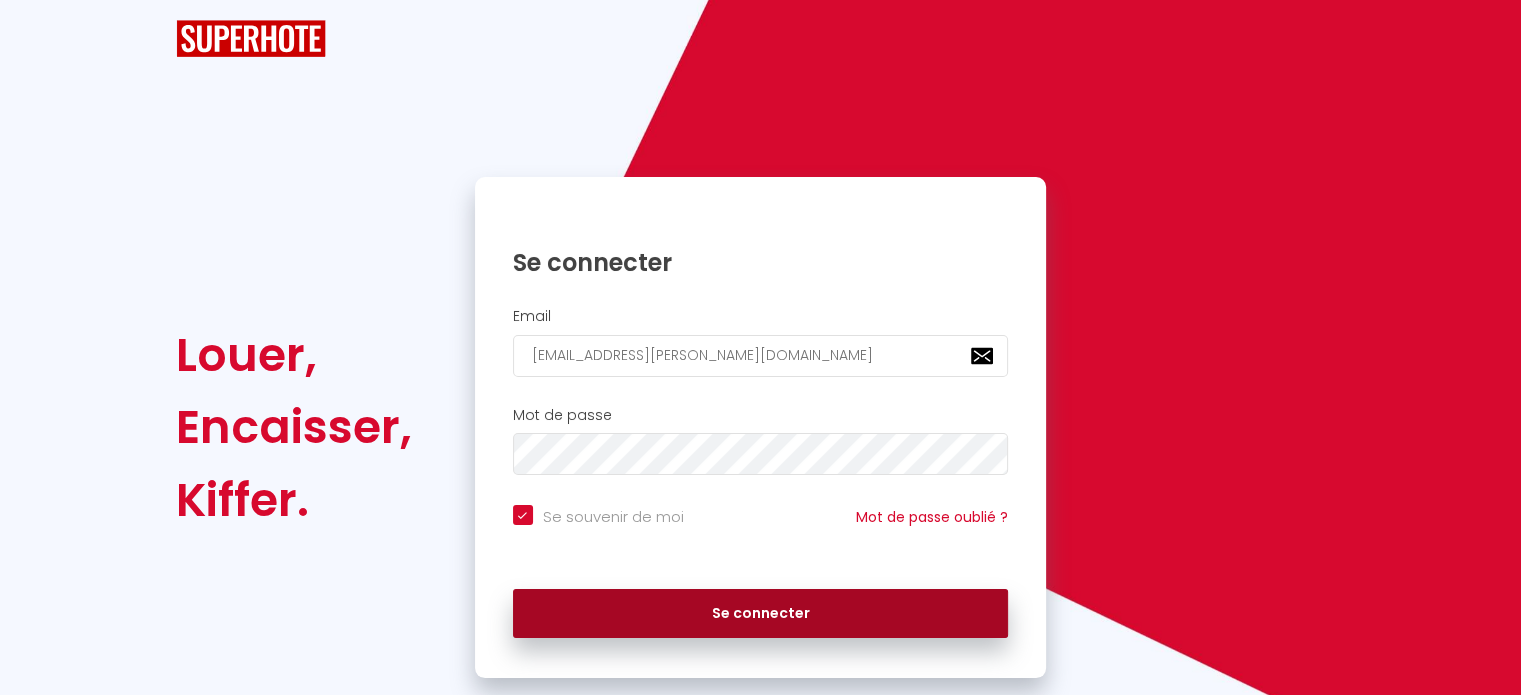 click on "Se connecter" at bounding box center [761, 614] 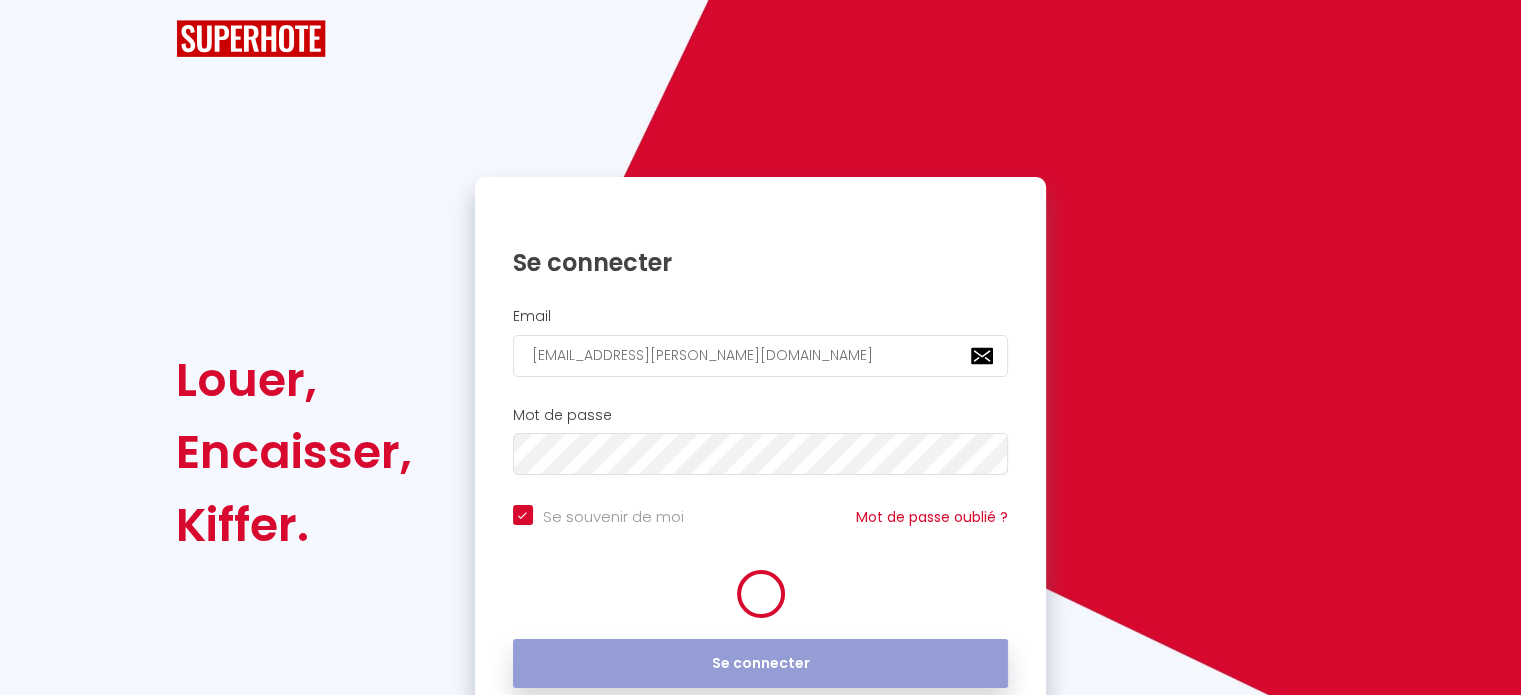 checkbox on "true" 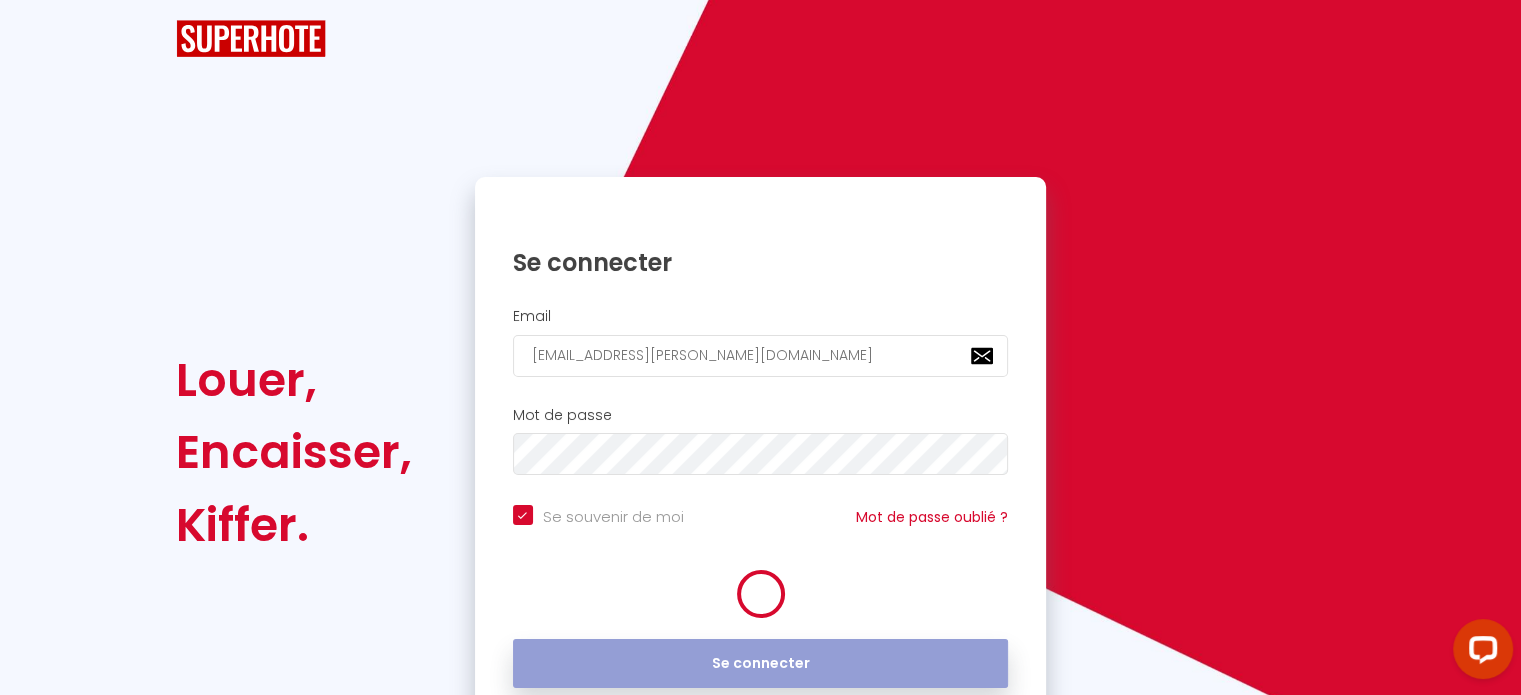 scroll, scrollTop: 0, scrollLeft: 0, axis: both 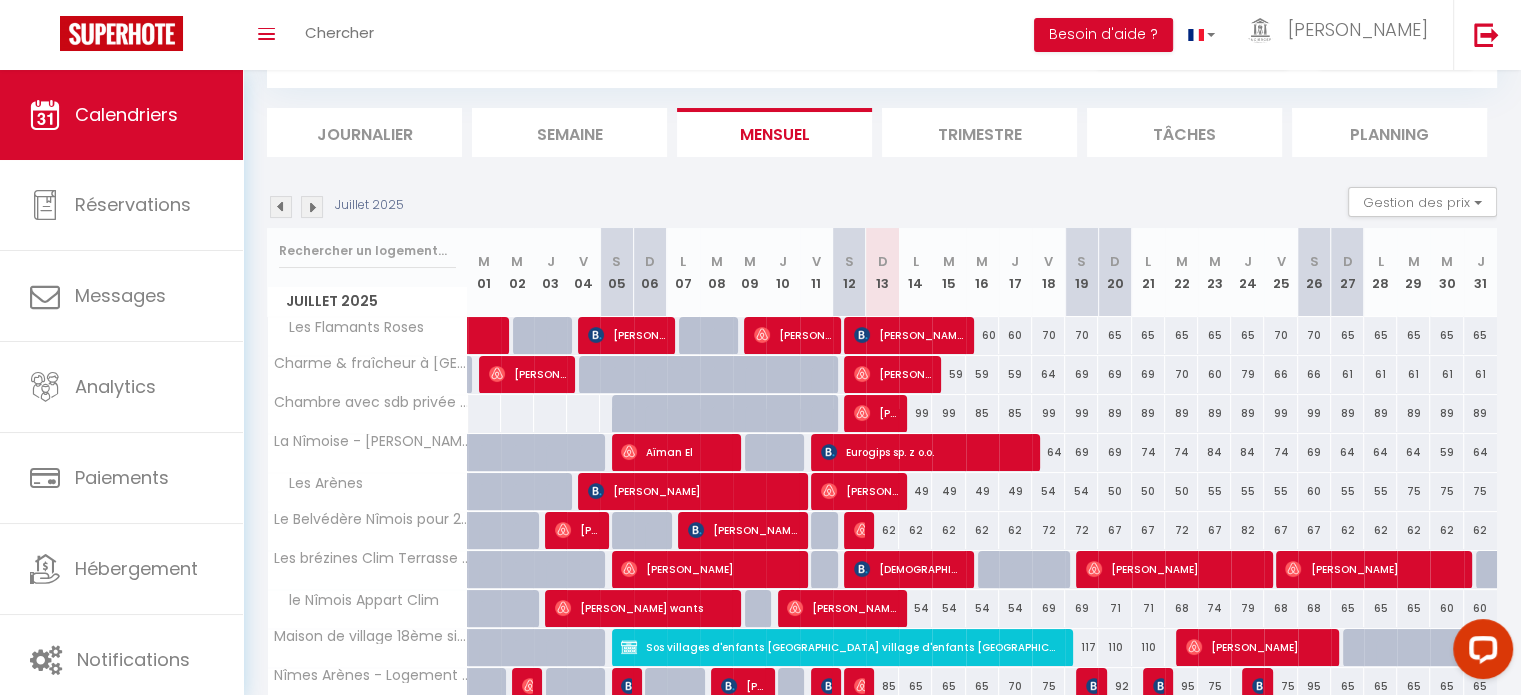 click on "60" at bounding box center (982, 335) 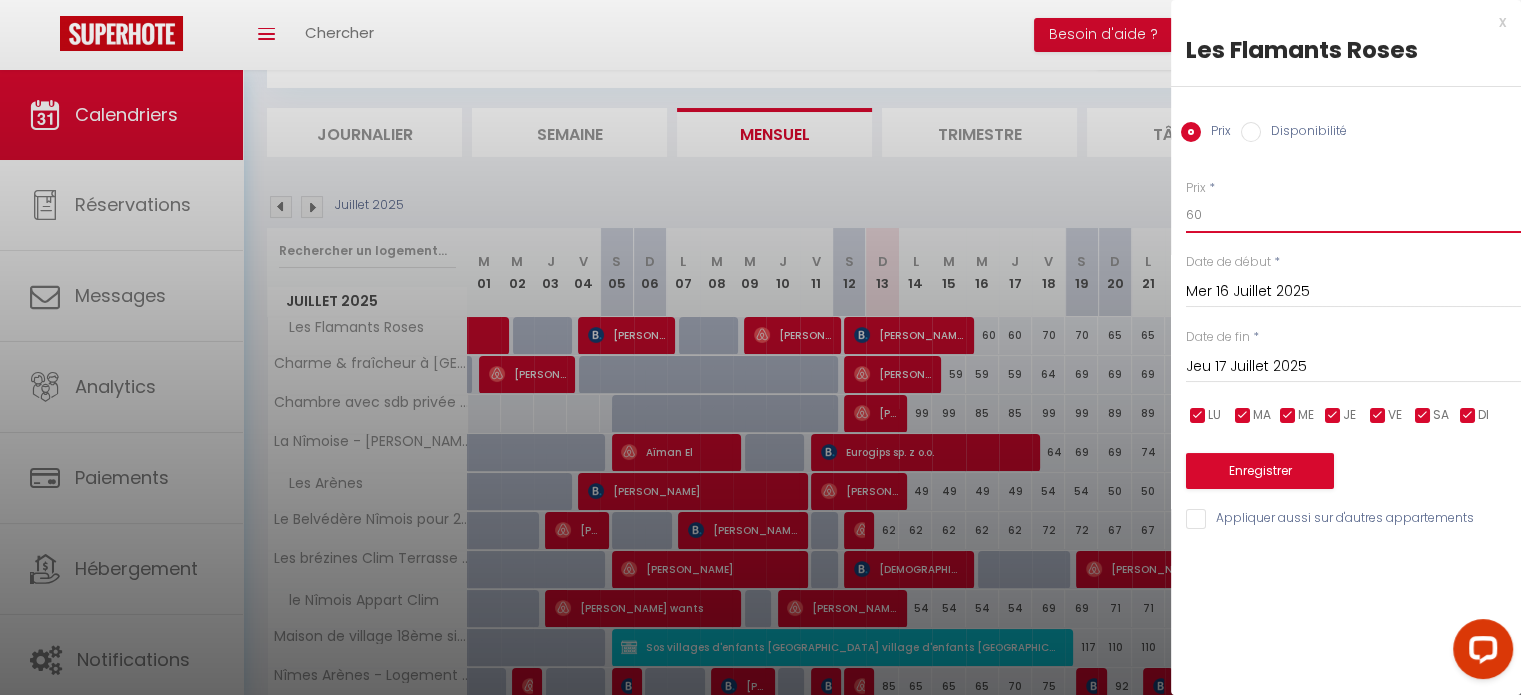 click on "60" at bounding box center [1353, 215] 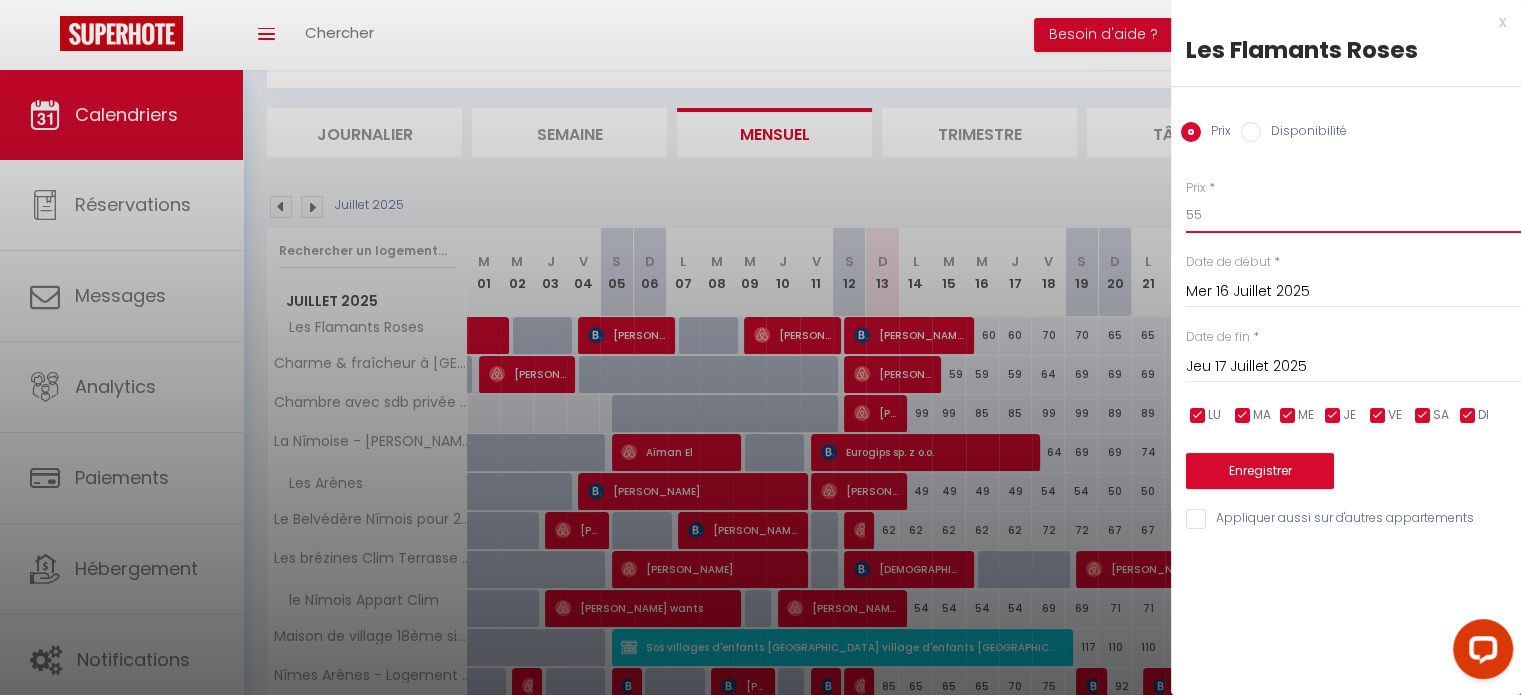 type on "55" 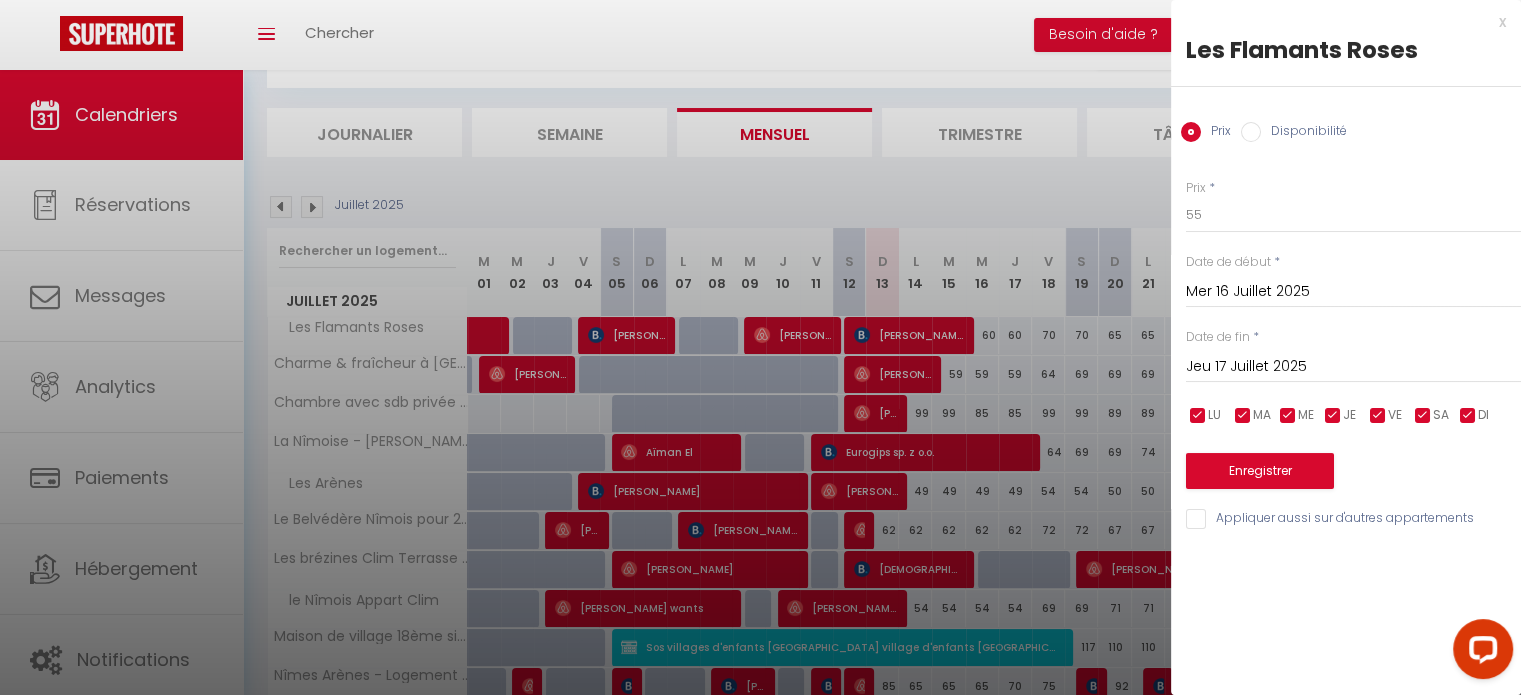 click on "Jeu 17 Juillet 2025" at bounding box center [1353, 367] 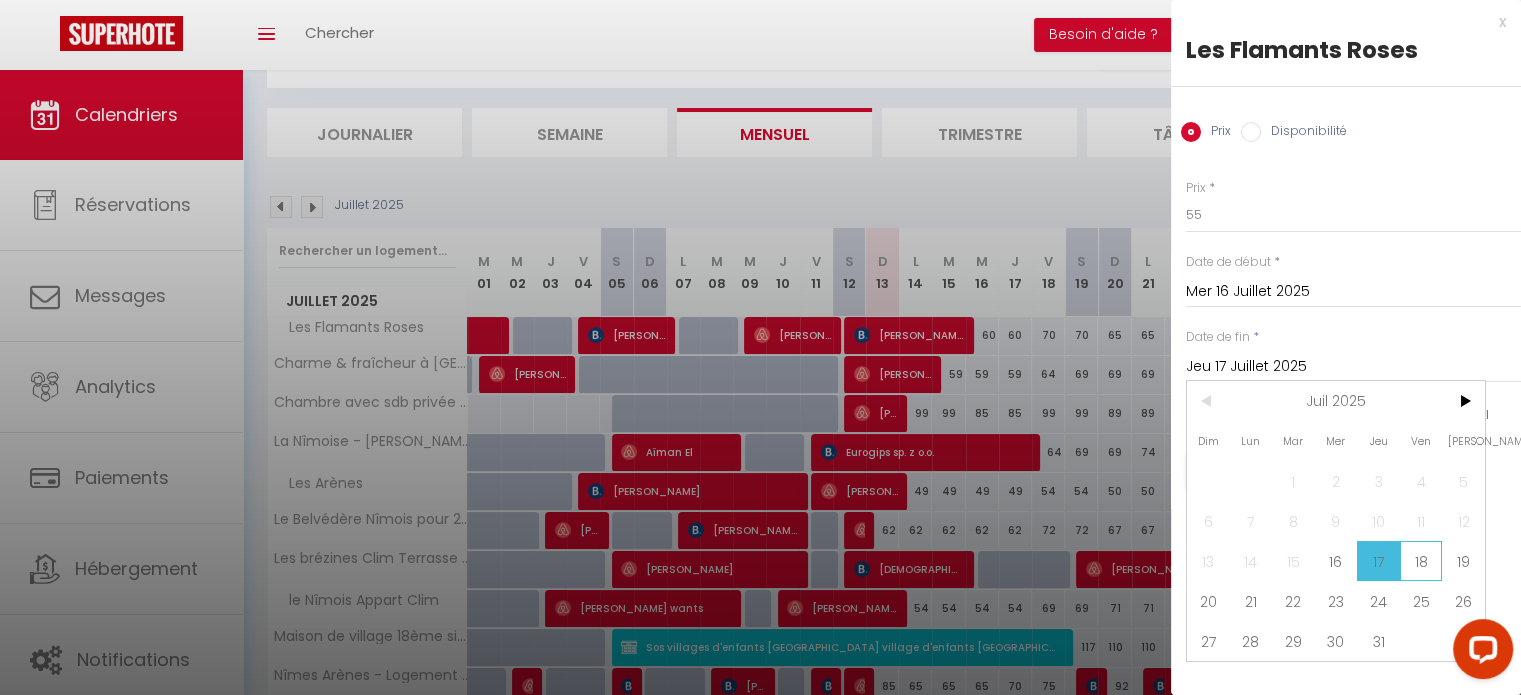 click on "18" at bounding box center (1421, 561) 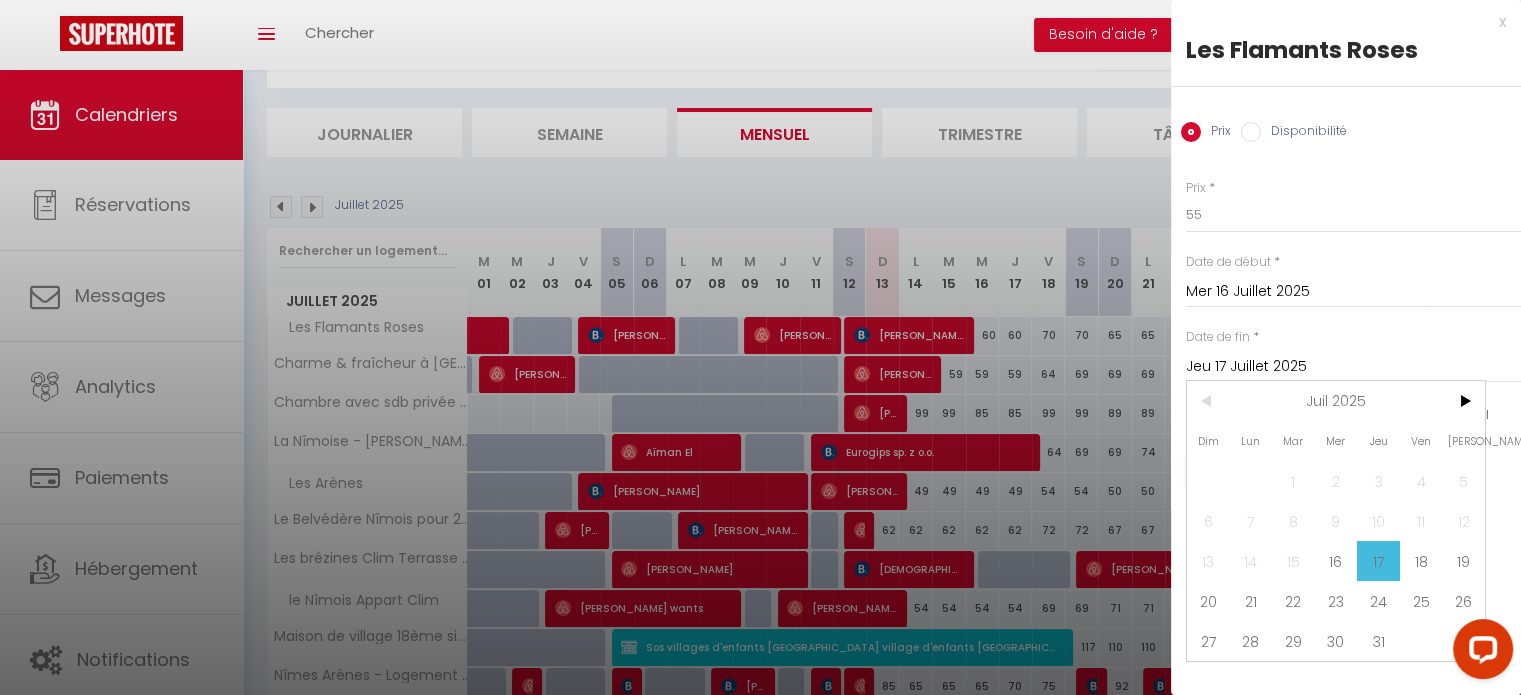 type on "Ven 18 Juillet 2025" 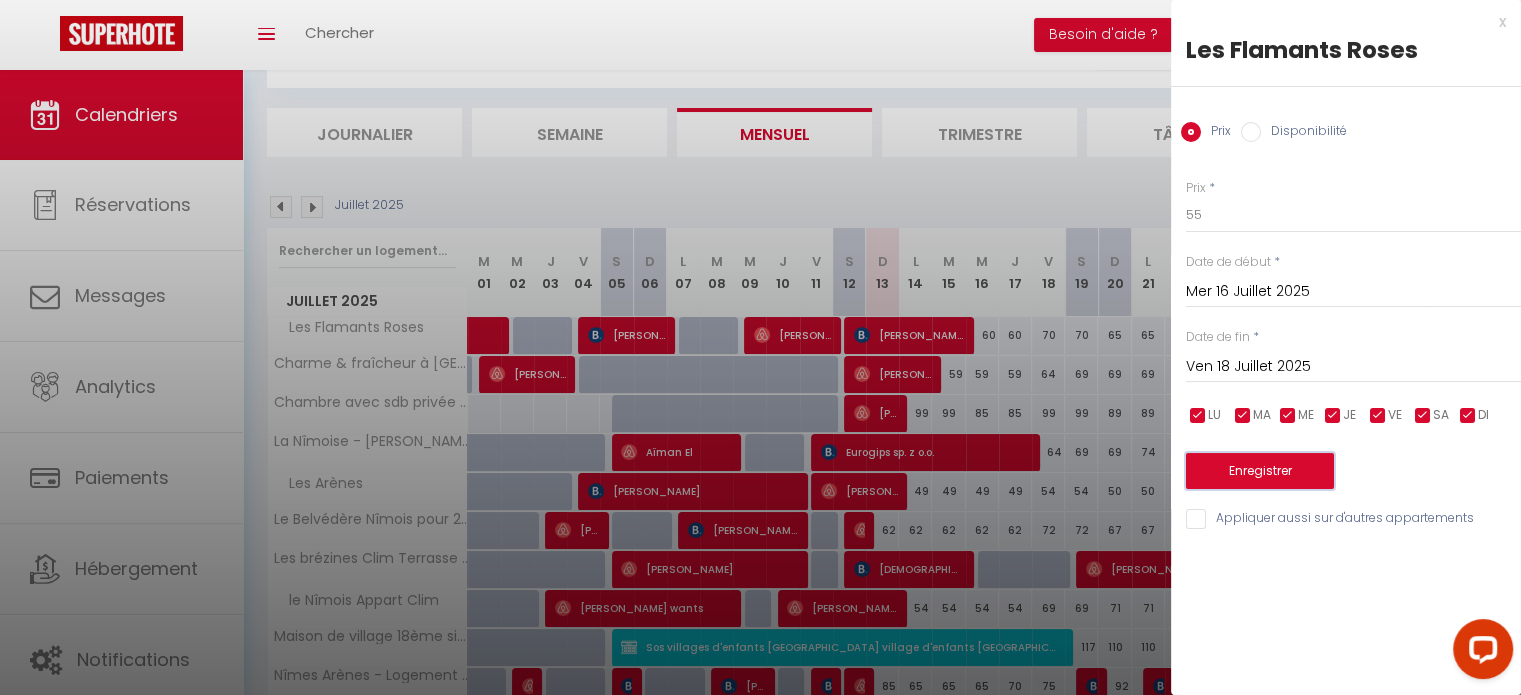 click on "Enregistrer" at bounding box center (1260, 471) 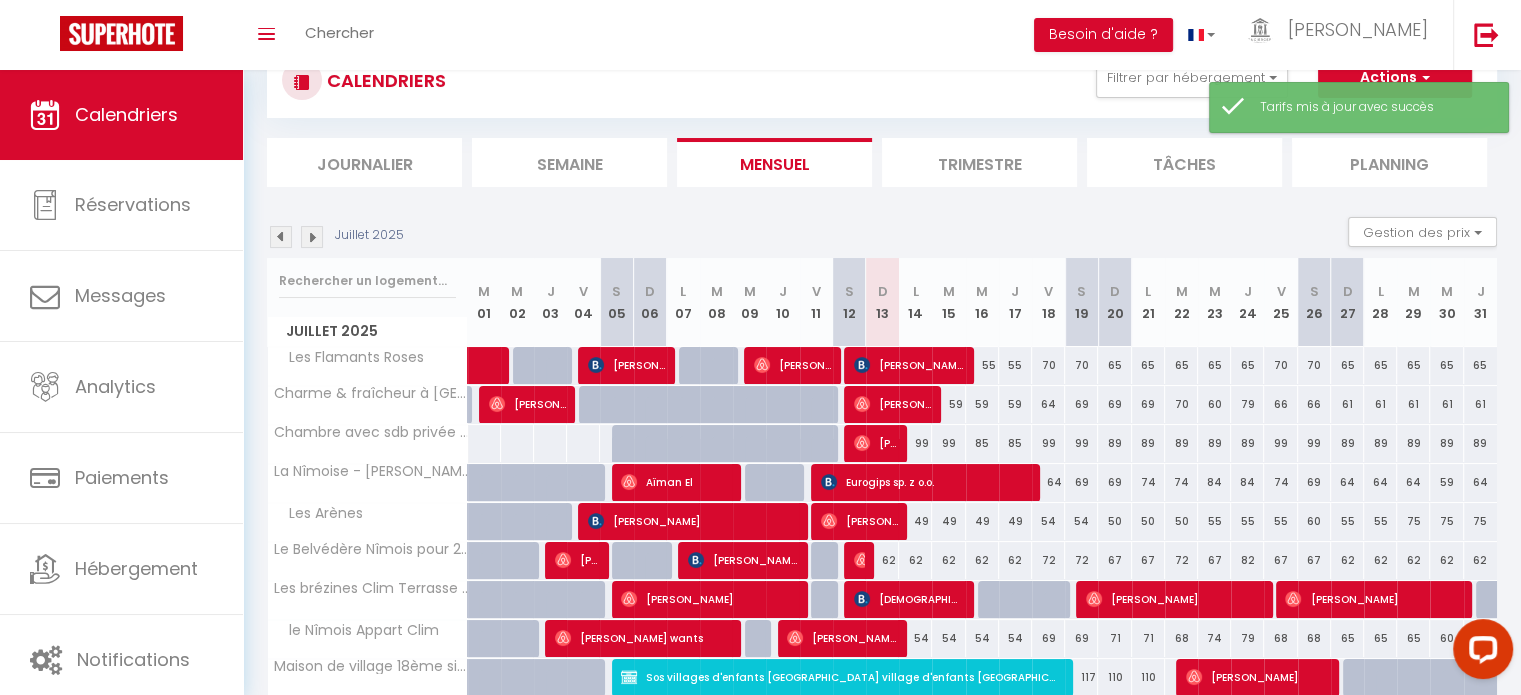 scroll, scrollTop: 100, scrollLeft: 0, axis: vertical 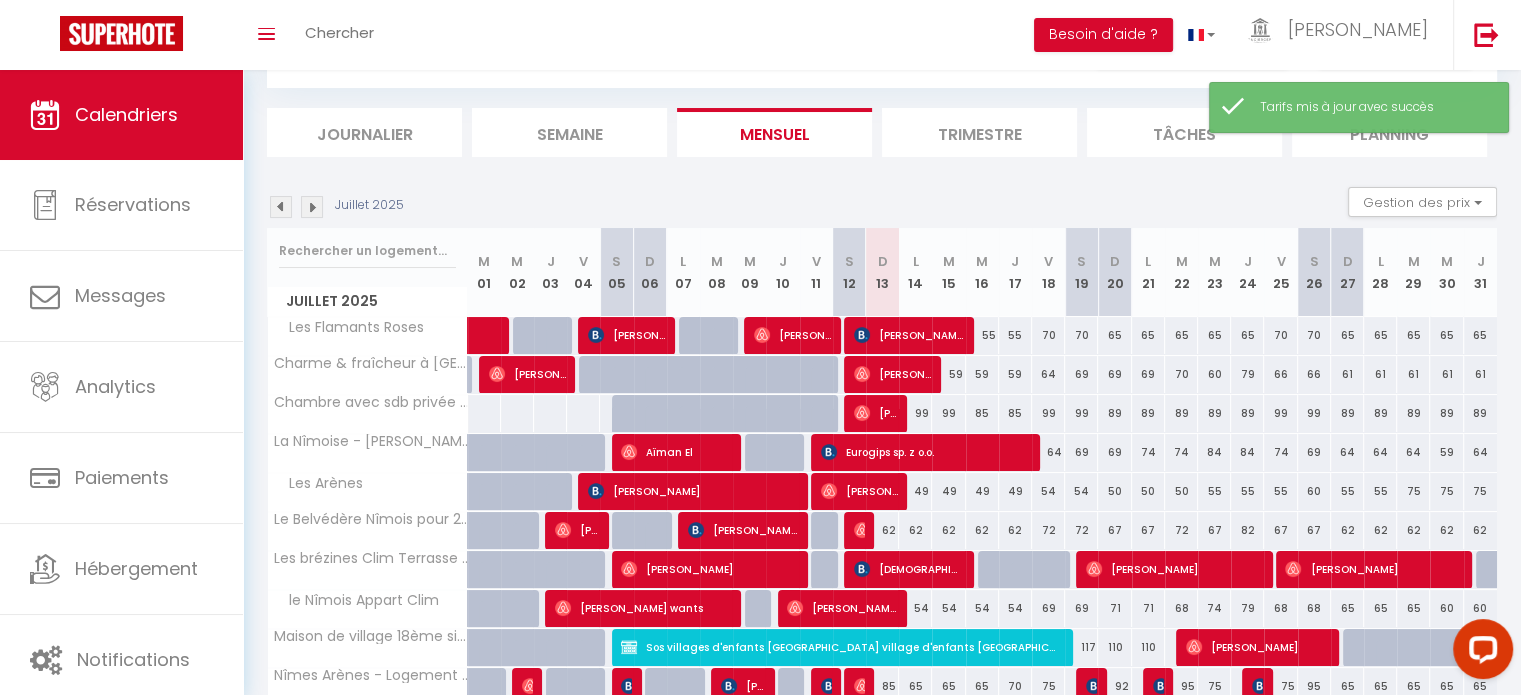 click on "70" at bounding box center (1048, 335) 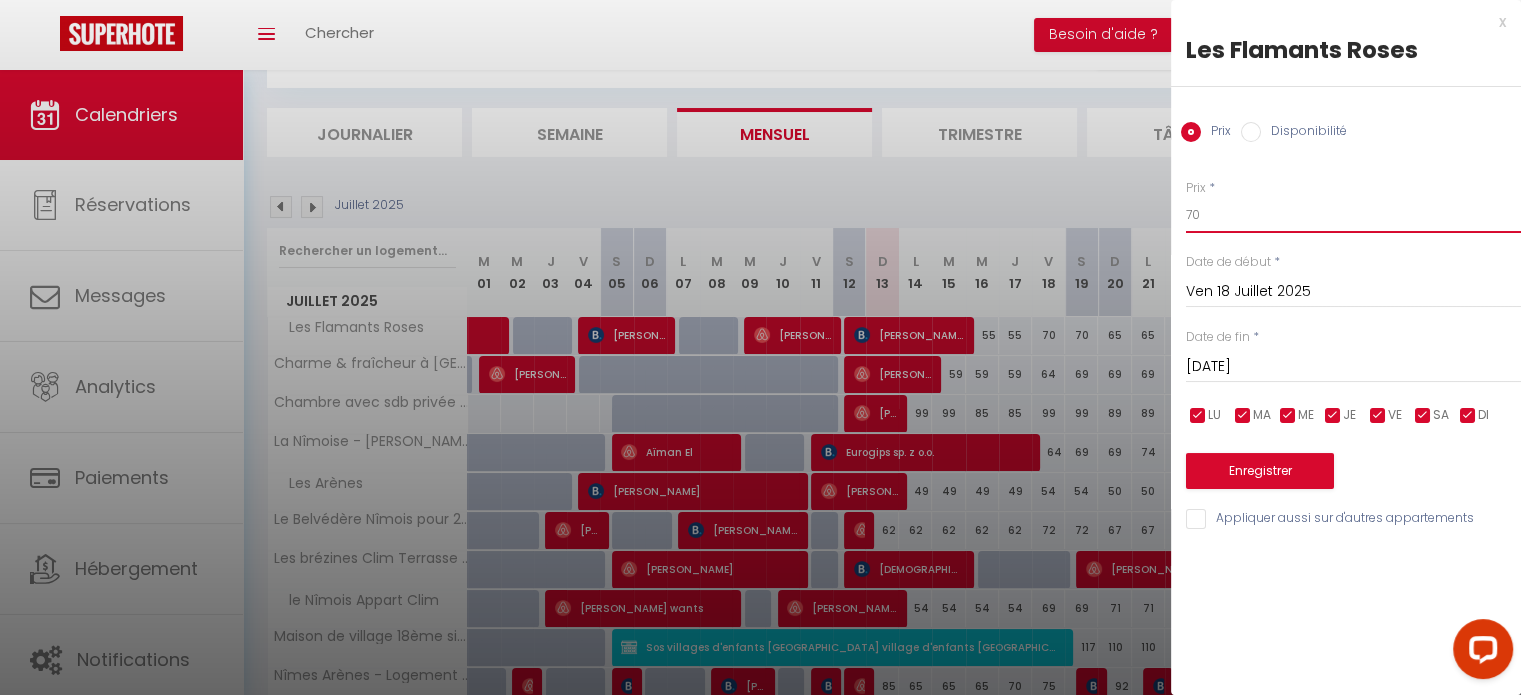 click on "70" at bounding box center (1353, 215) 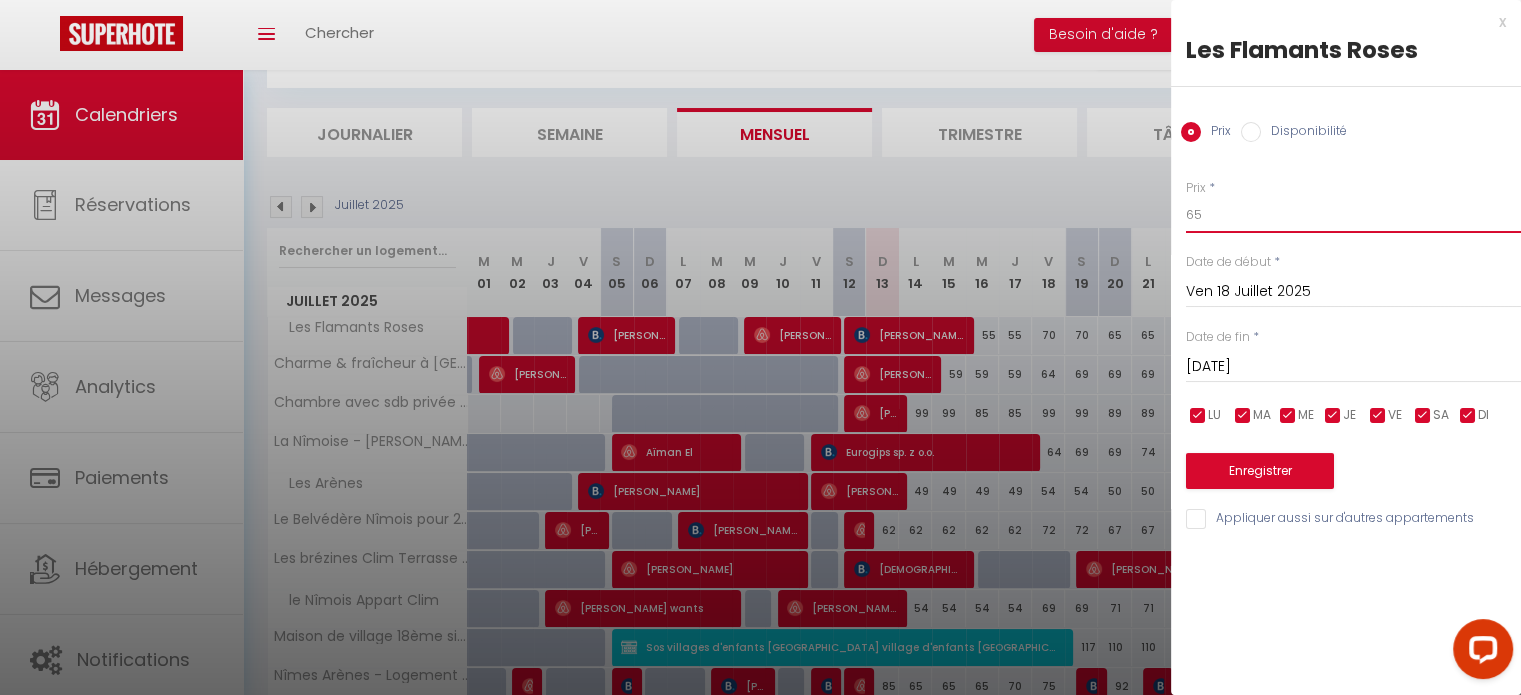 type on "65" 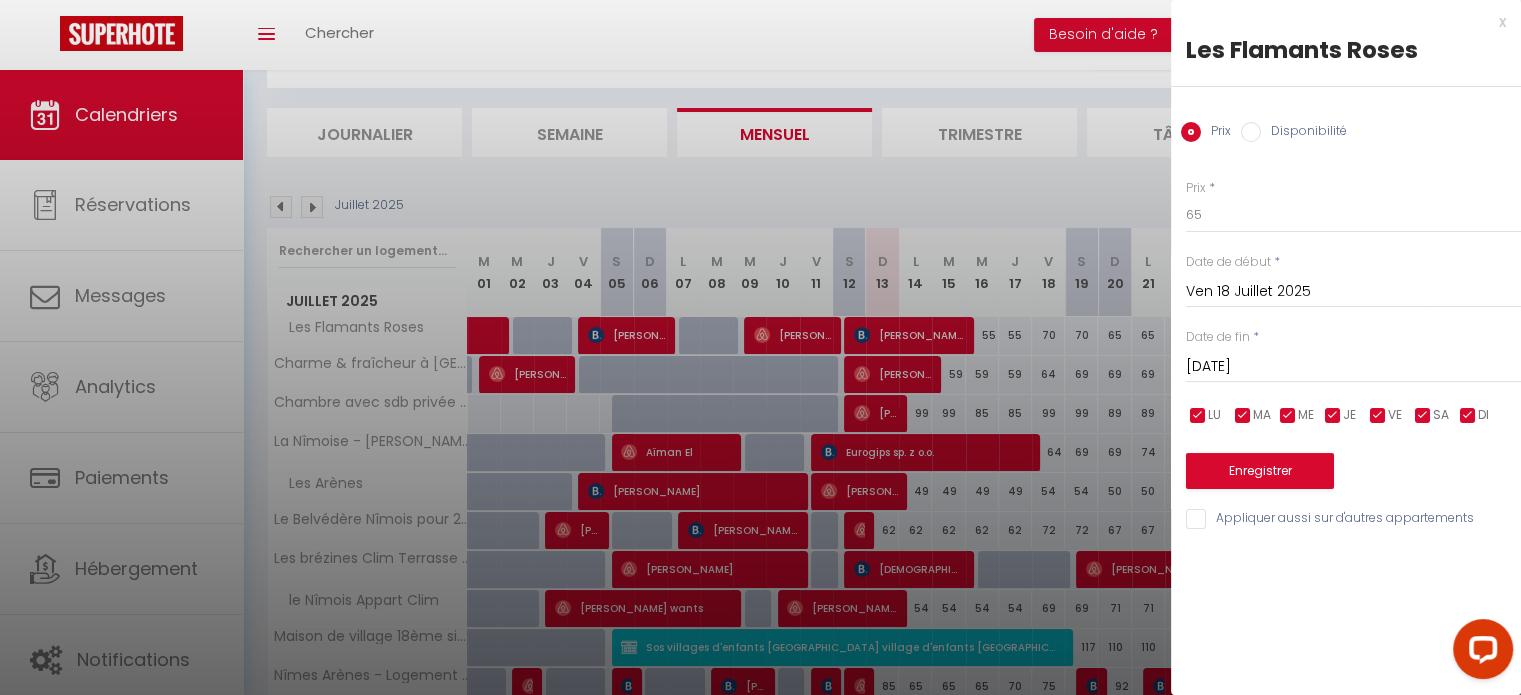 click on "[DATE]" at bounding box center [1353, 367] 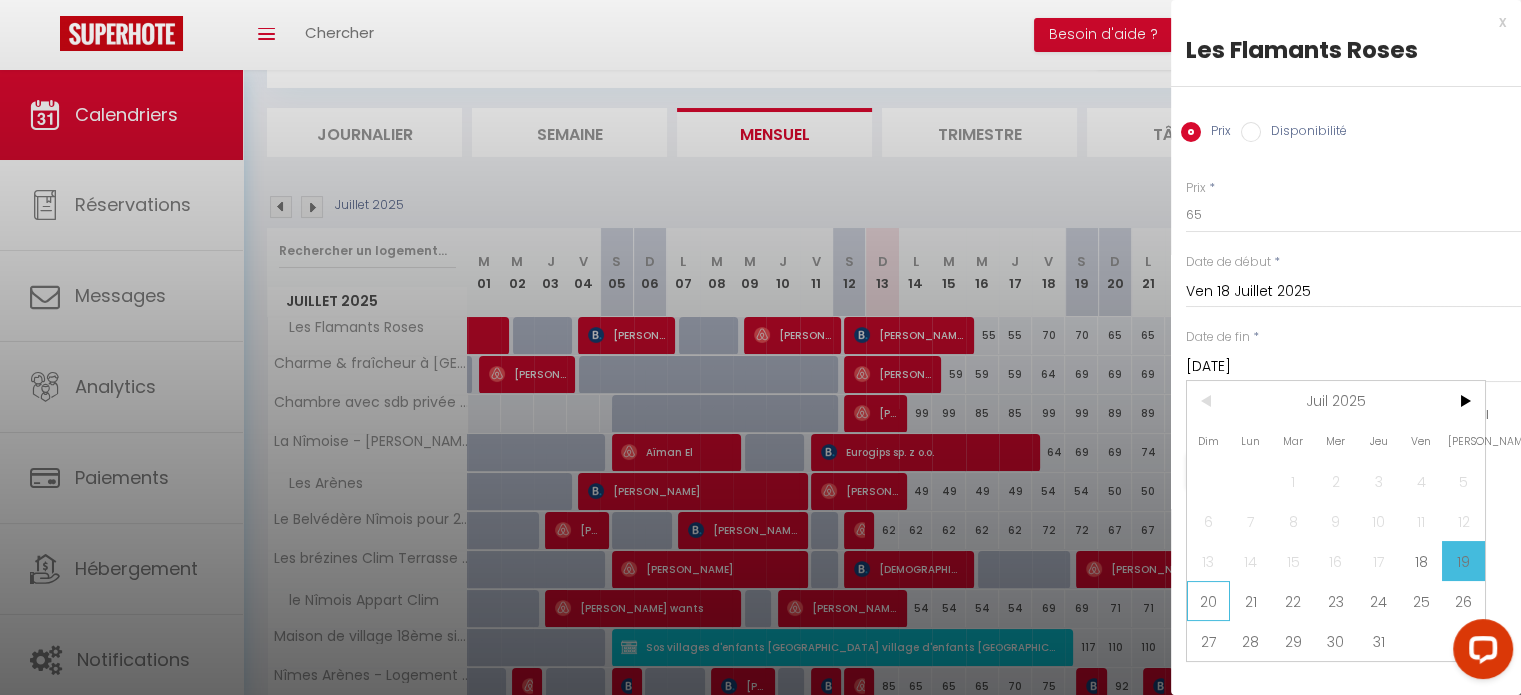 click on "20" at bounding box center (1208, 601) 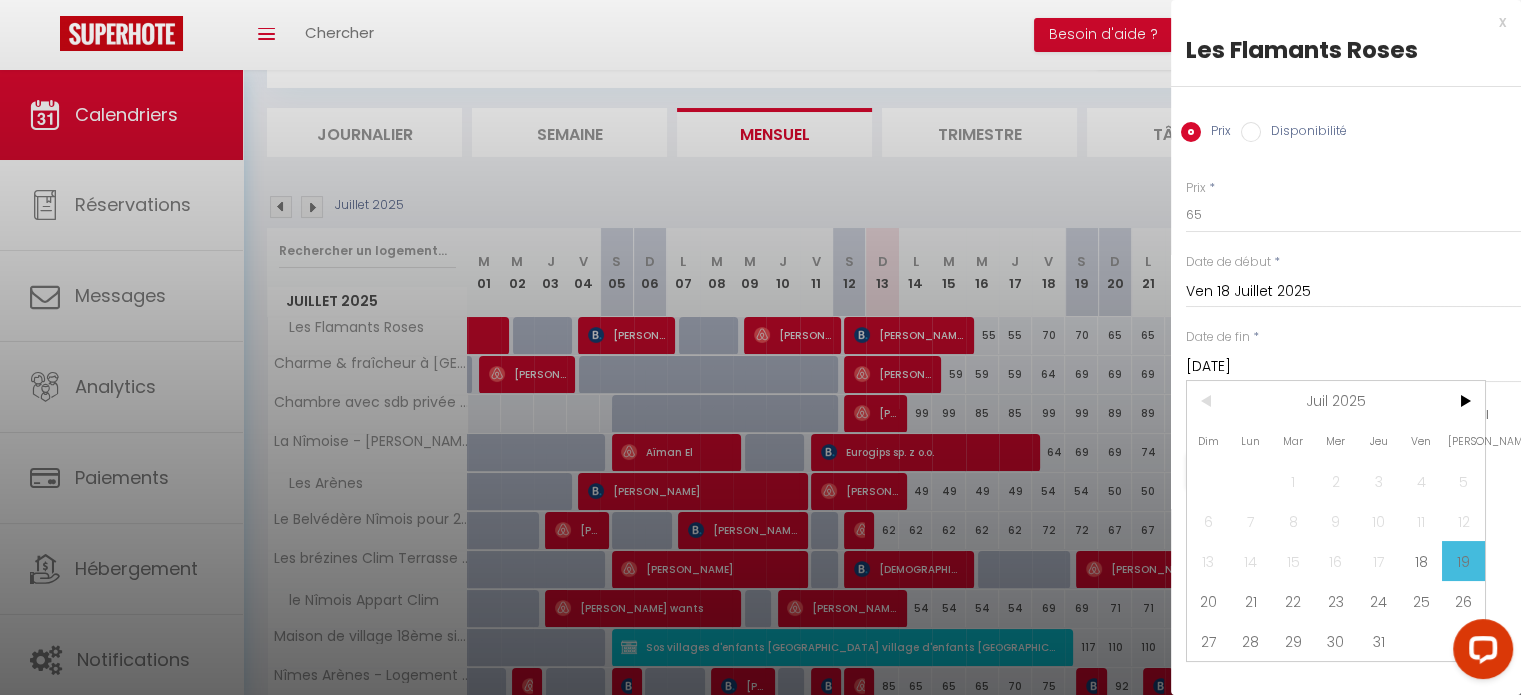 type on "Dim 20 Juillet 2025" 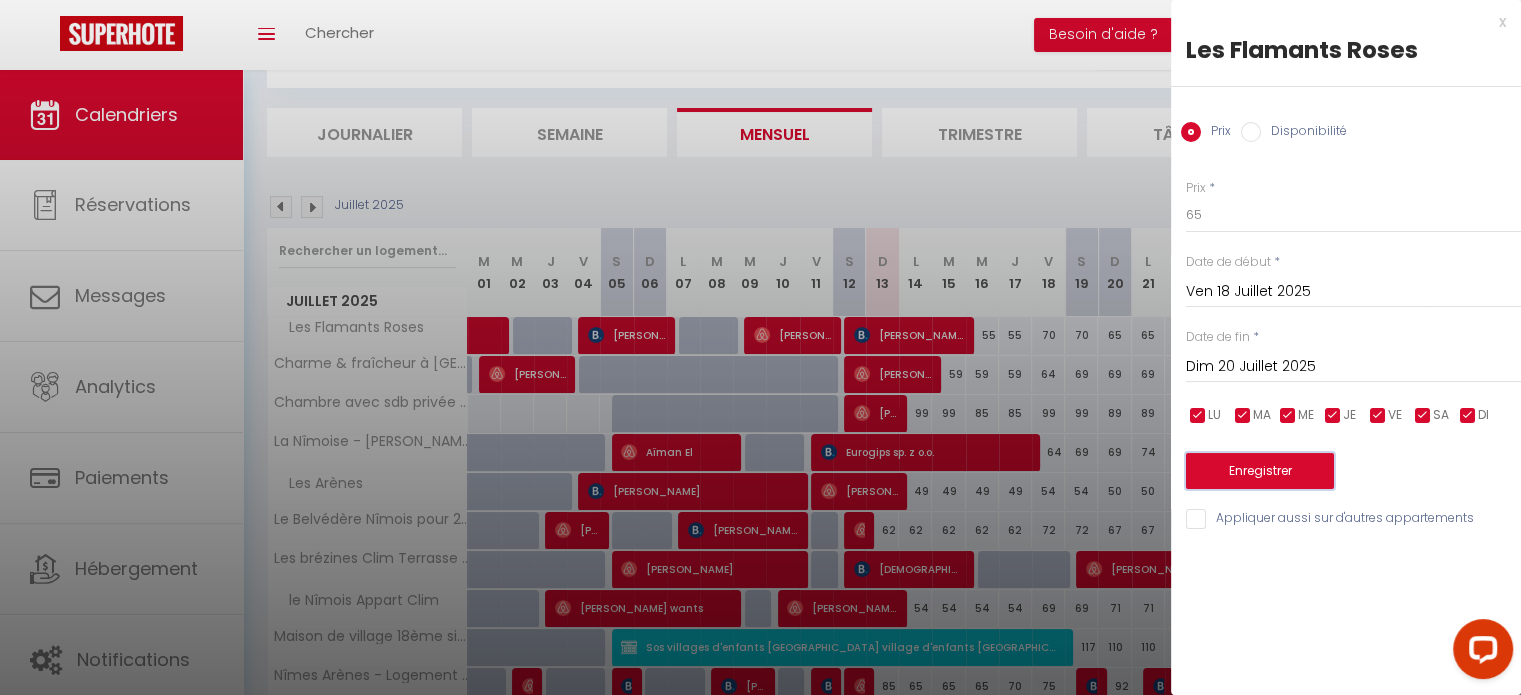 click on "Enregistrer" at bounding box center (1260, 471) 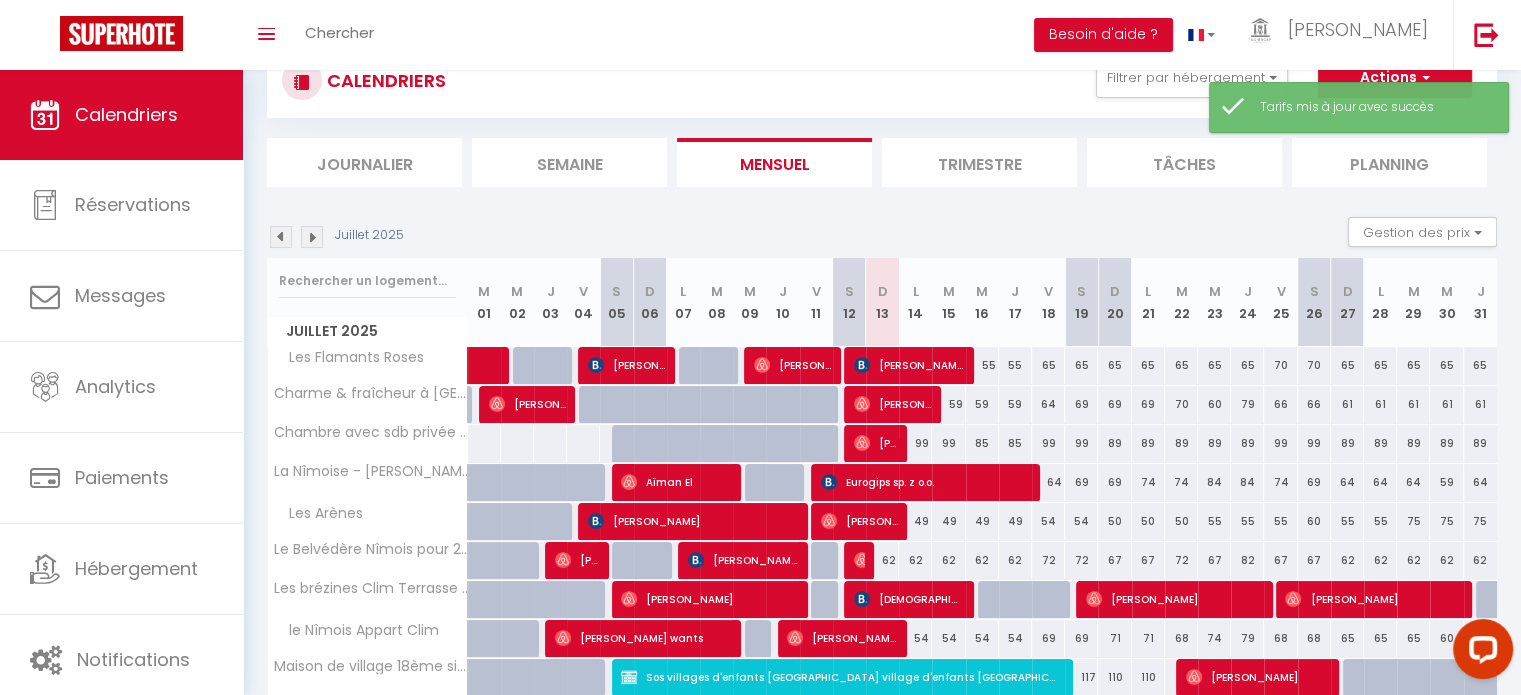 scroll, scrollTop: 100, scrollLeft: 0, axis: vertical 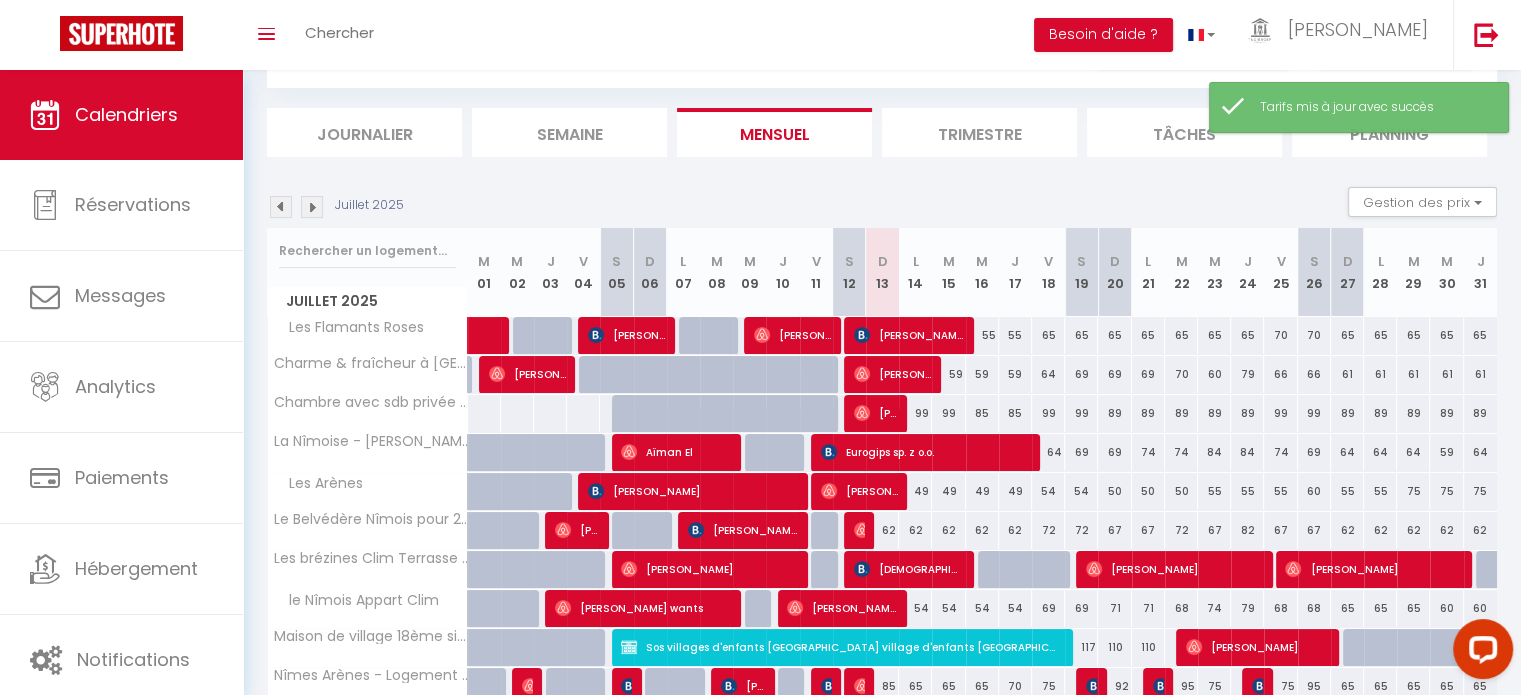click on "65" at bounding box center [1114, 335] 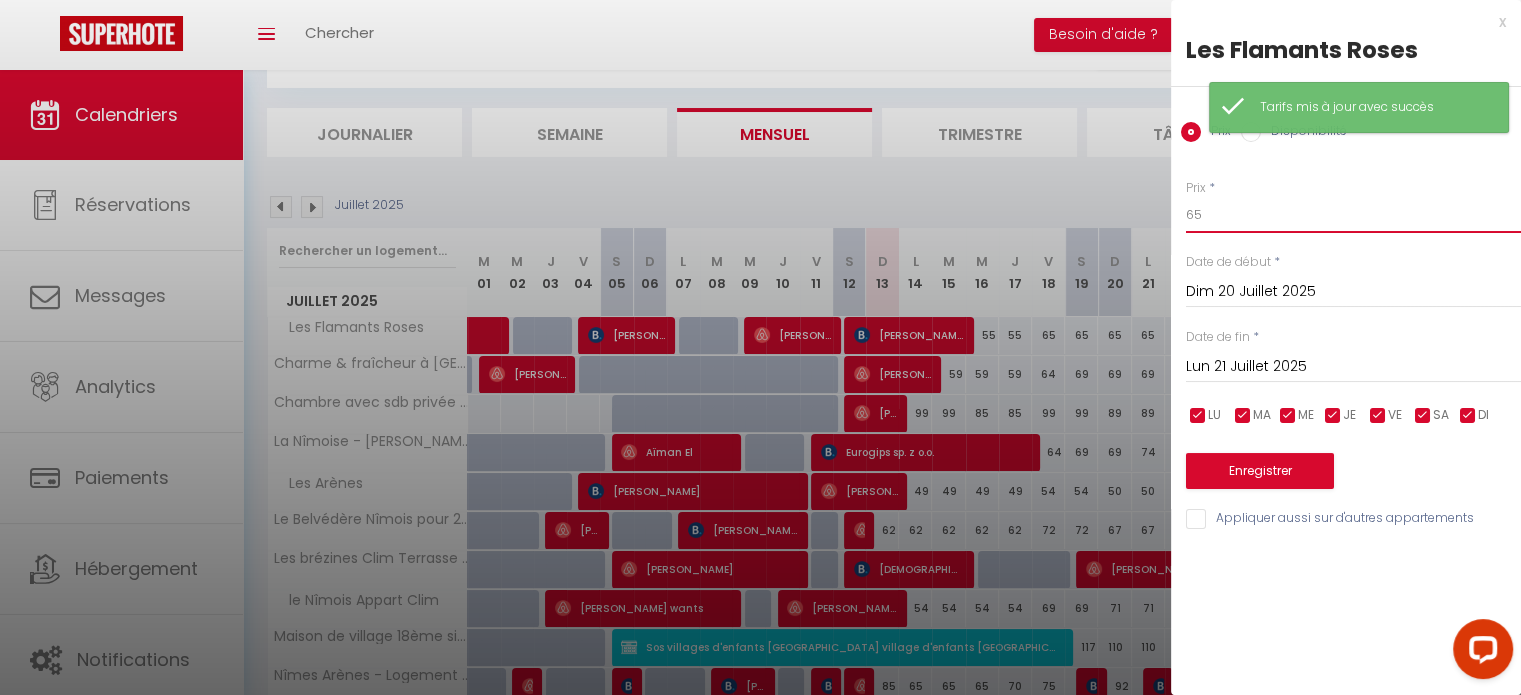 click on "65" at bounding box center [1353, 215] 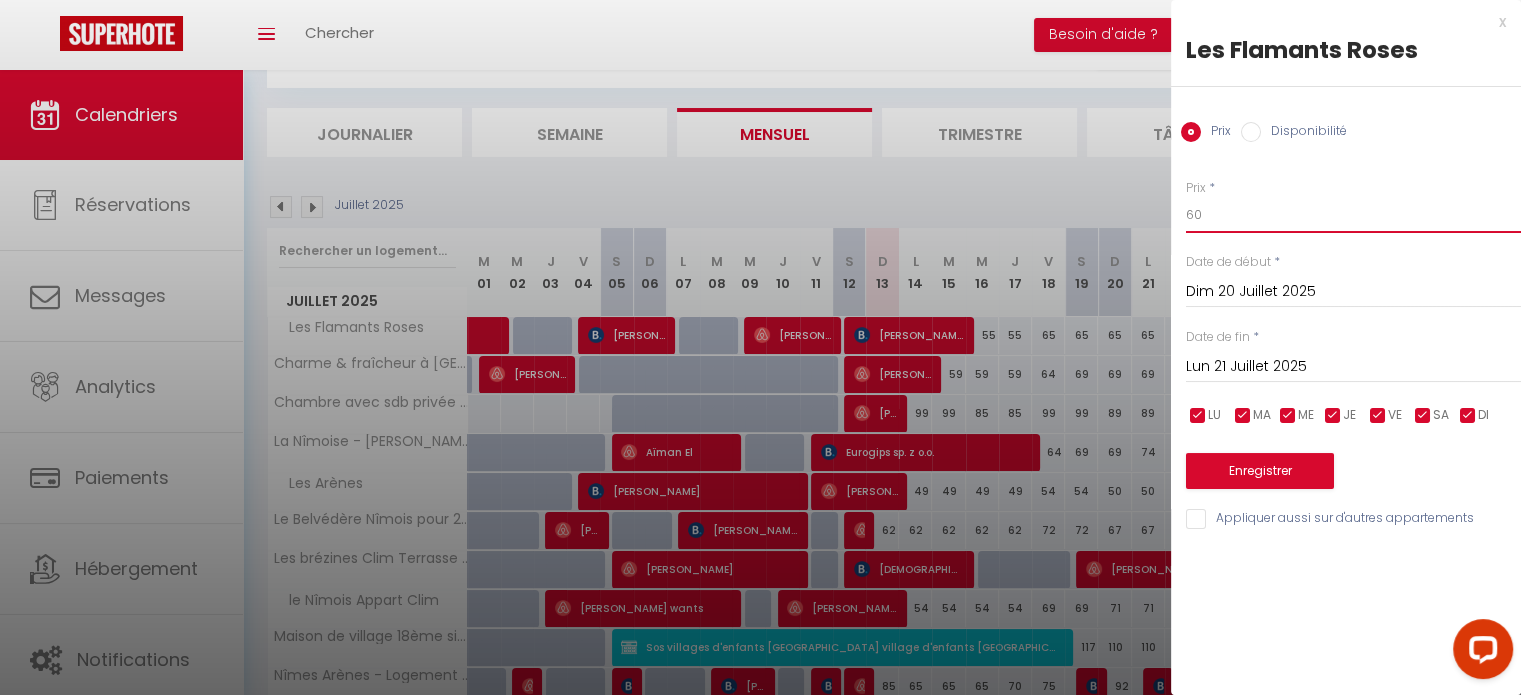 type on "60" 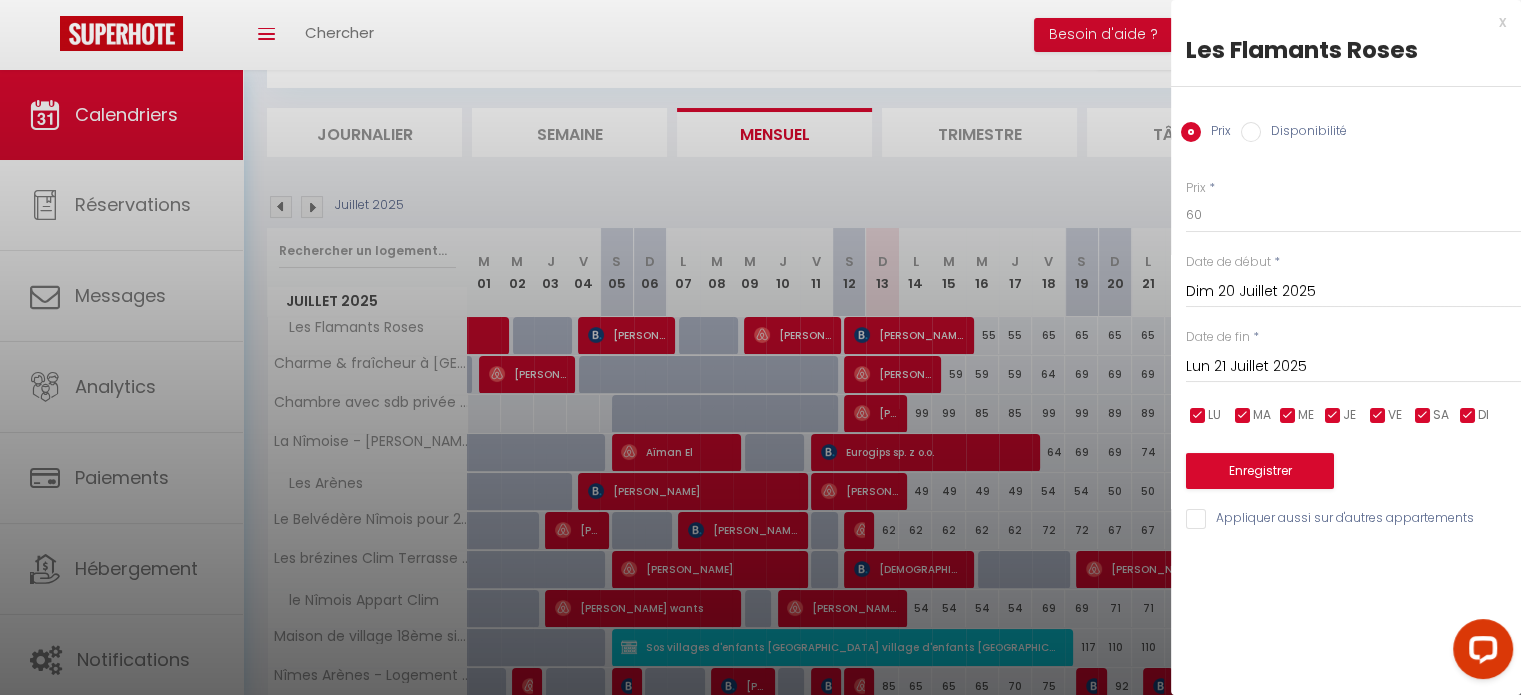 click on "Lun 21 Juillet 2025" at bounding box center [1353, 367] 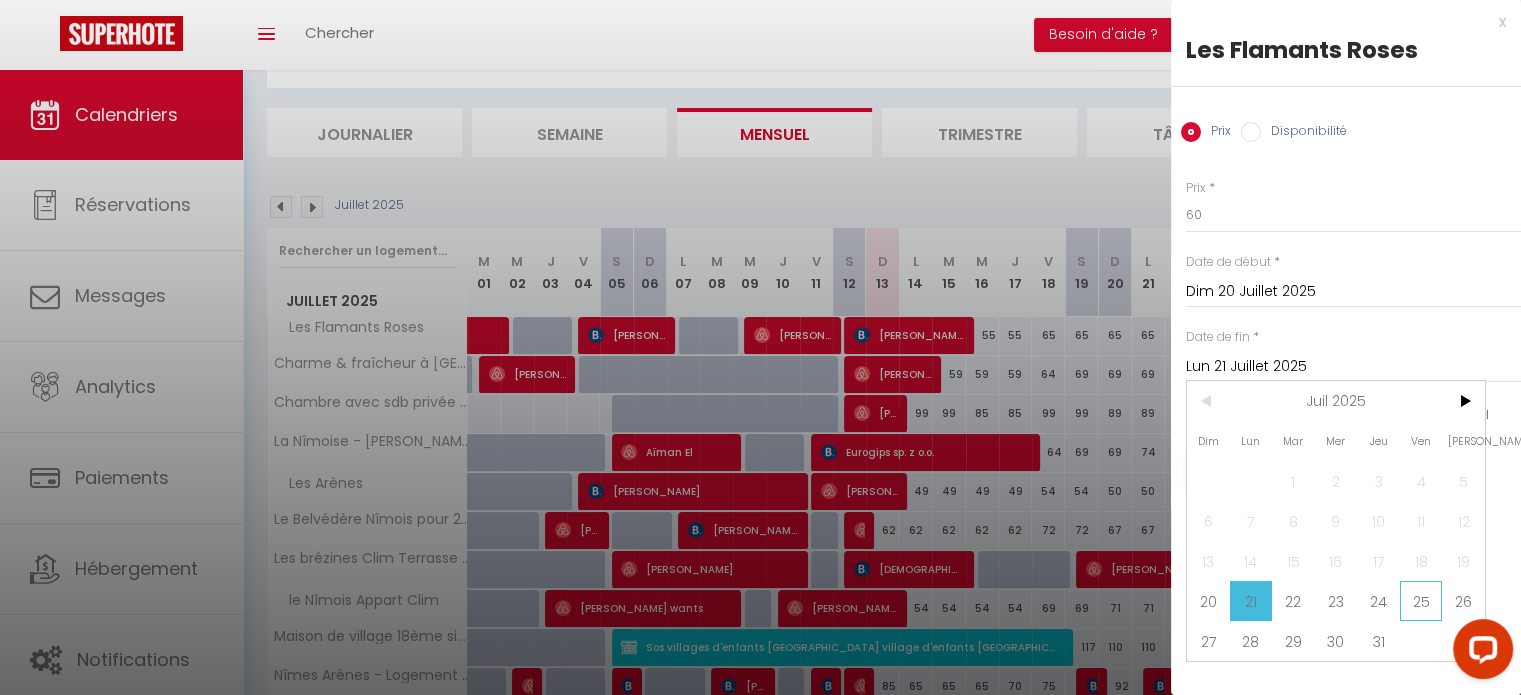 click on "25" at bounding box center [1421, 601] 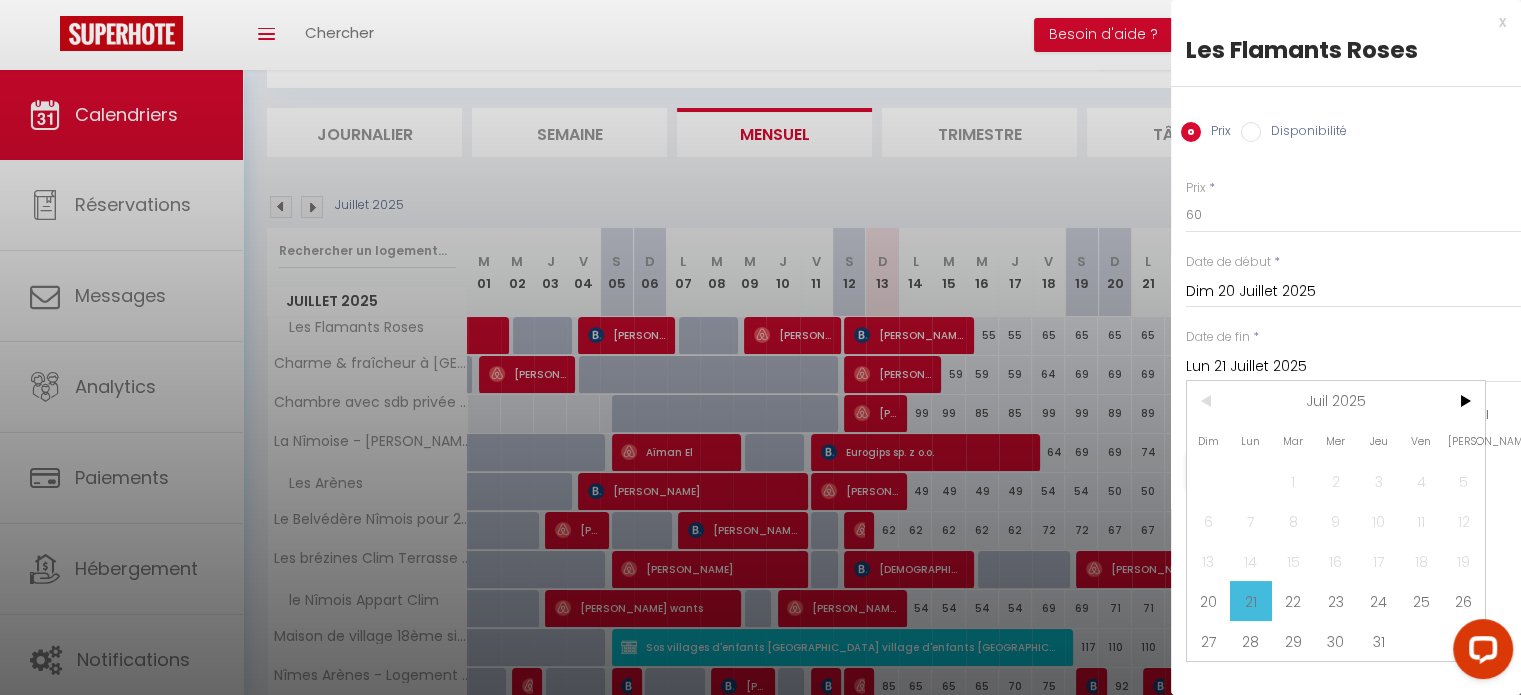 type on "Ven 25 Juillet 2025" 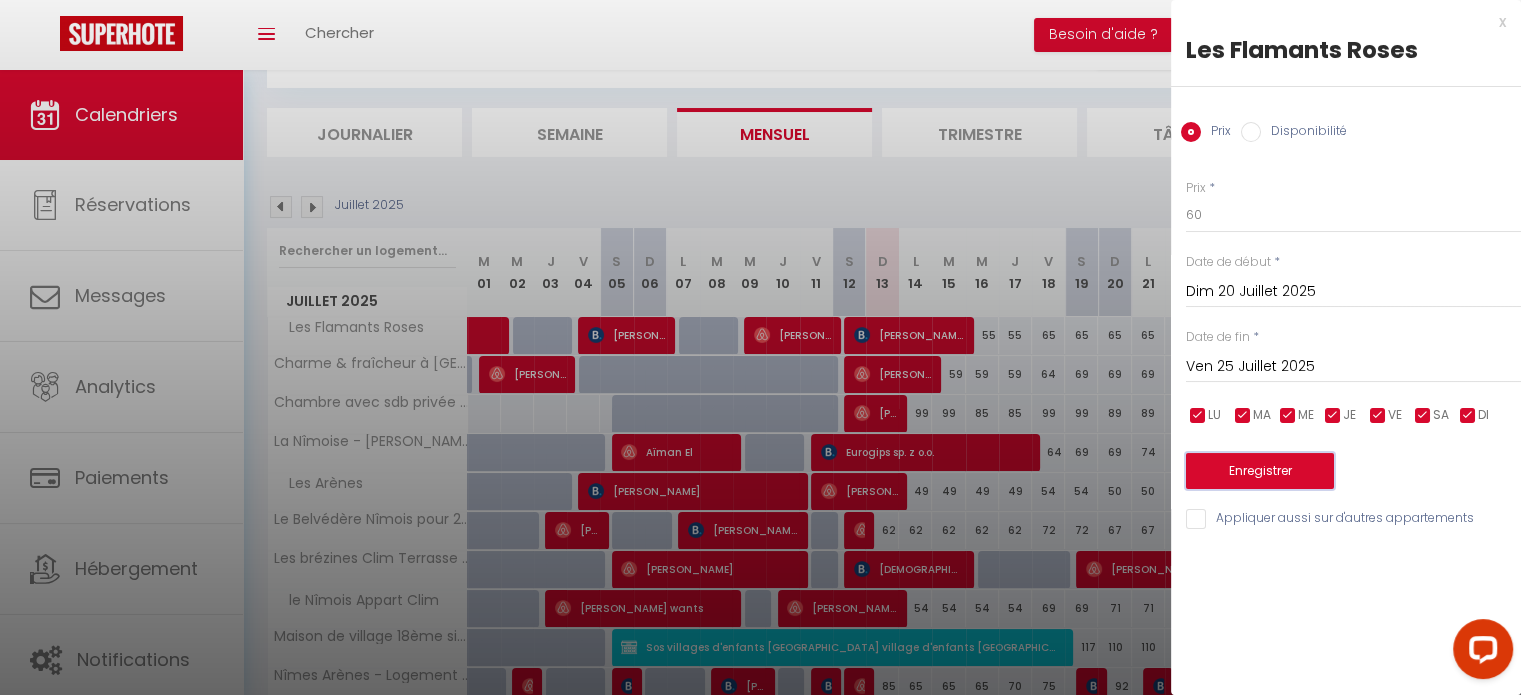 click on "Enregistrer" at bounding box center [1260, 471] 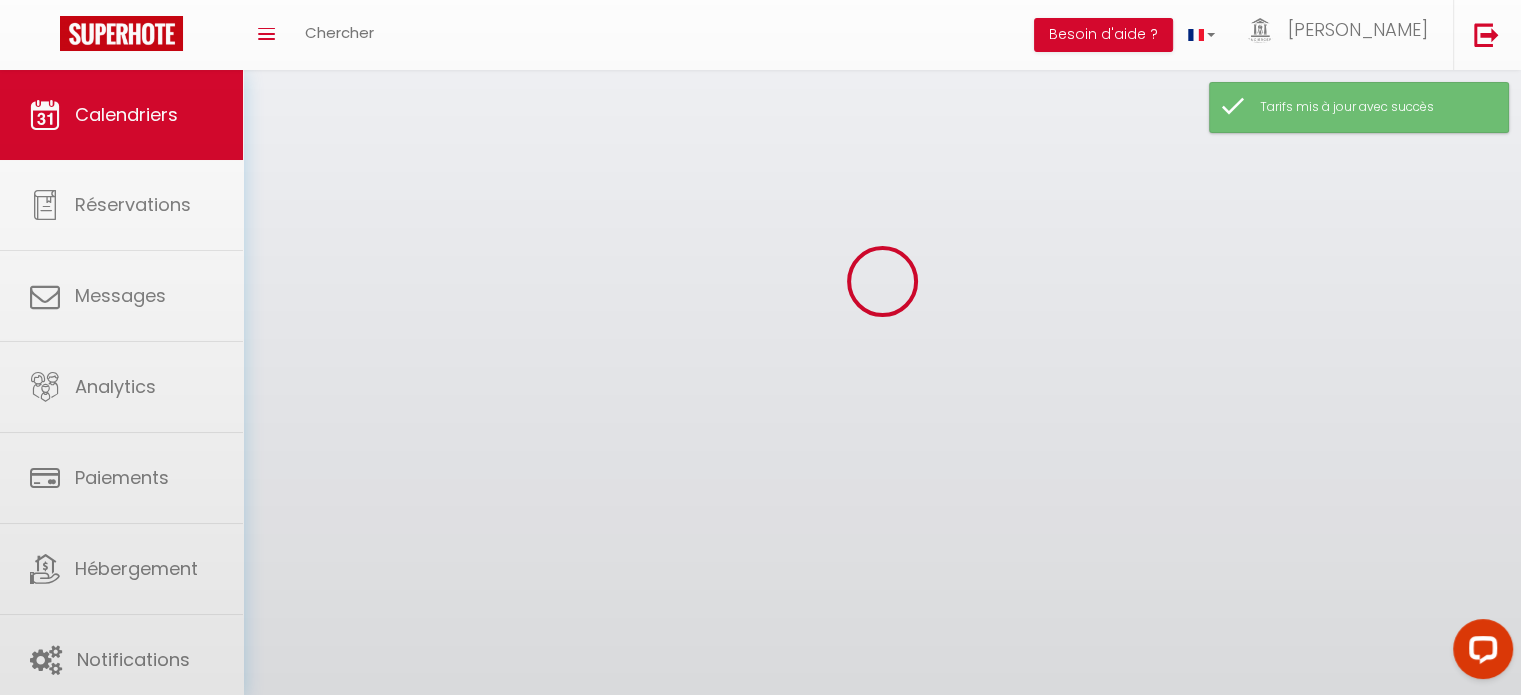scroll, scrollTop: 100, scrollLeft: 0, axis: vertical 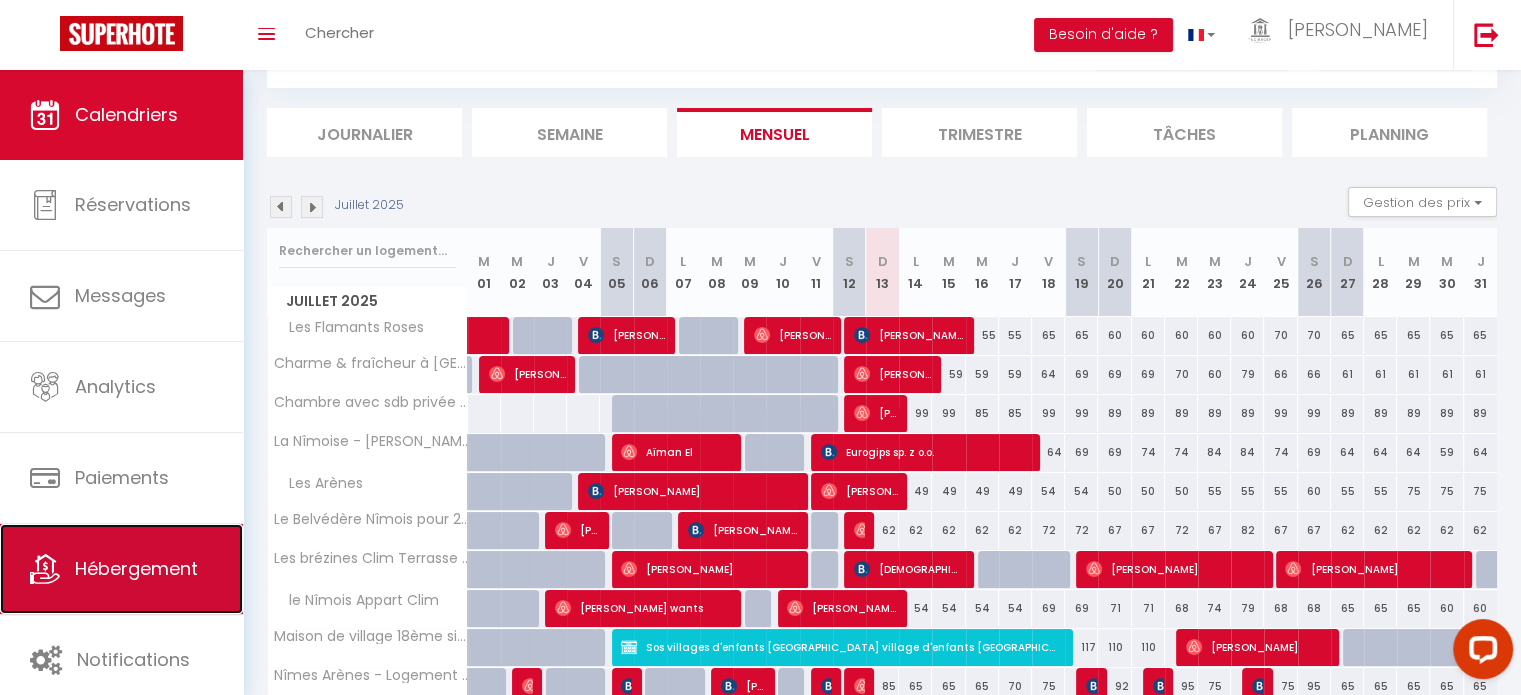 click on "Hébergement" at bounding box center [121, 569] 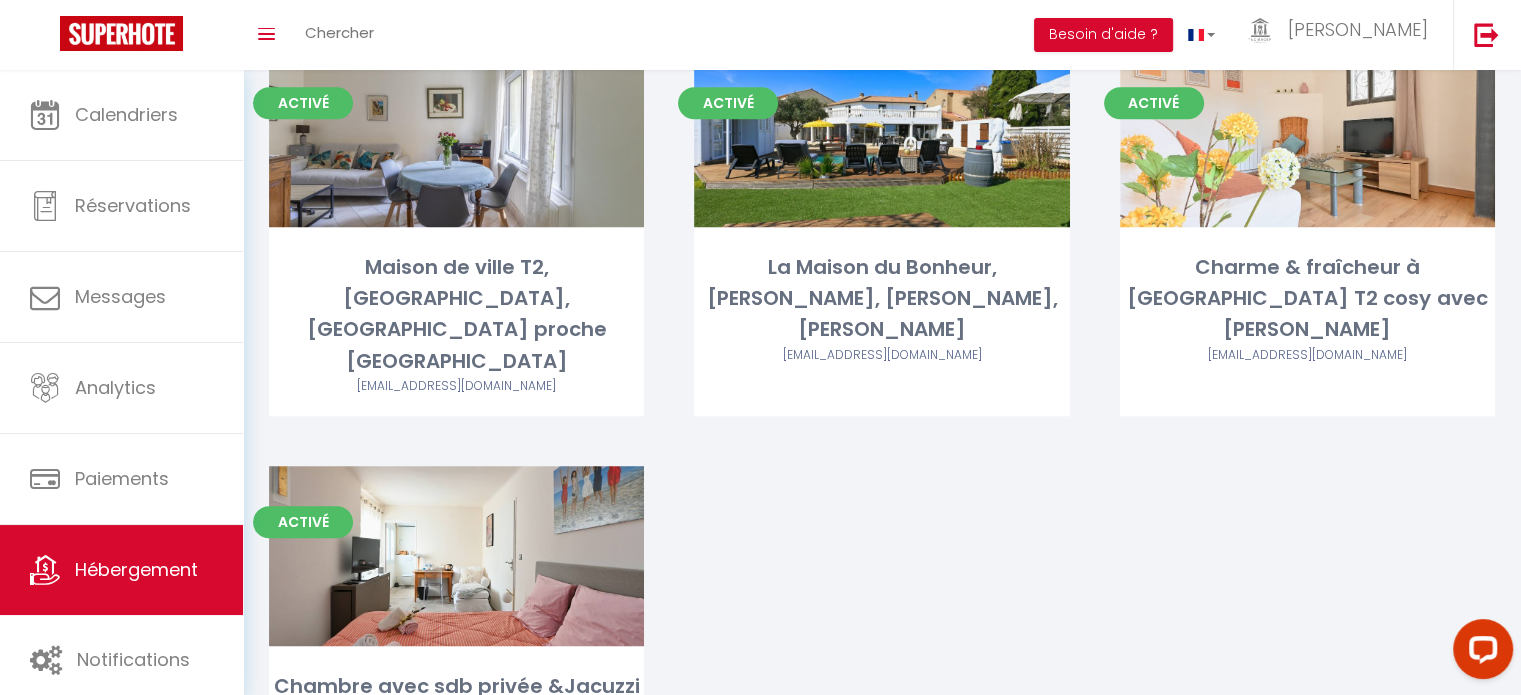 scroll, scrollTop: 1600, scrollLeft: 0, axis: vertical 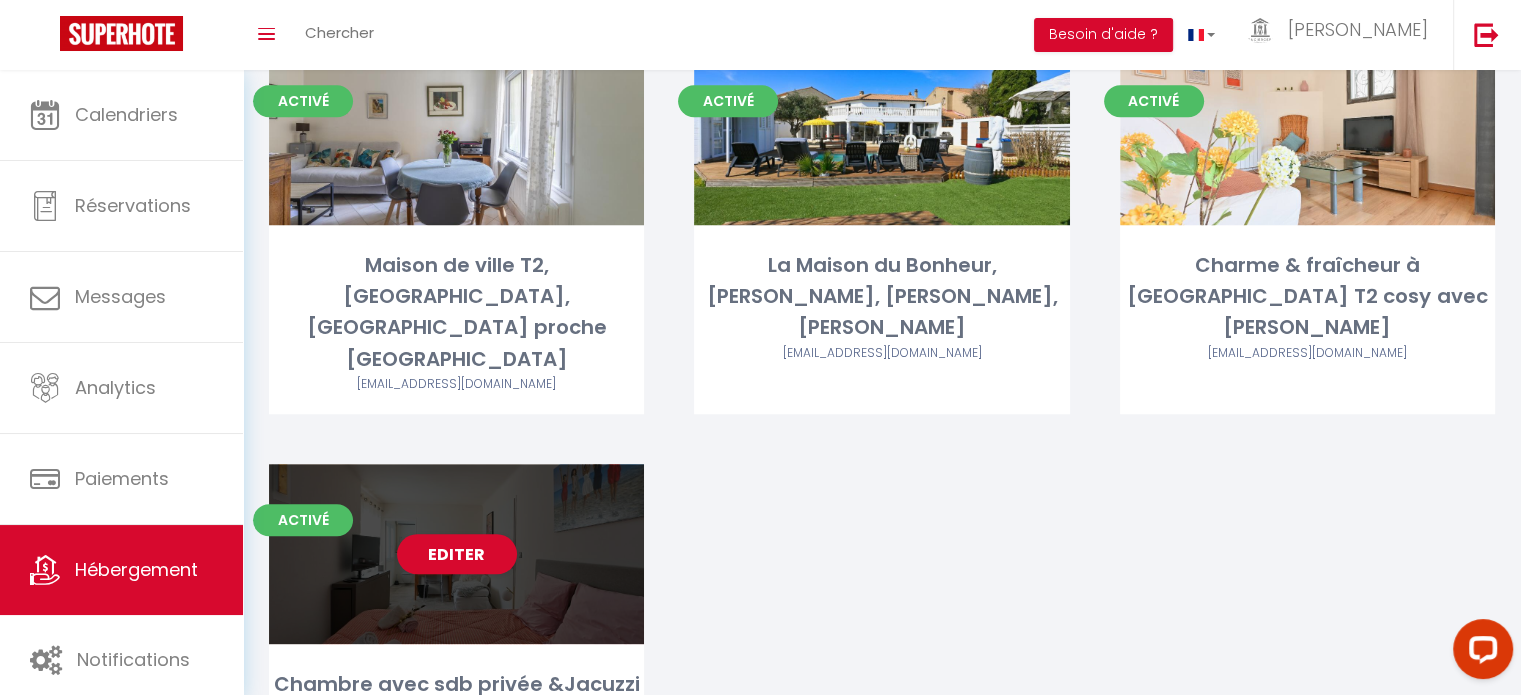 click on "Editer" at bounding box center (456, 554) 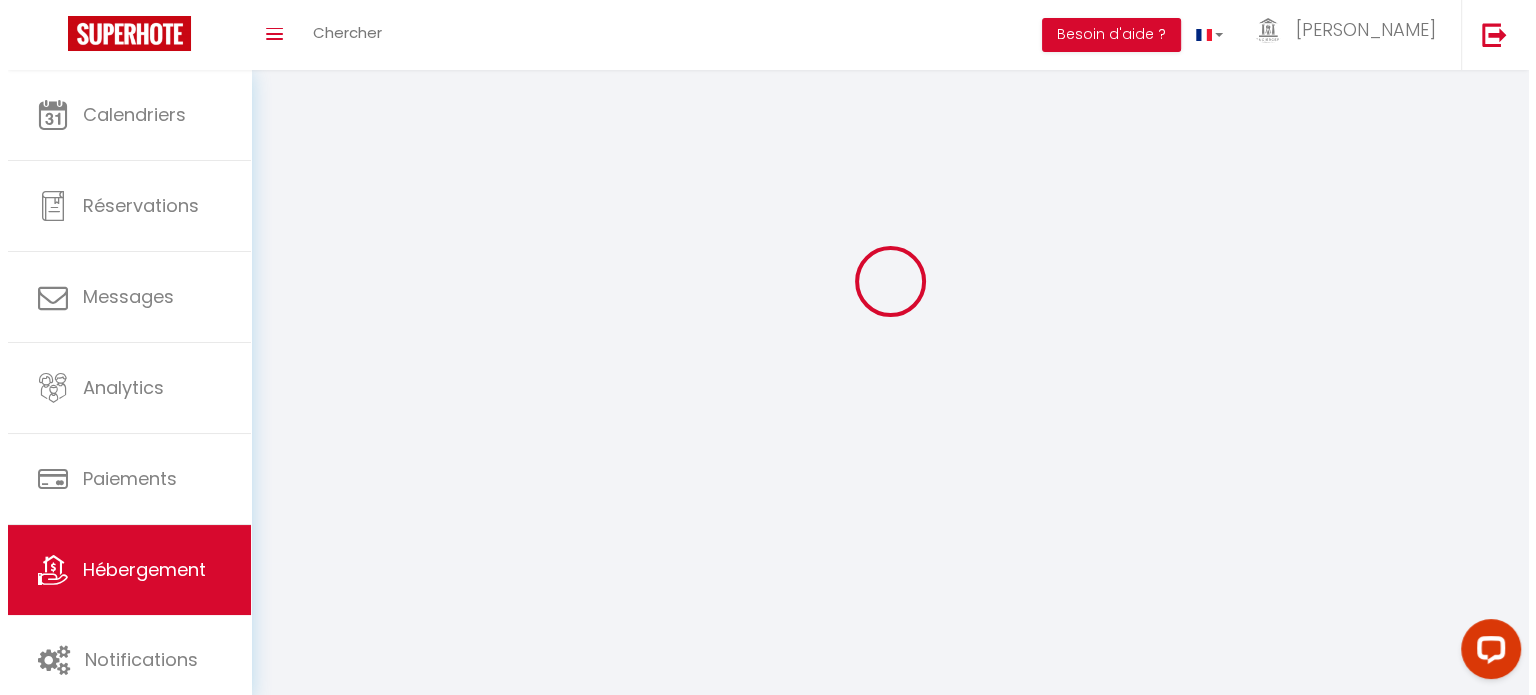 scroll, scrollTop: 0, scrollLeft: 0, axis: both 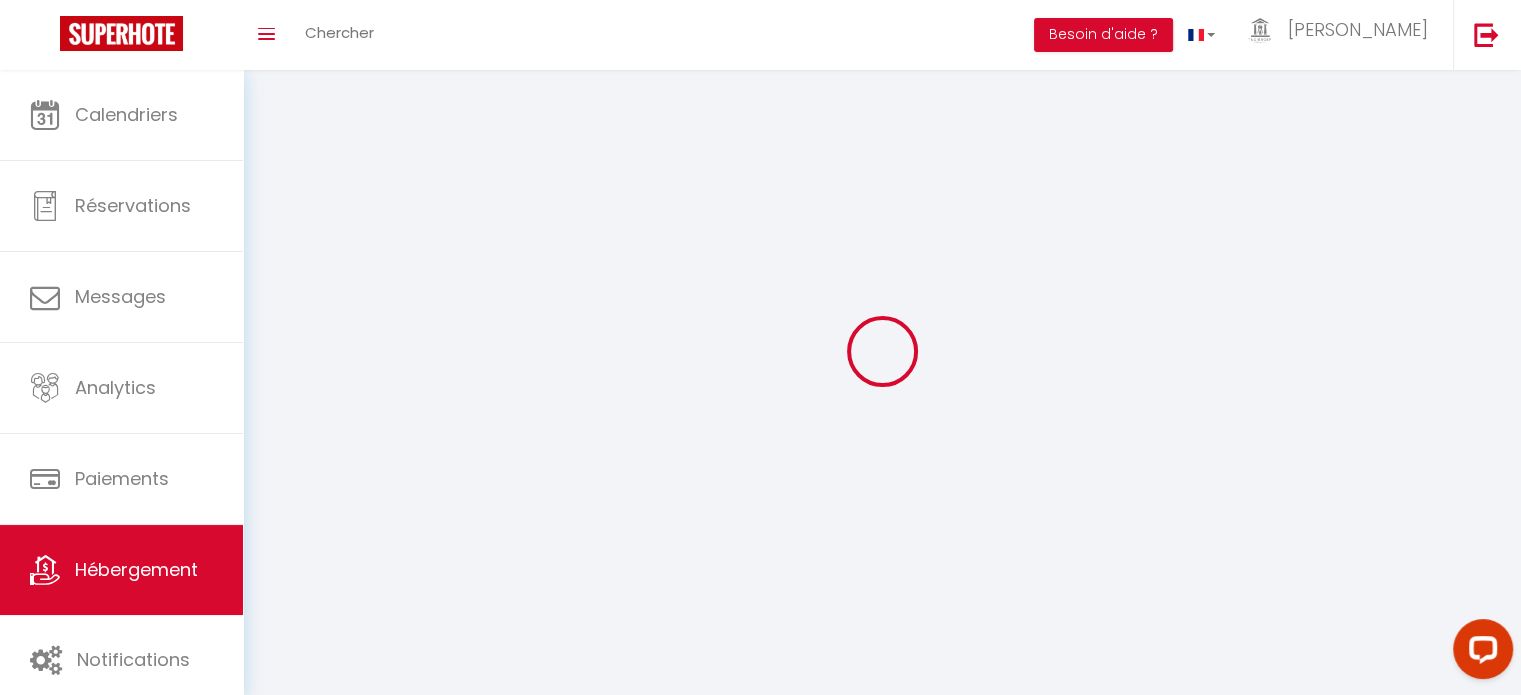 select 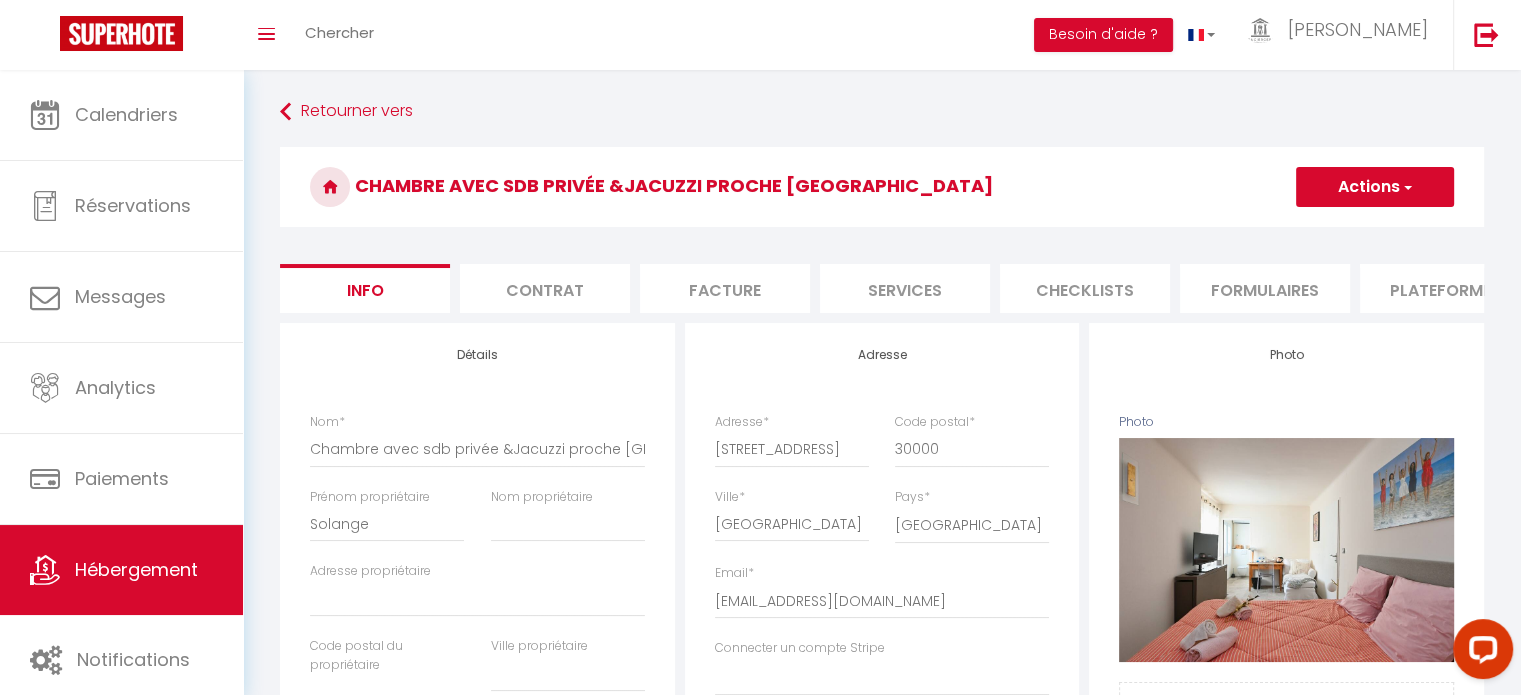 select 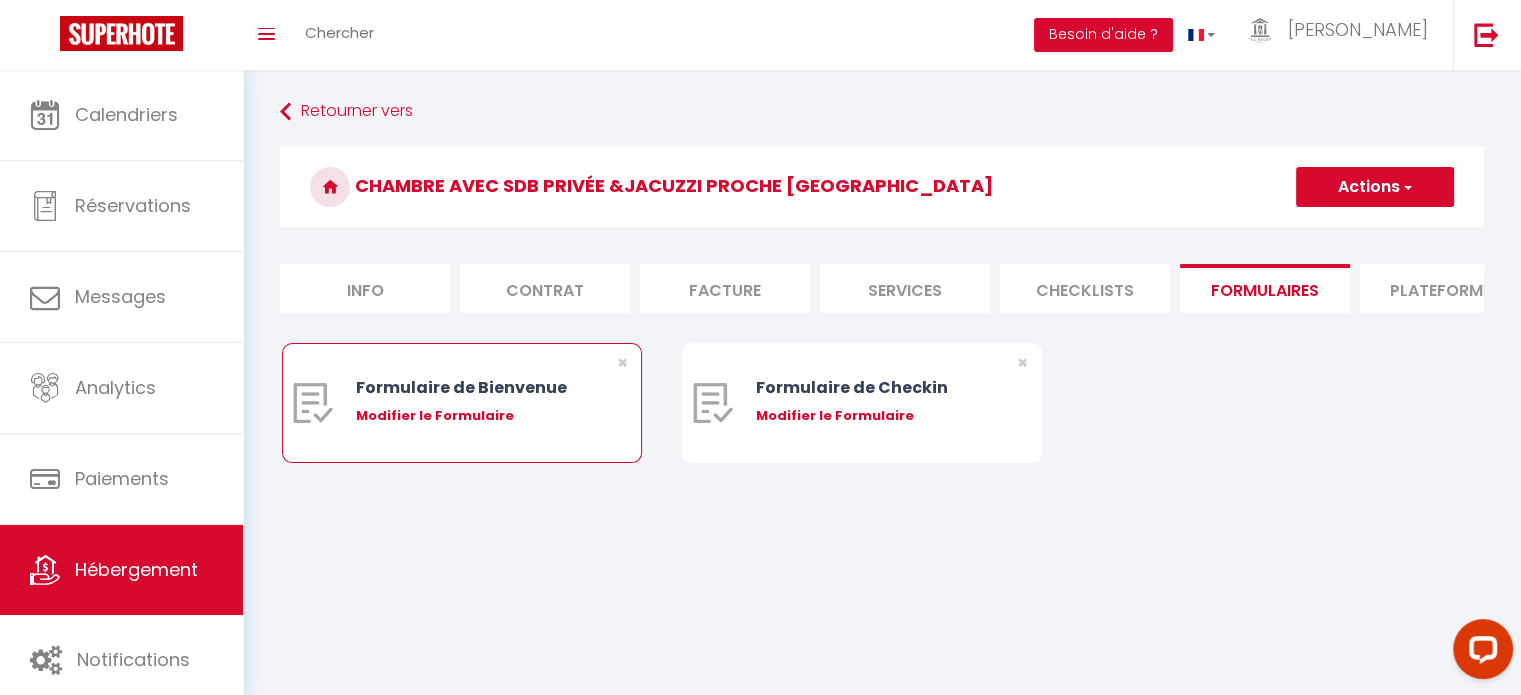 click on "Modifier le Formulaire" at bounding box center [477, 416] 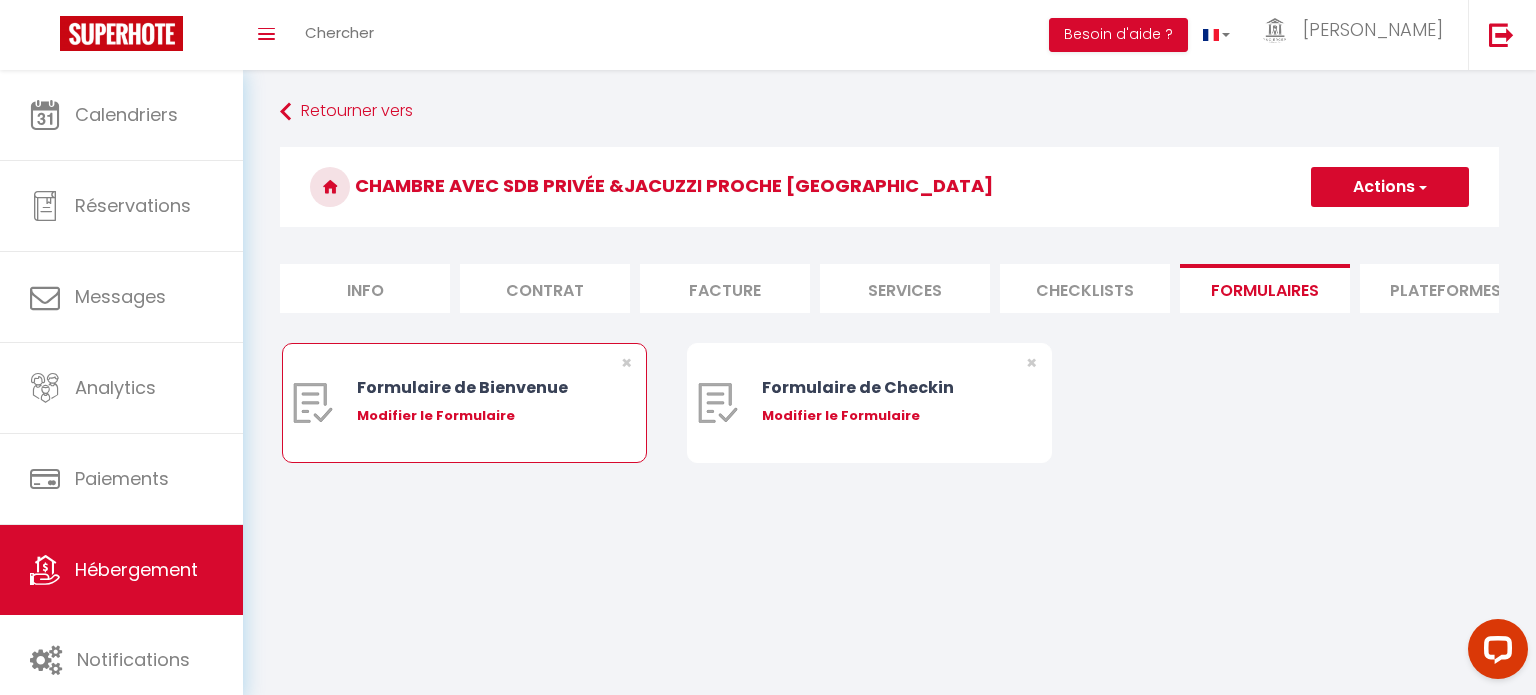 select 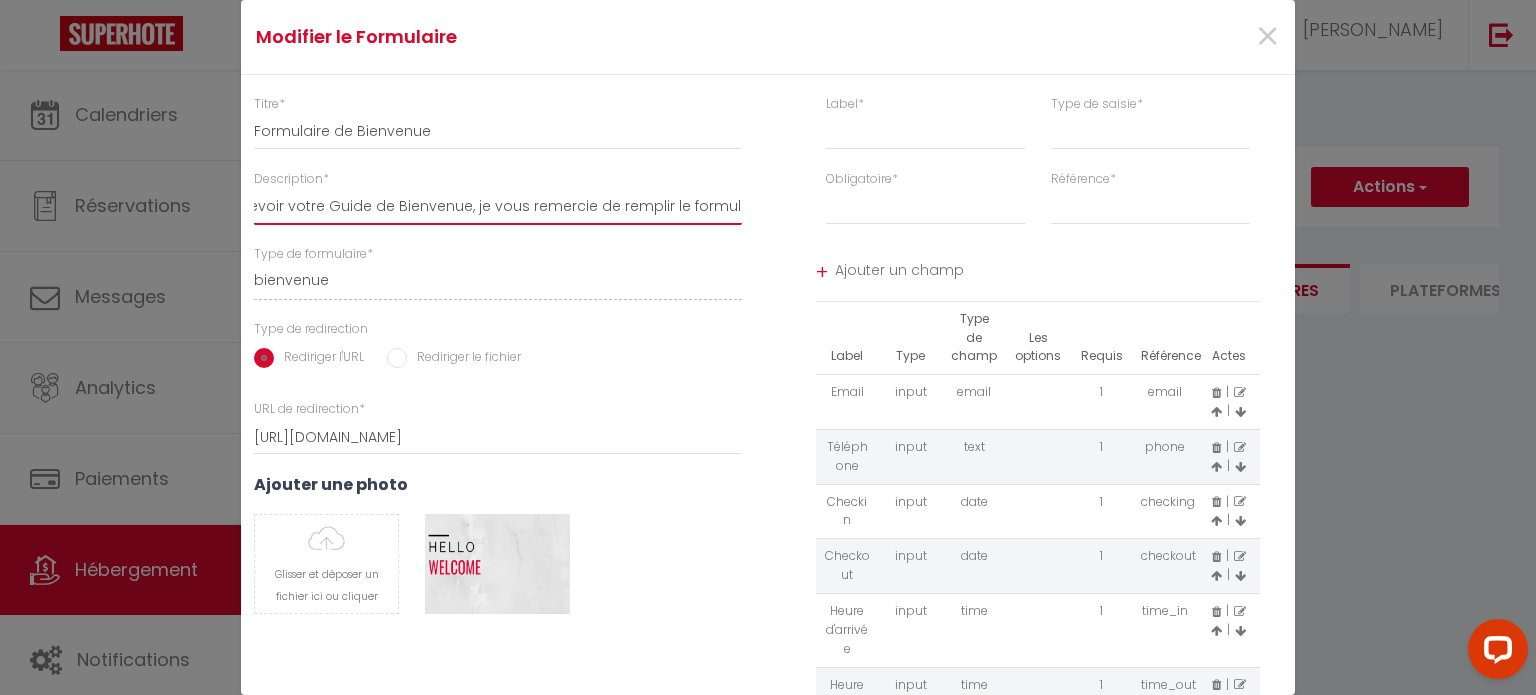 scroll, scrollTop: 0, scrollLeft: 383, axis: horizontal 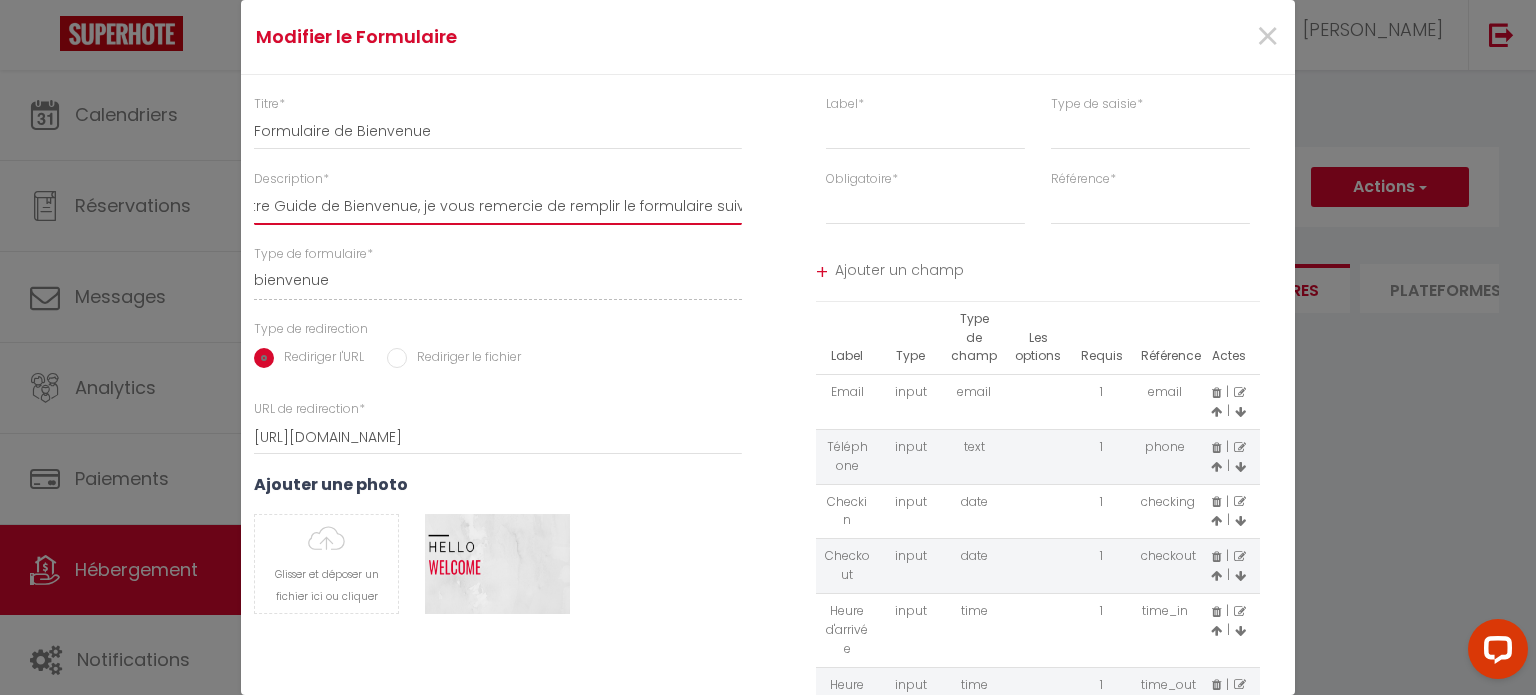 drag, startPoint x: 519, startPoint y: 203, endPoint x: 396, endPoint y: 205, distance: 123.01626 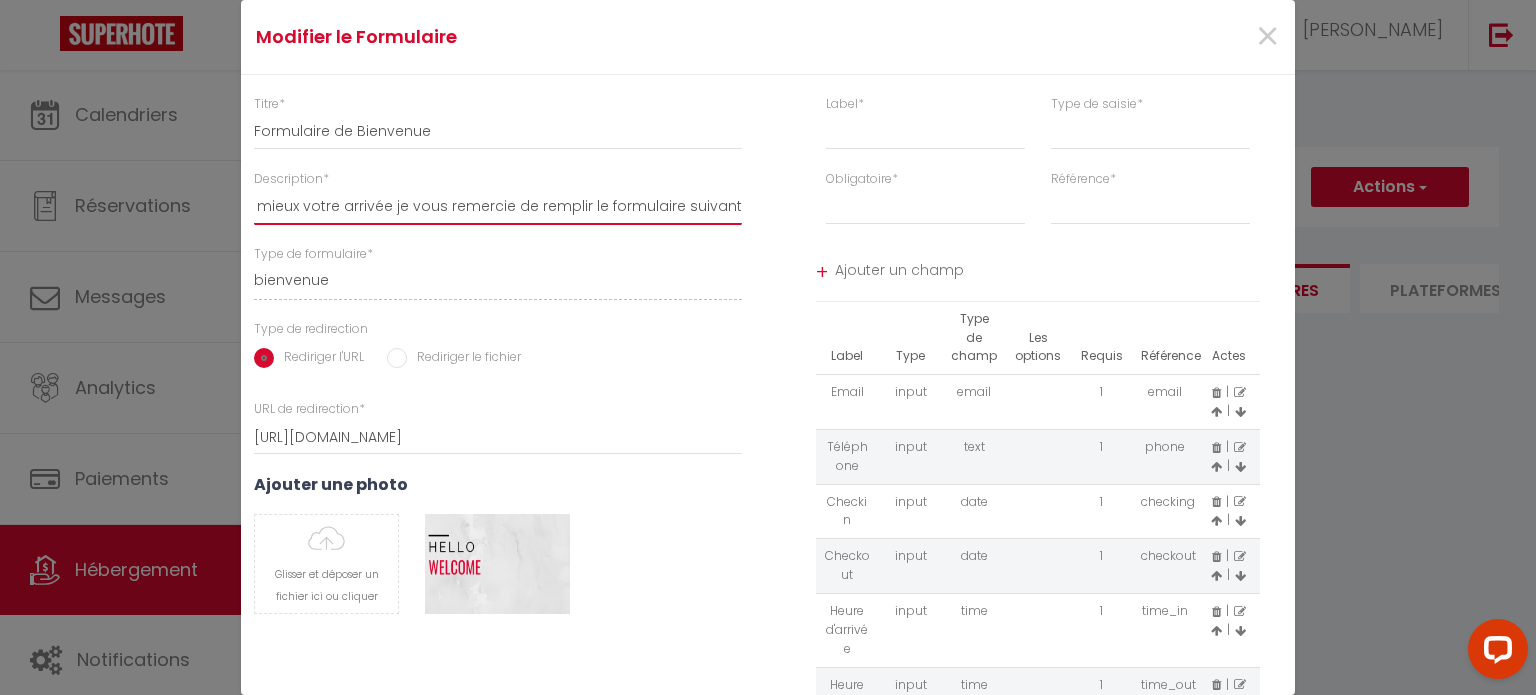 select 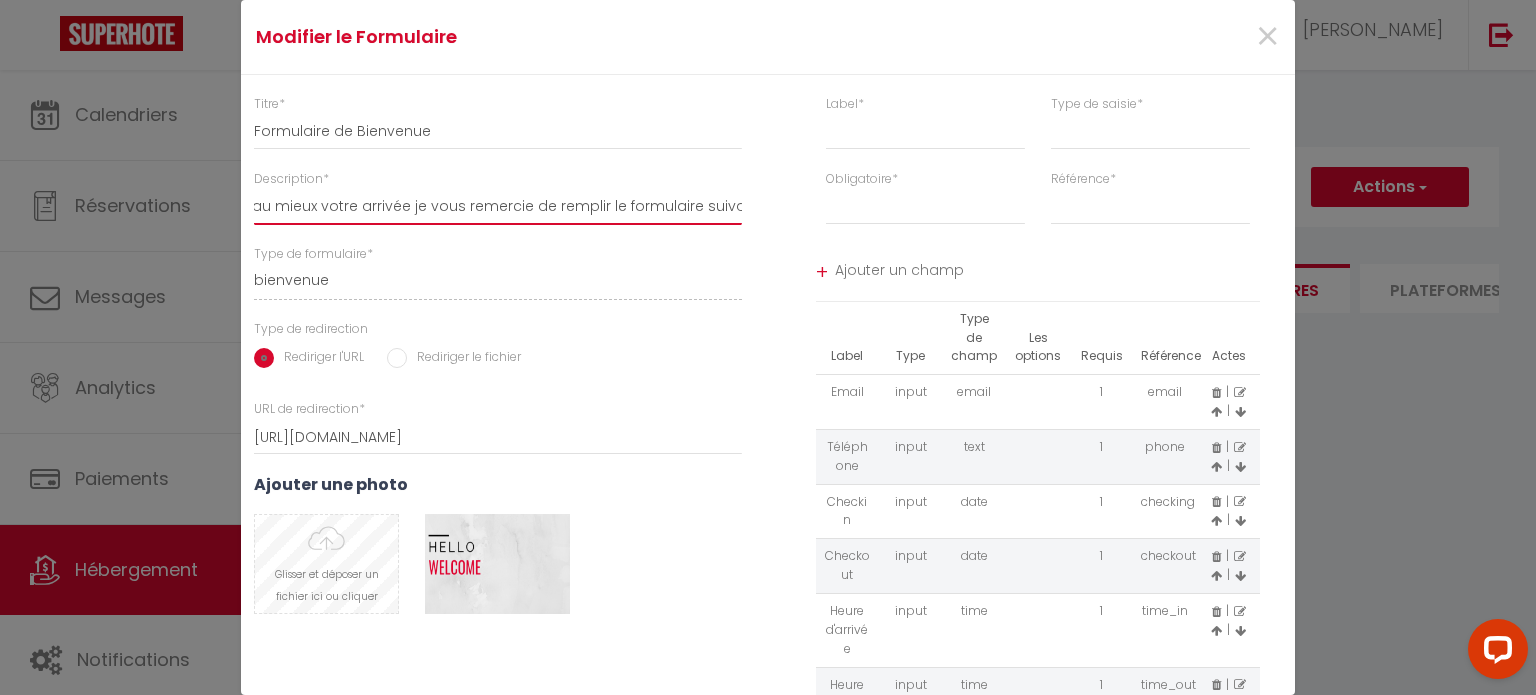 type on "Afin de préparer au mieux votre arrivée je vous remercie de remplir le formulaire suivant" 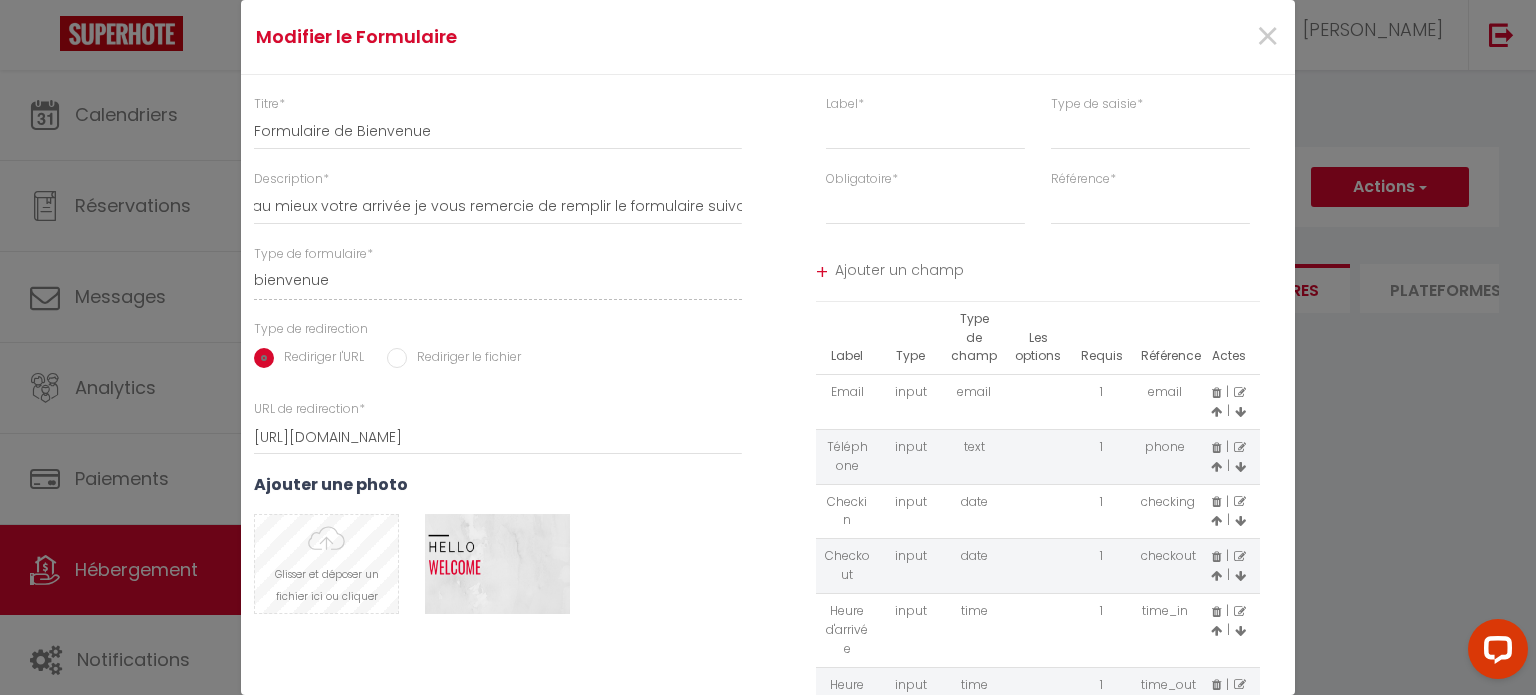 scroll, scrollTop: 0, scrollLeft: 0, axis: both 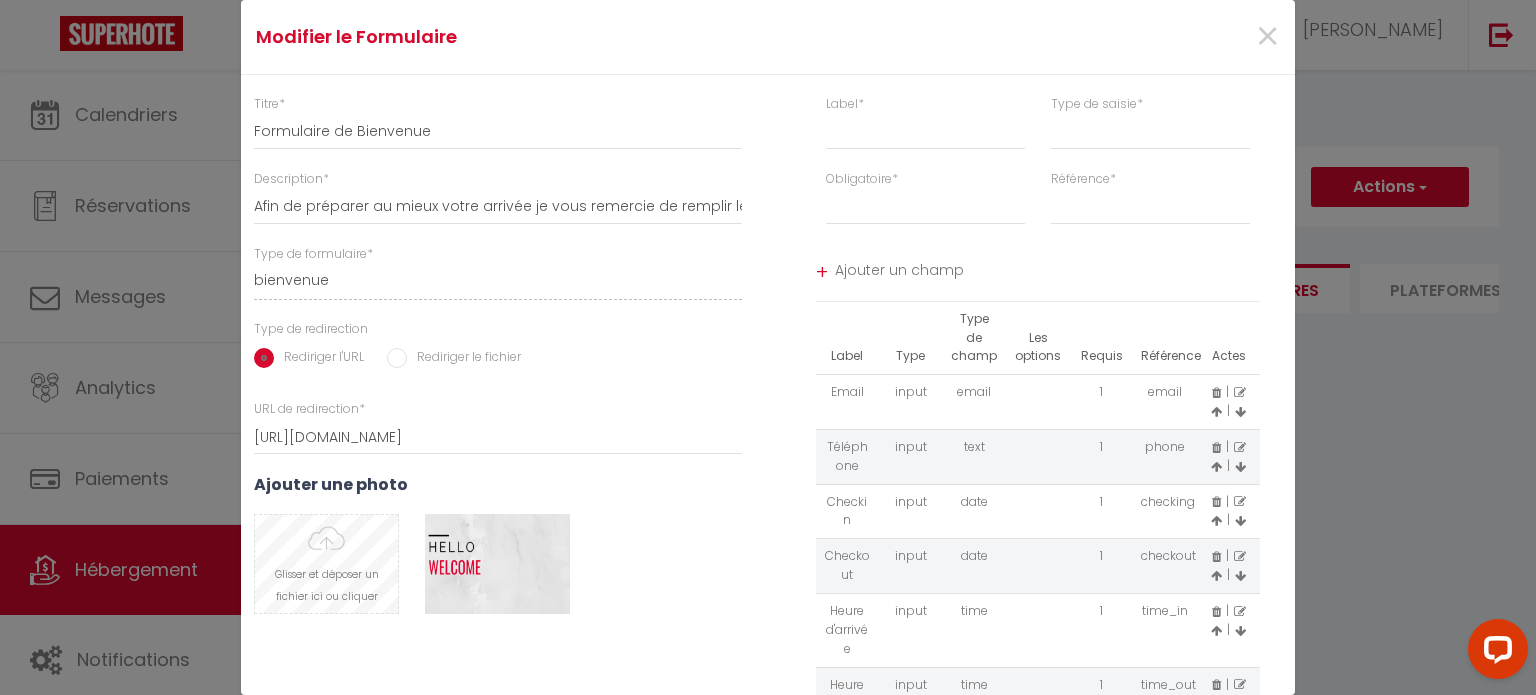 click at bounding box center (326, 564) 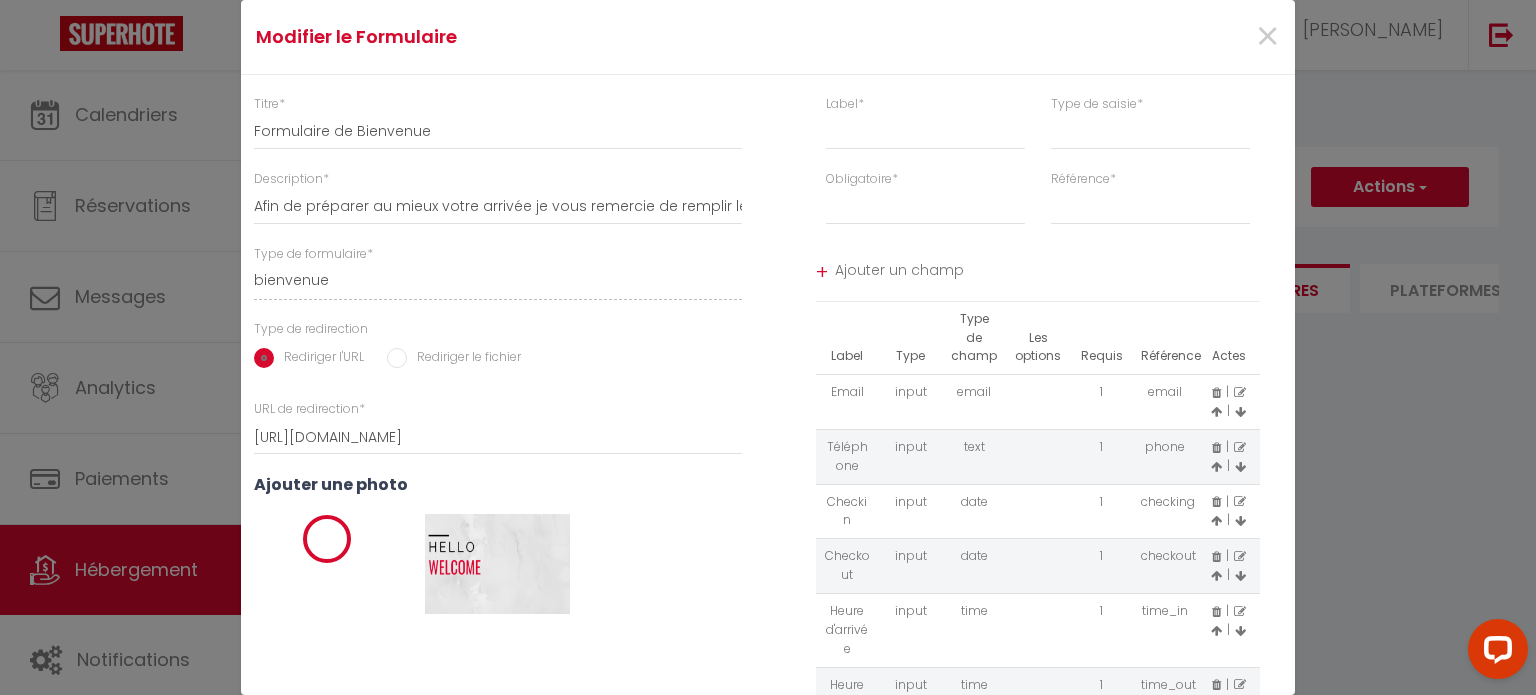 select 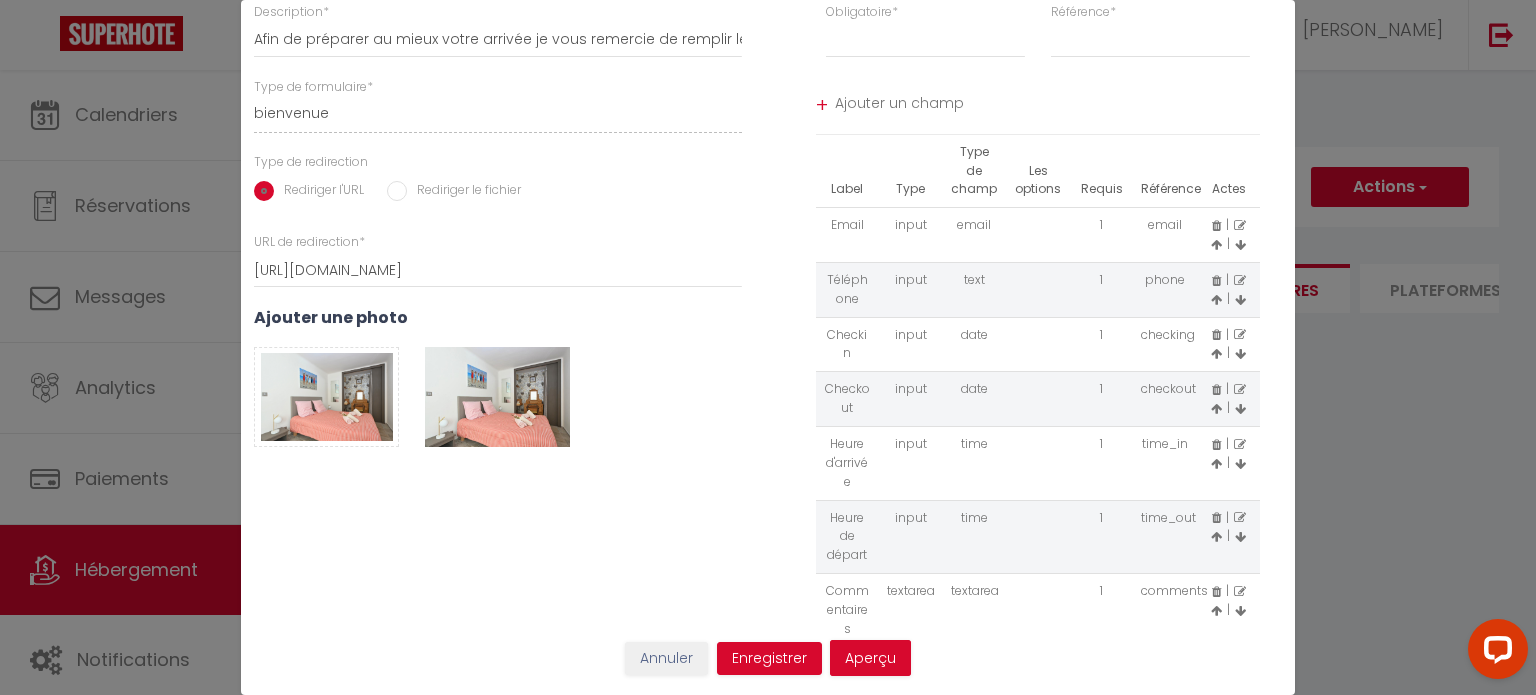 scroll, scrollTop: 181, scrollLeft: 0, axis: vertical 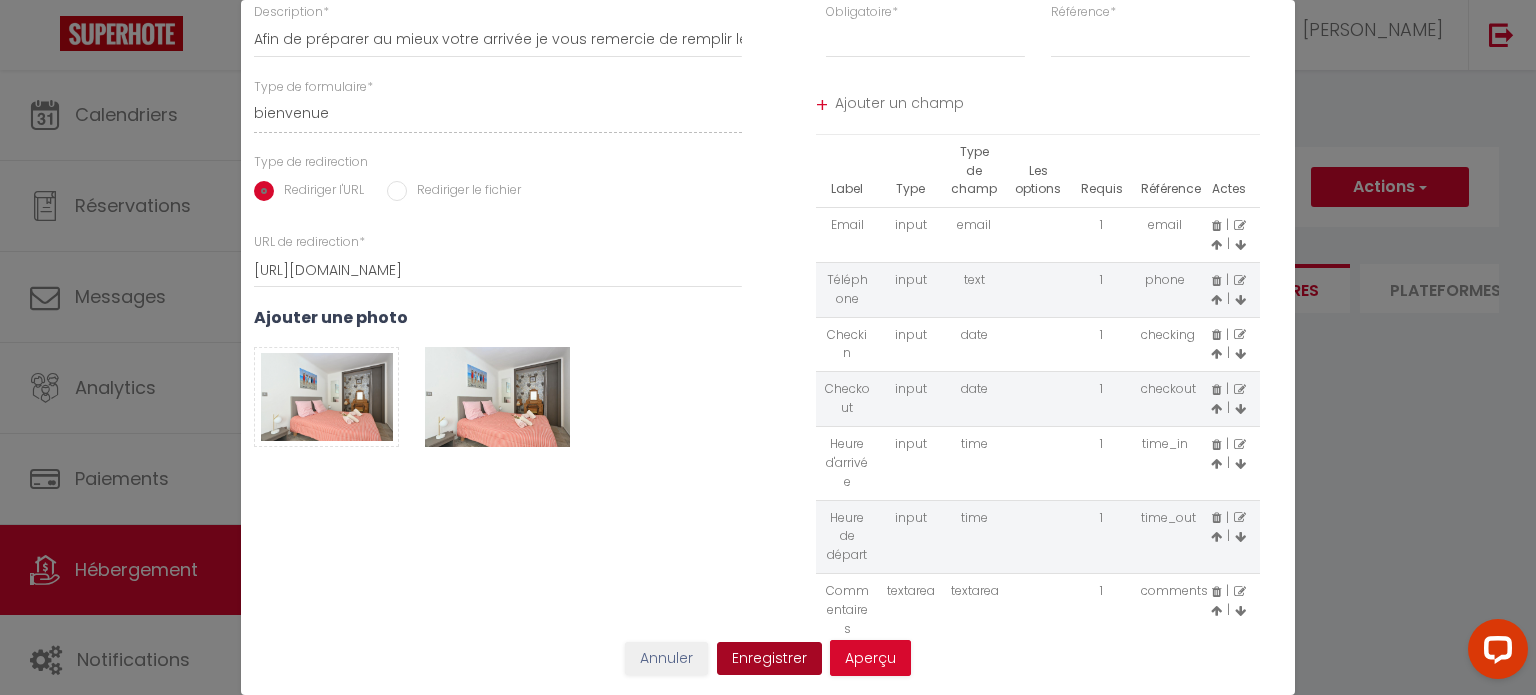 click on "Enregistrer" at bounding box center (769, 659) 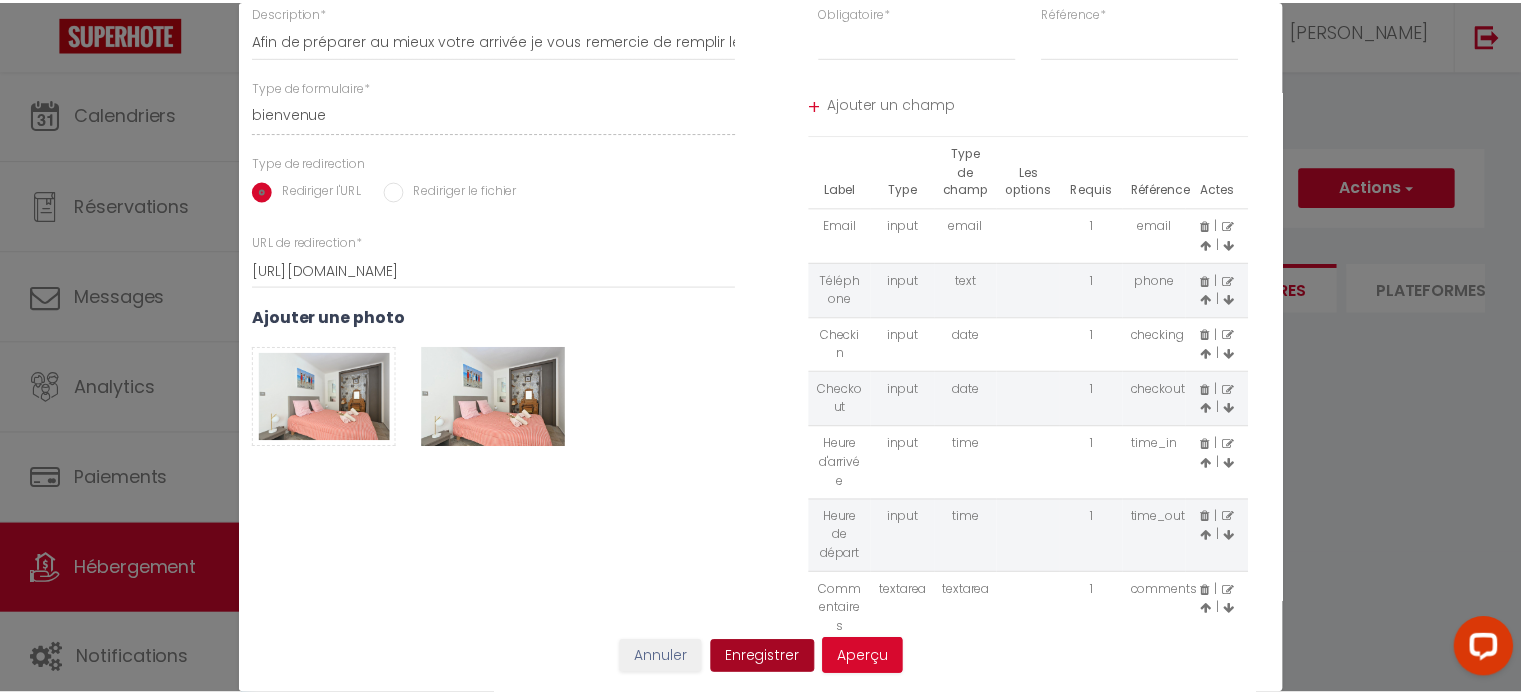 scroll, scrollTop: 0, scrollLeft: 0, axis: both 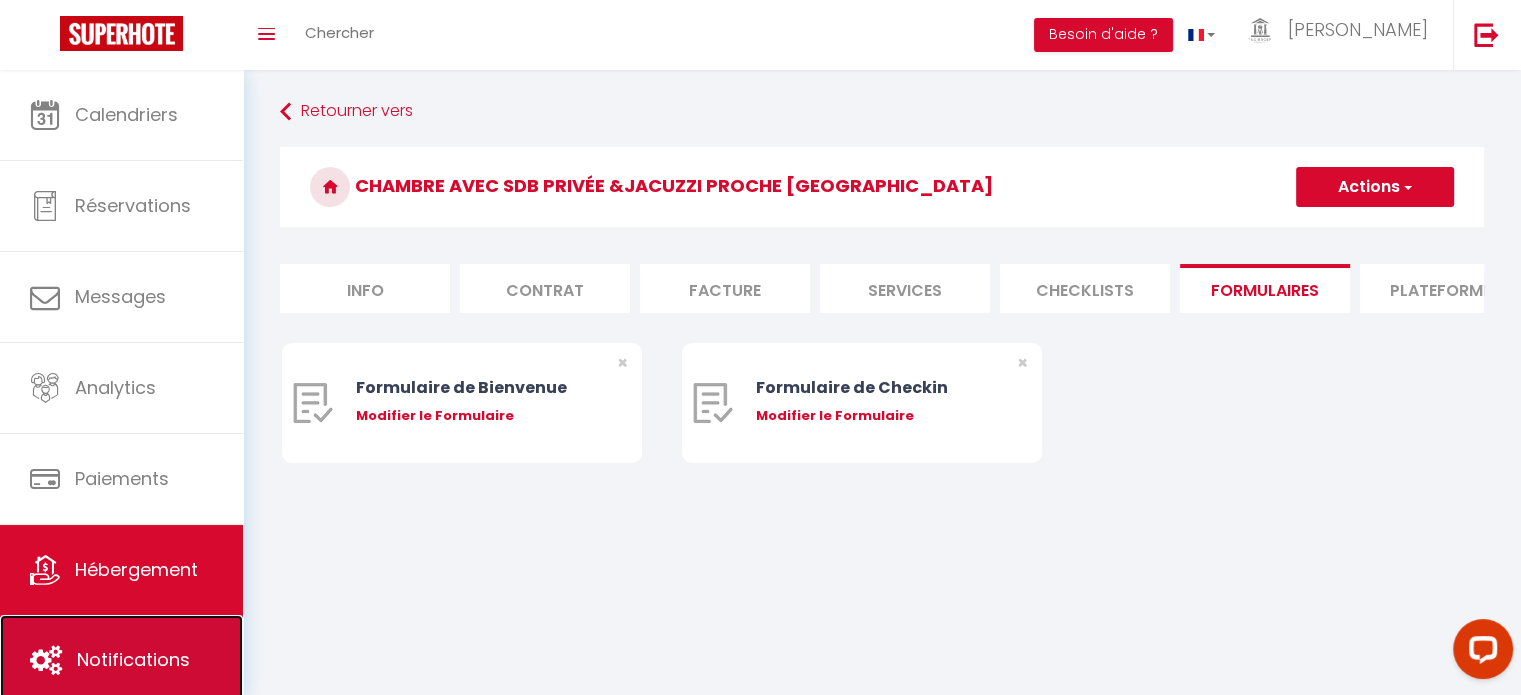 click on "Notifications" at bounding box center (121, 660) 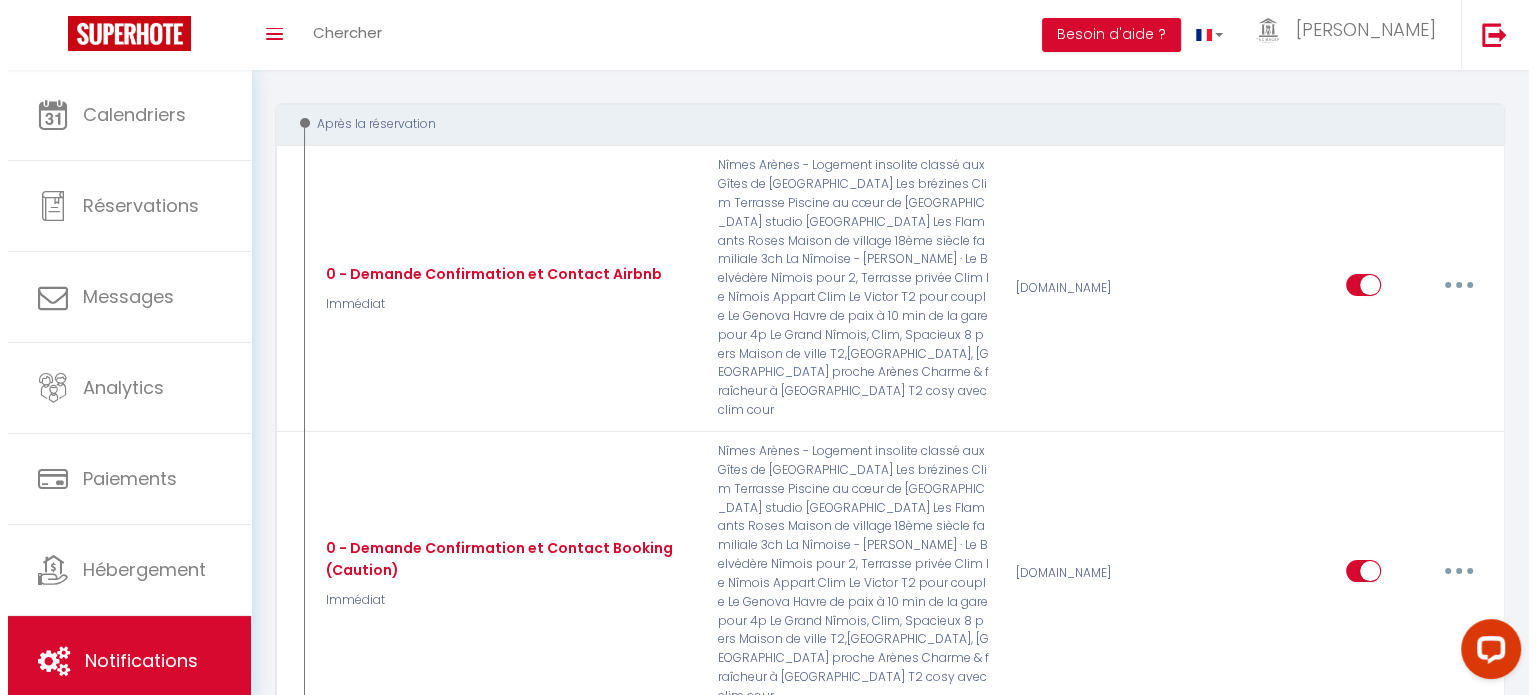 scroll, scrollTop: 0, scrollLeft: 0, axis: both 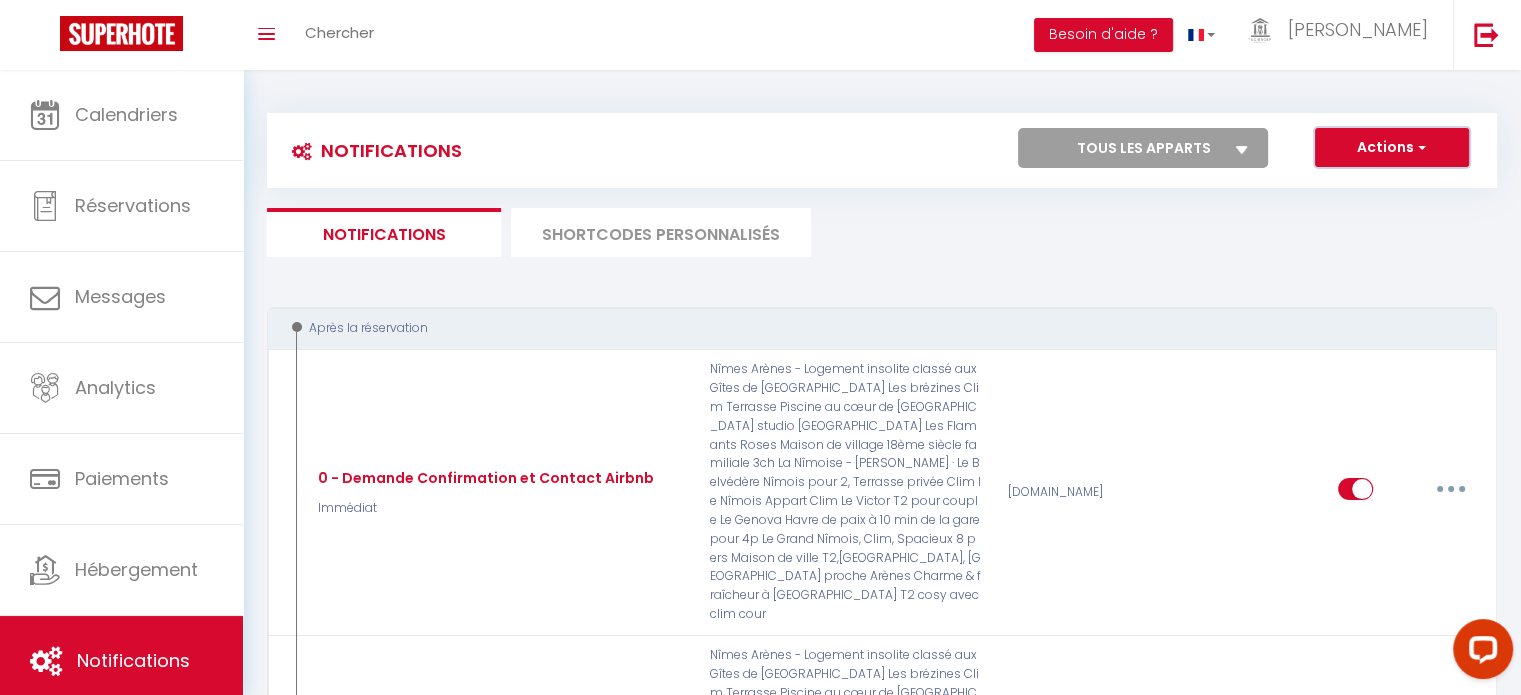 click on "Actions" at bounding box center [1392, 148] 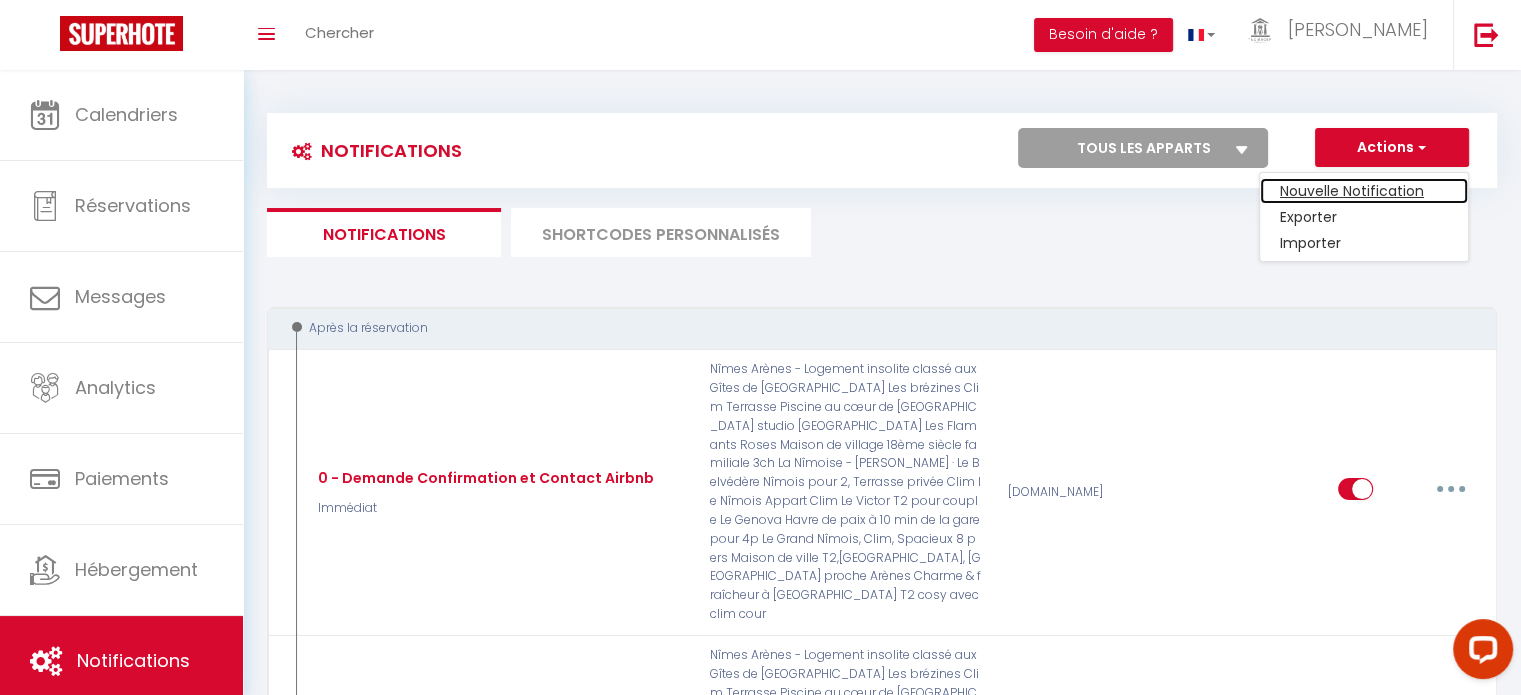 click on "Nouvelle Notification" at bounding box center [1364, 191] 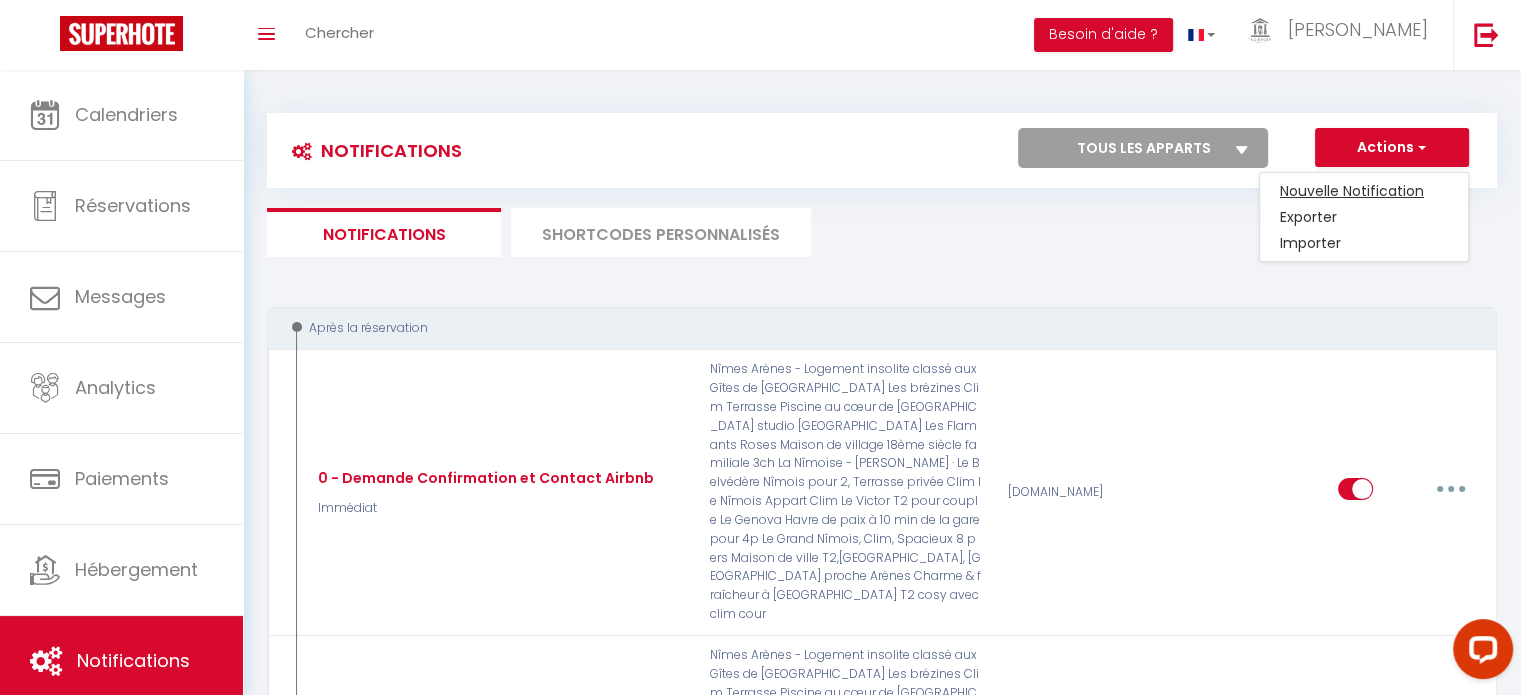 select on "Immédiat" 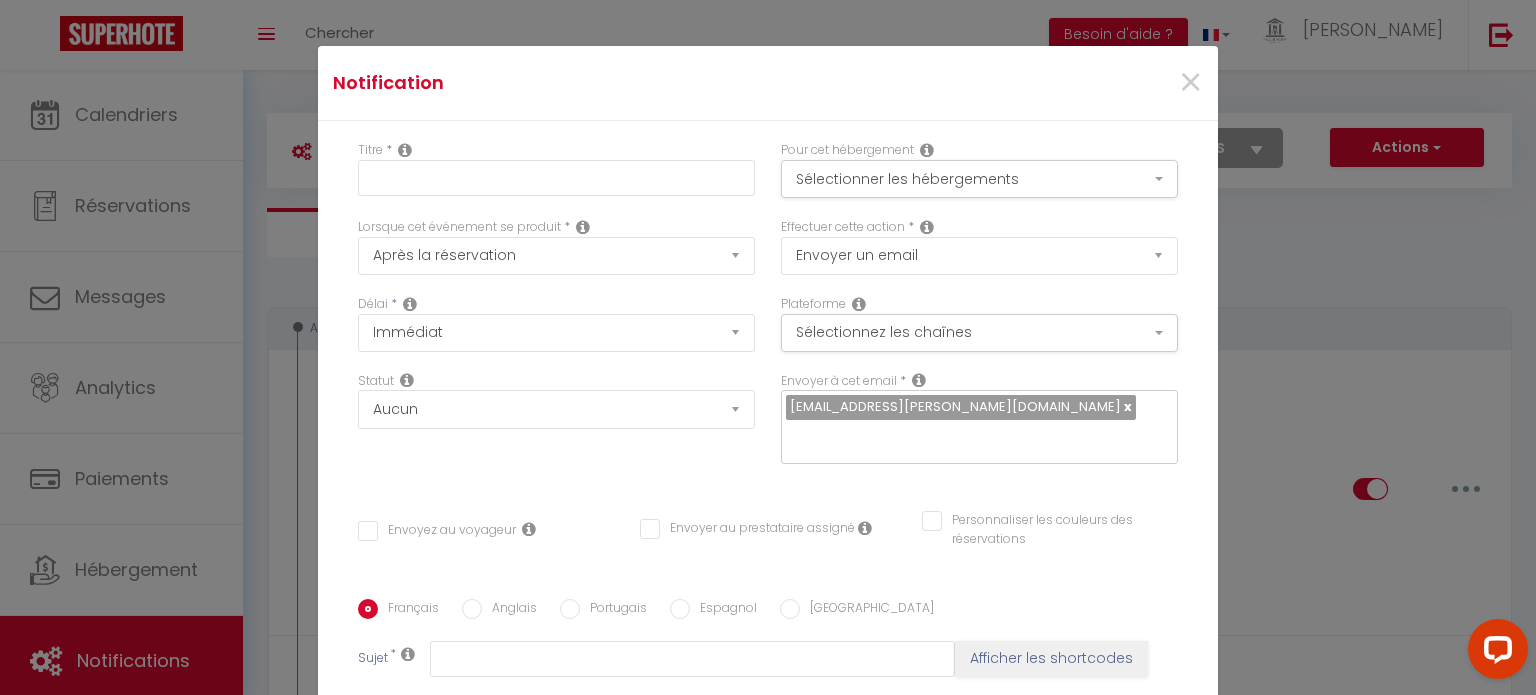 click on "Titre   *" at bounding box center [556, 168] 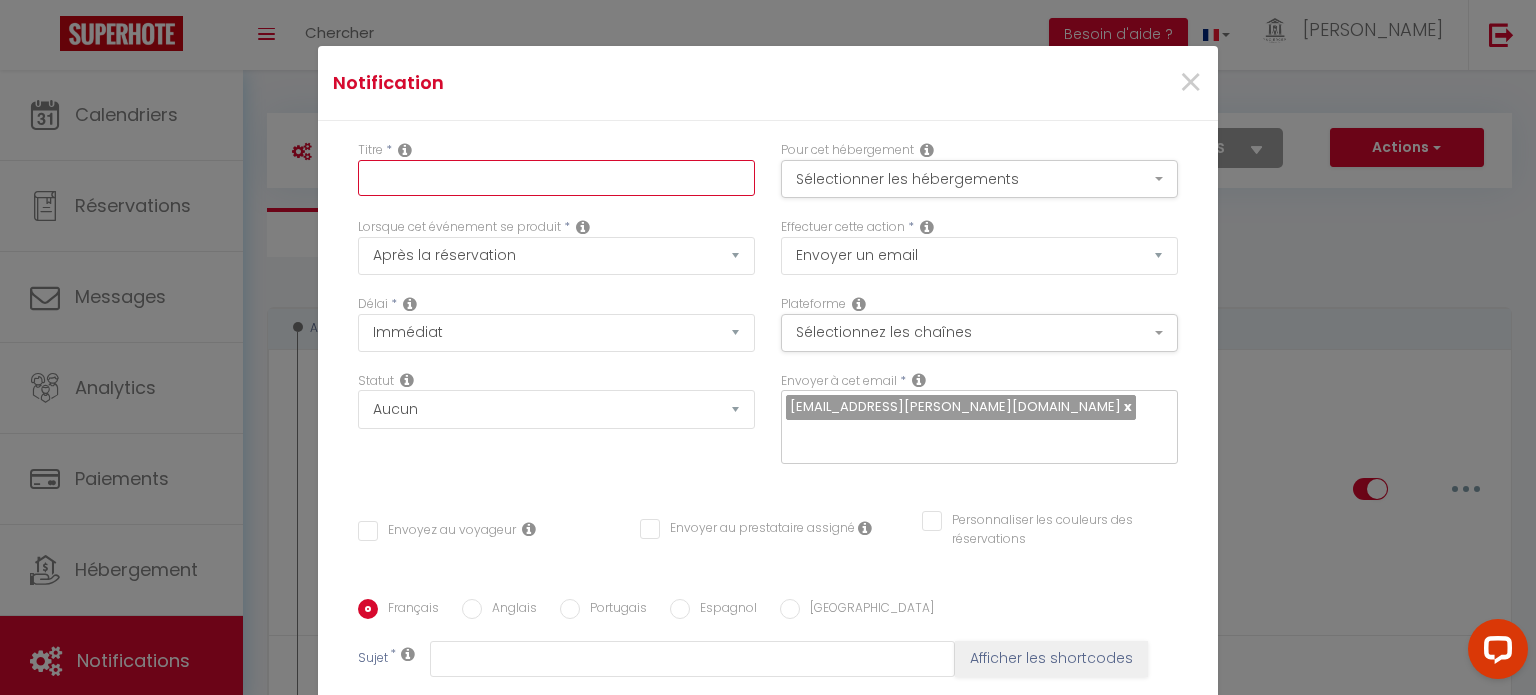 click at bounding box center [556, 178] 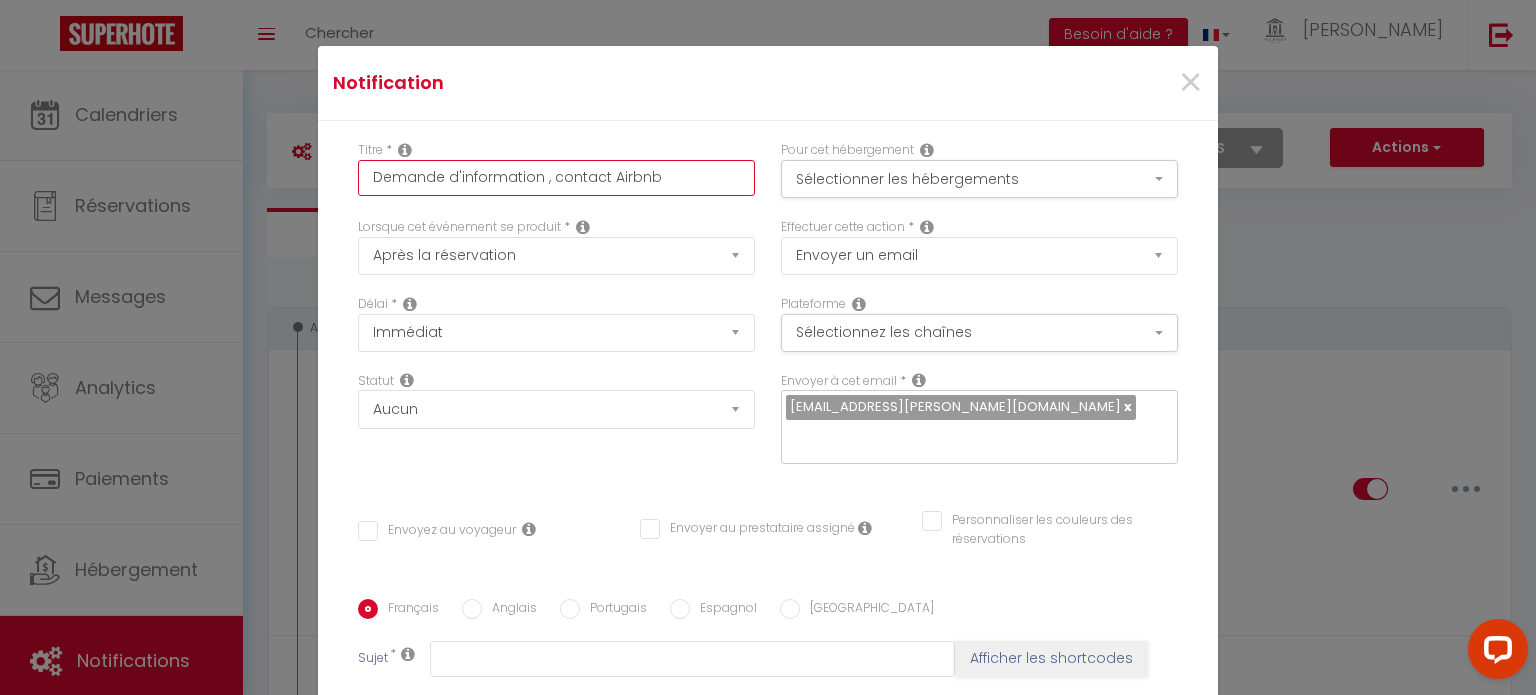 type on "Demande d'information , contact Airbnb" 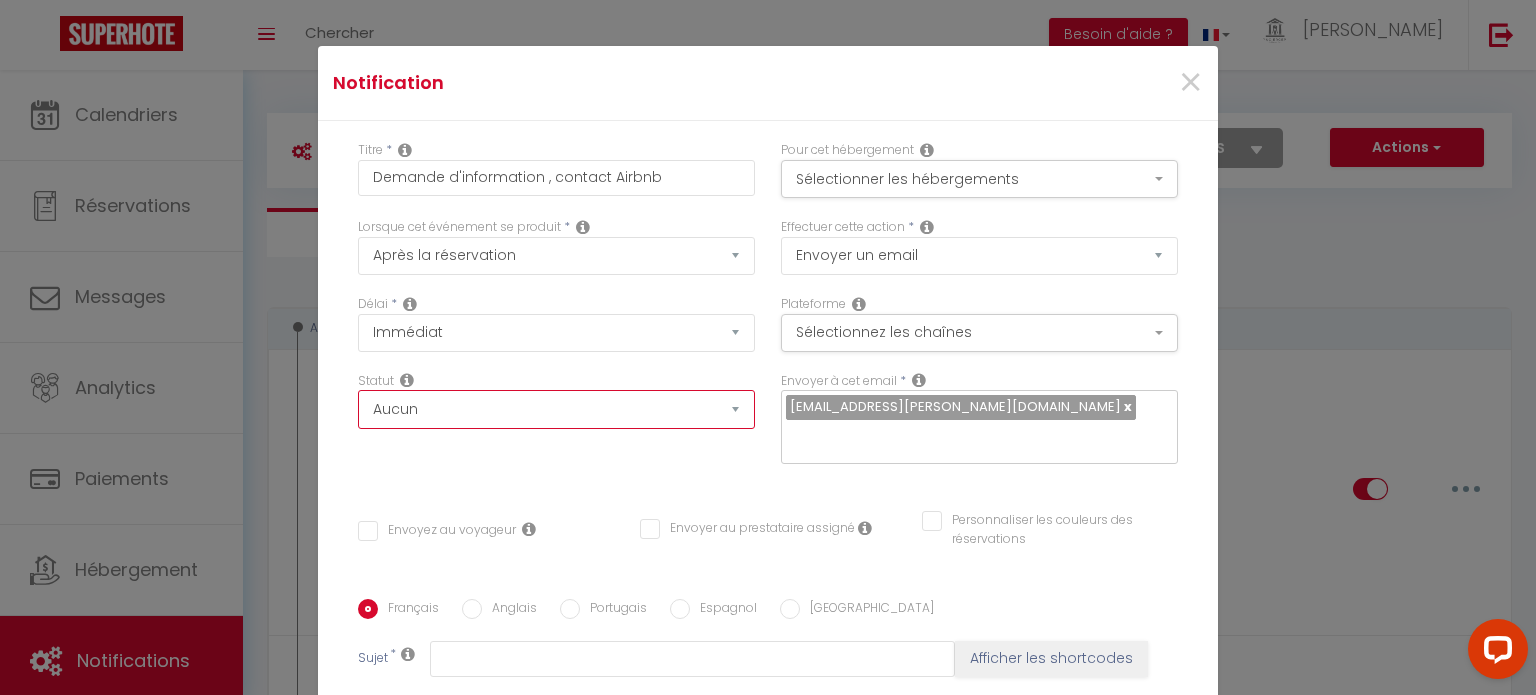 click on "Aucun   Si la réservation est payée   Si réservation non payée   Si la caution a été prise   Si caution non payée" at bounding box center [556, 409] 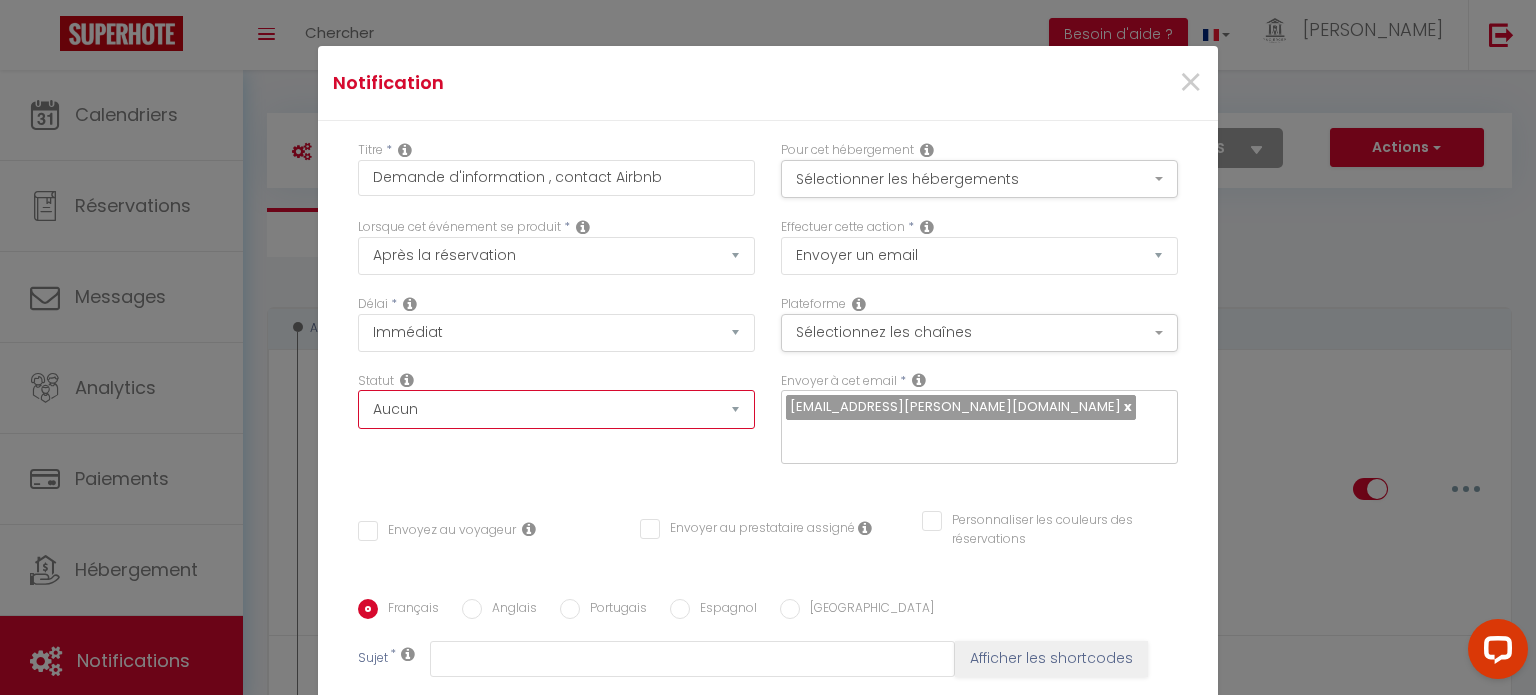 select on "if_booking_is_paid" 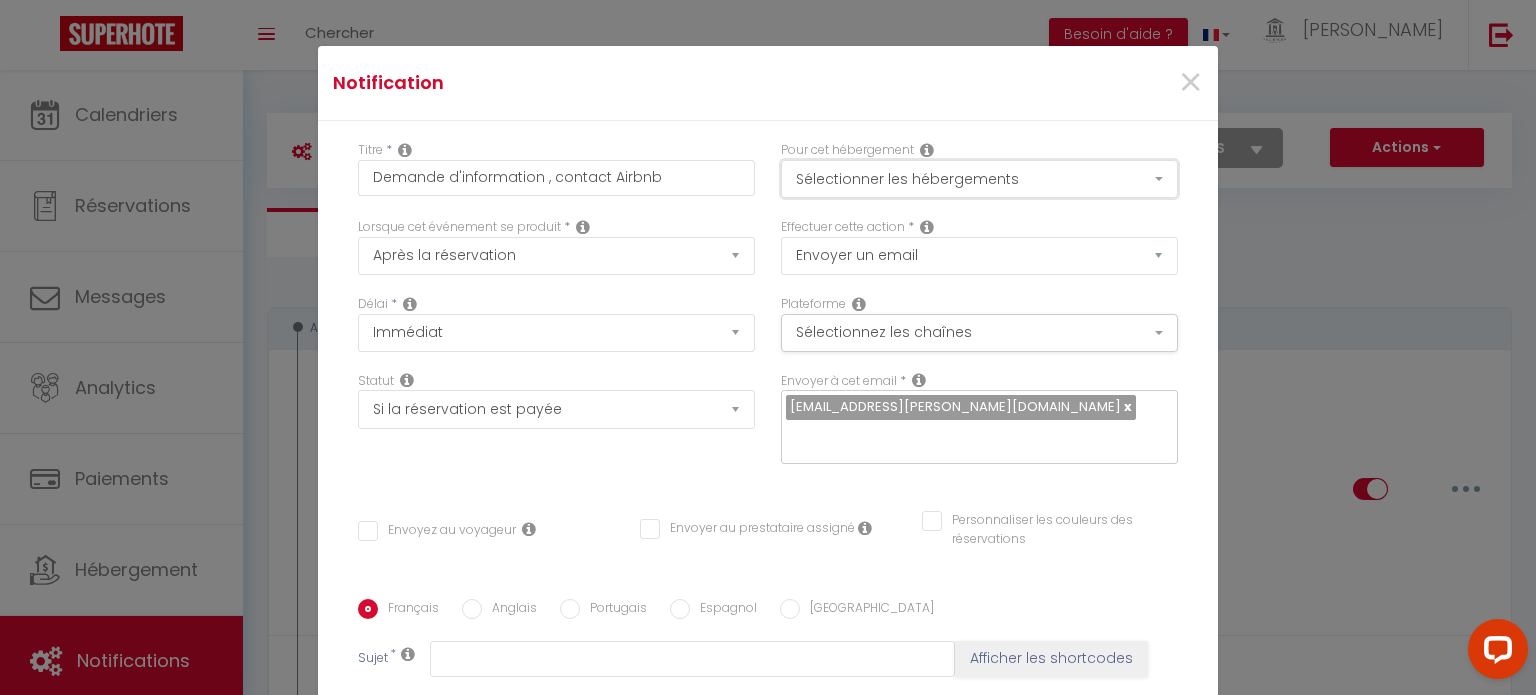 click on "Sélectionner les hébergements" at bounding box center [979, 179] 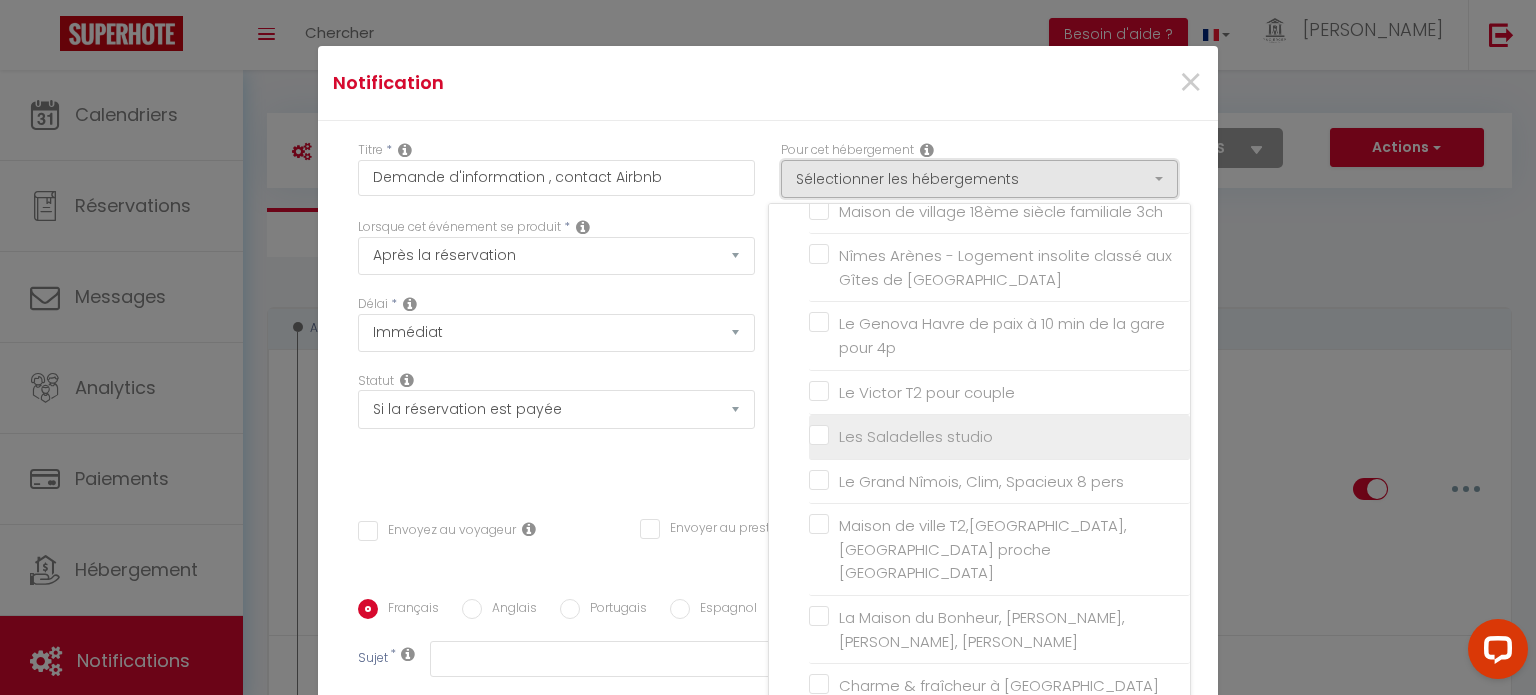 scroll, scrollTop: 500, scrollLeft: 0, axis: vertical 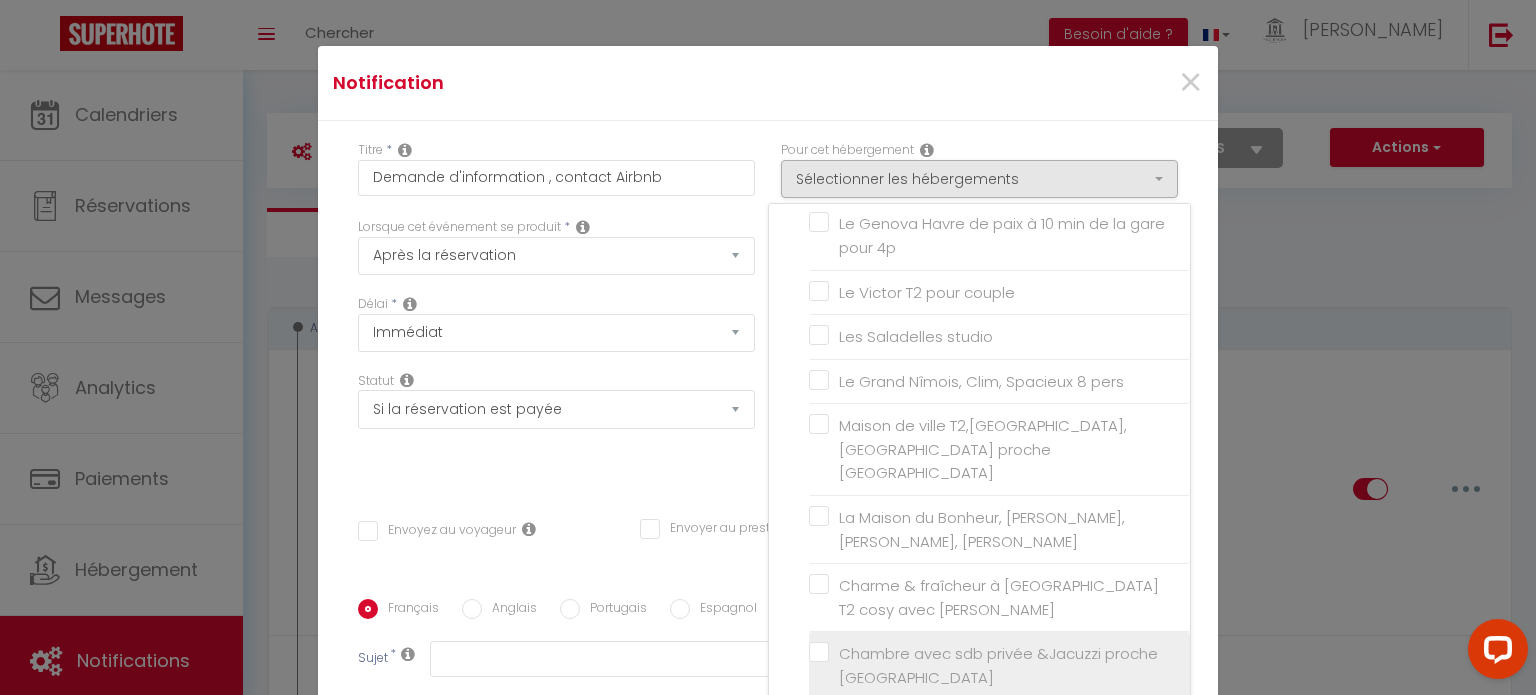 click on "Chambre avec sdb privée &Jacuzzi proche [GEOGRAPHIC_DATA]" at bounding box center (1003, 665) 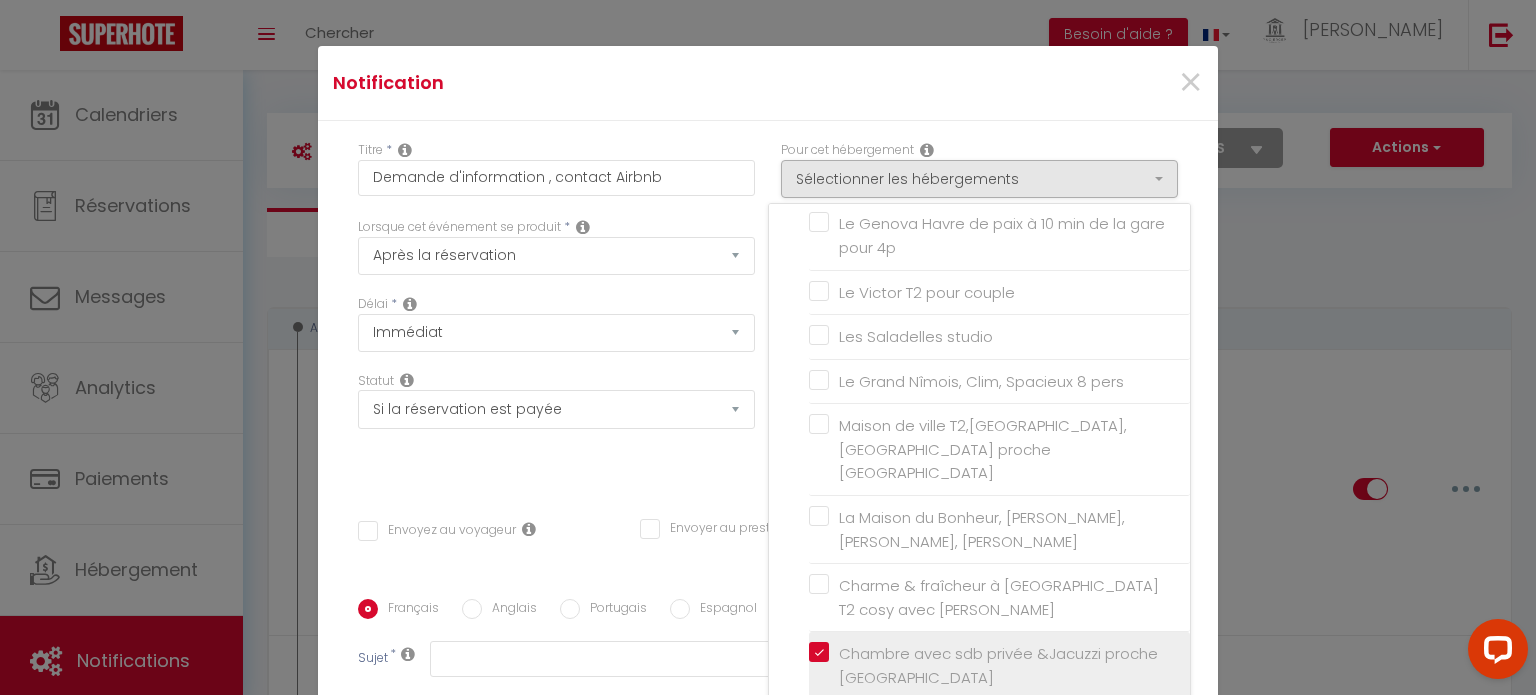 checkbox on "false" 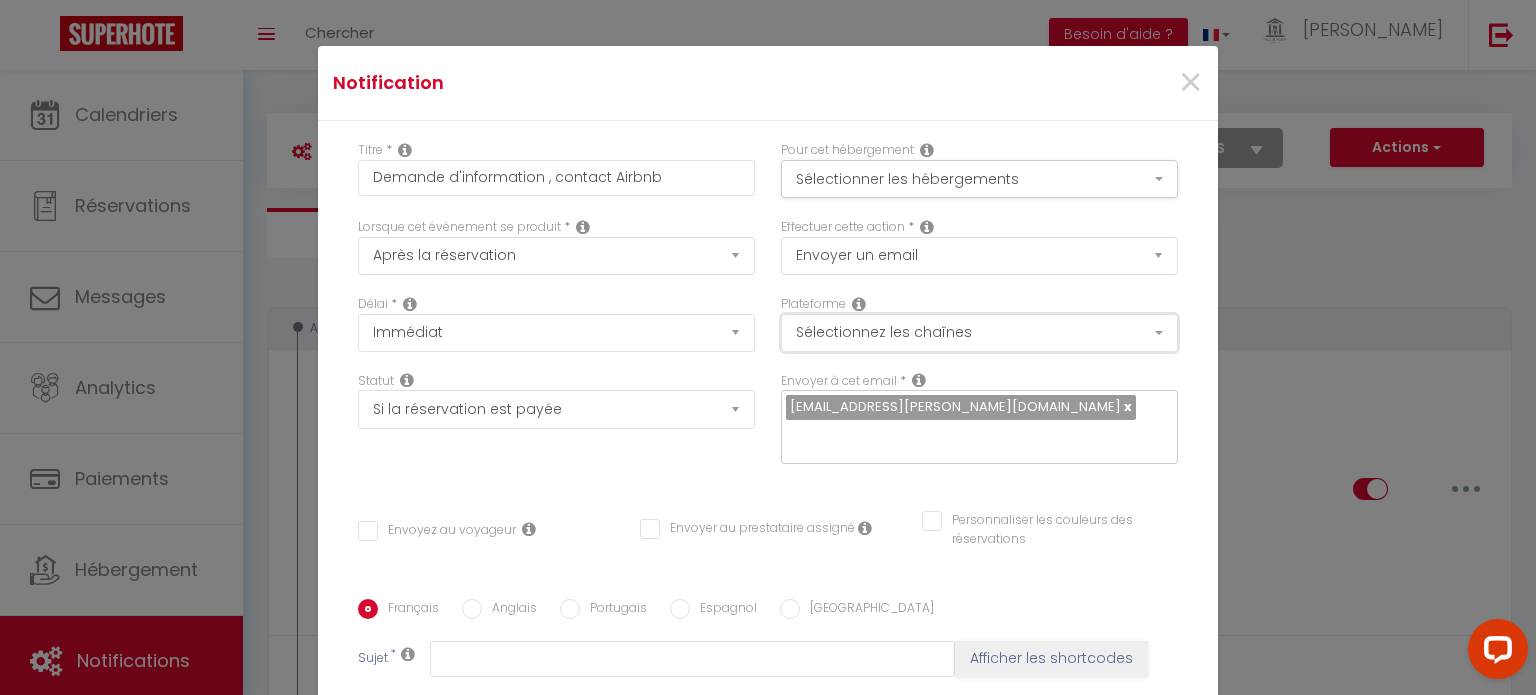 click on "Sélectionnez les chaînes" at bounding box center [979, 333] 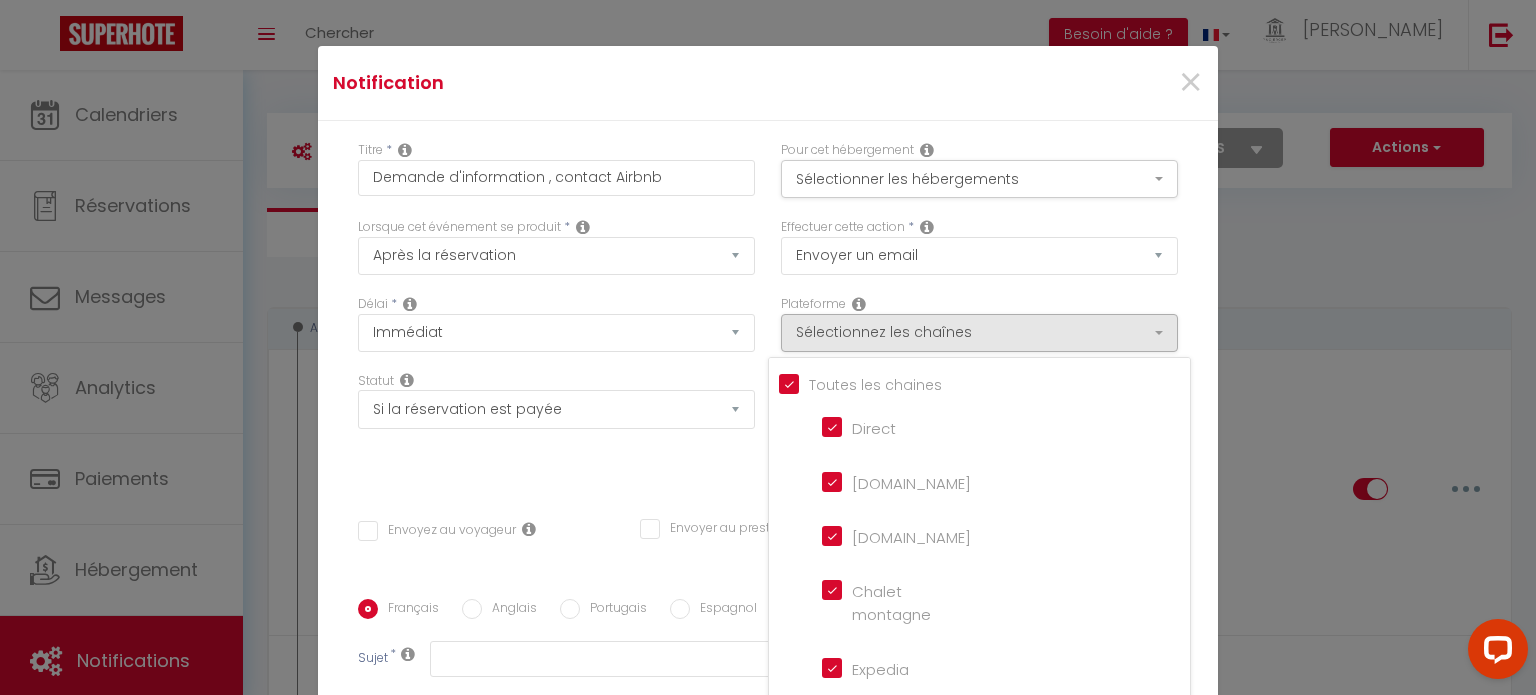click on "Tous les apparts" at bounding box center (984, 383) 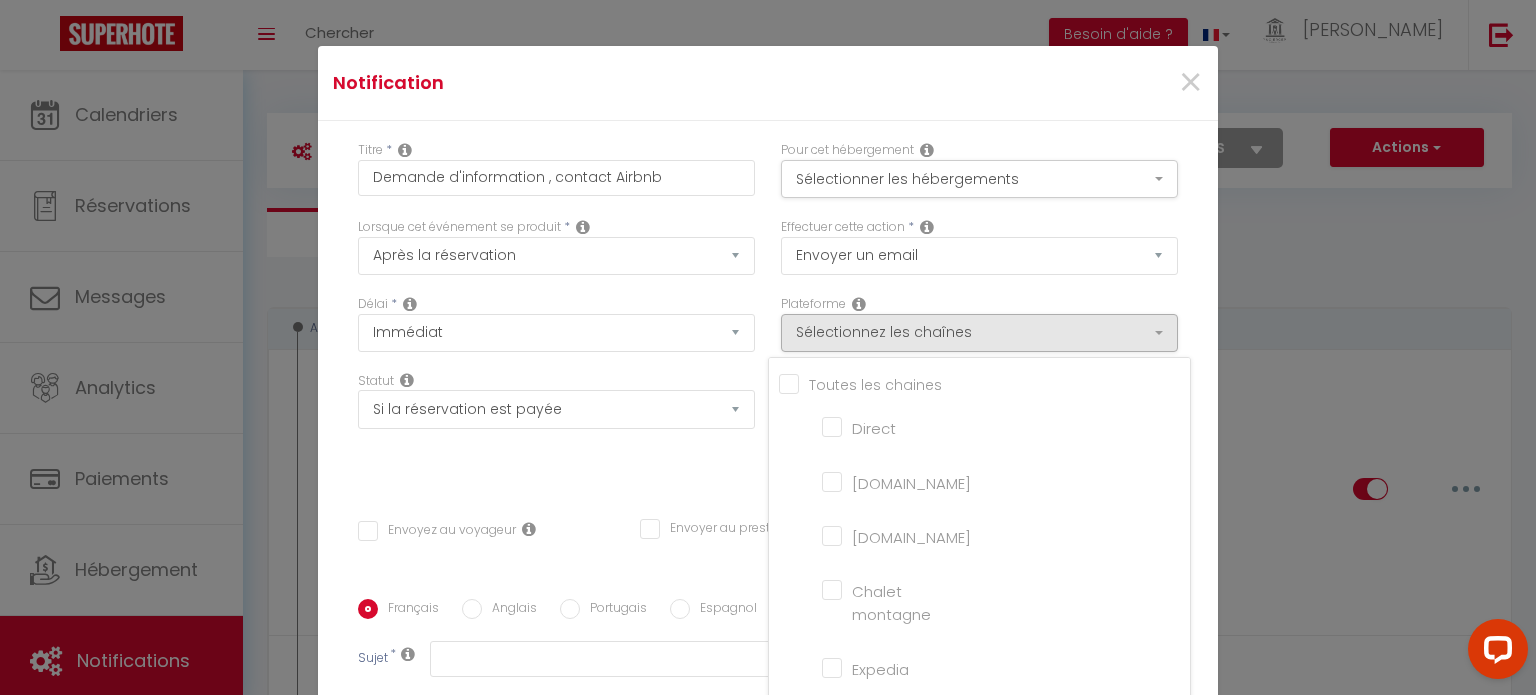 checkbox on "false" 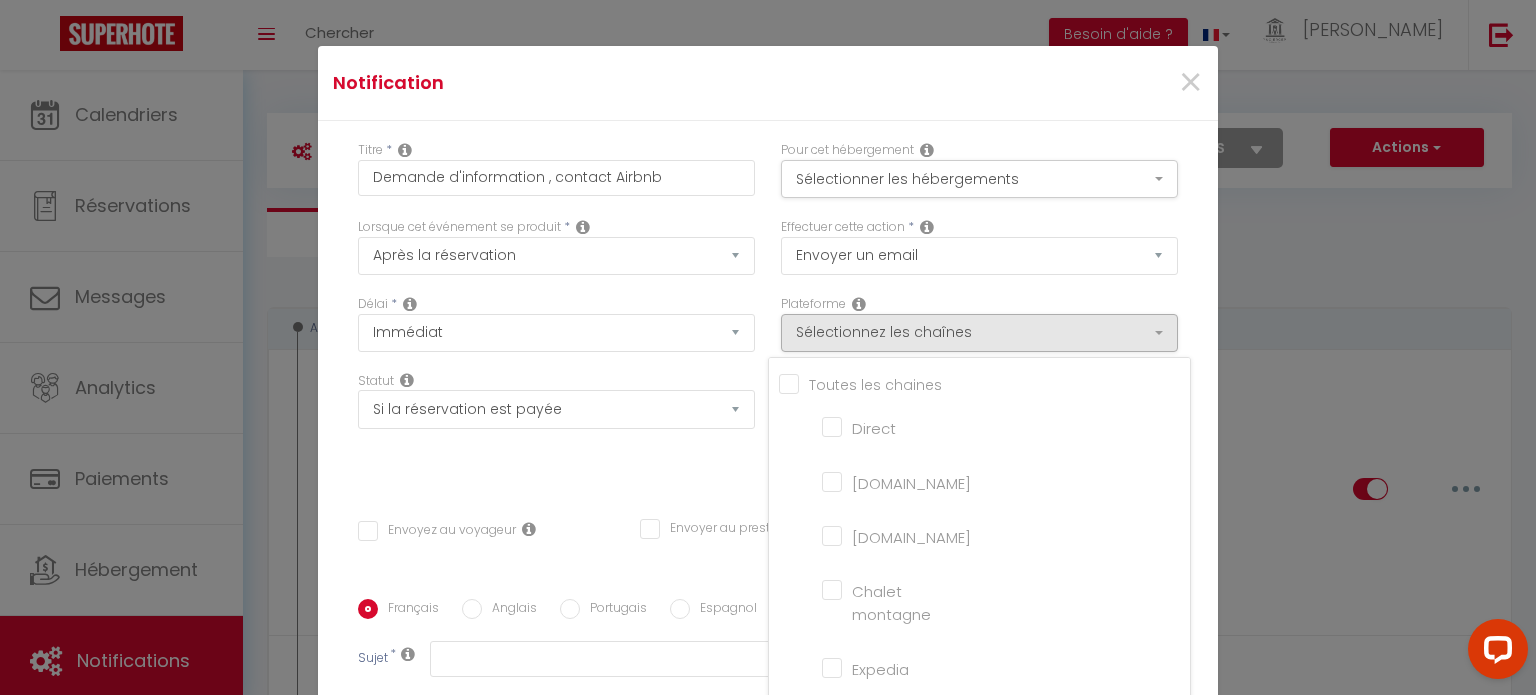 click on "[DOMAIN_NAME]" at bounding box center (879, 480) 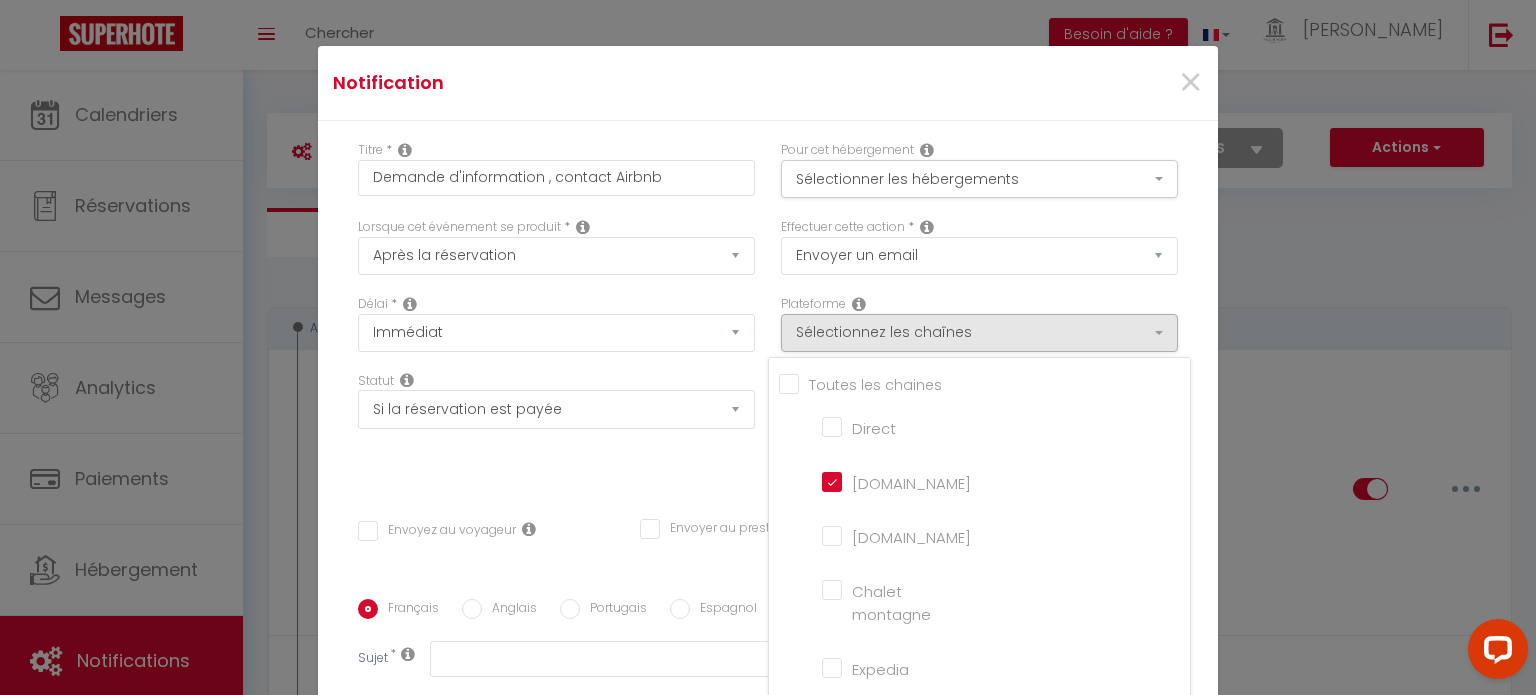checkbox on "false" 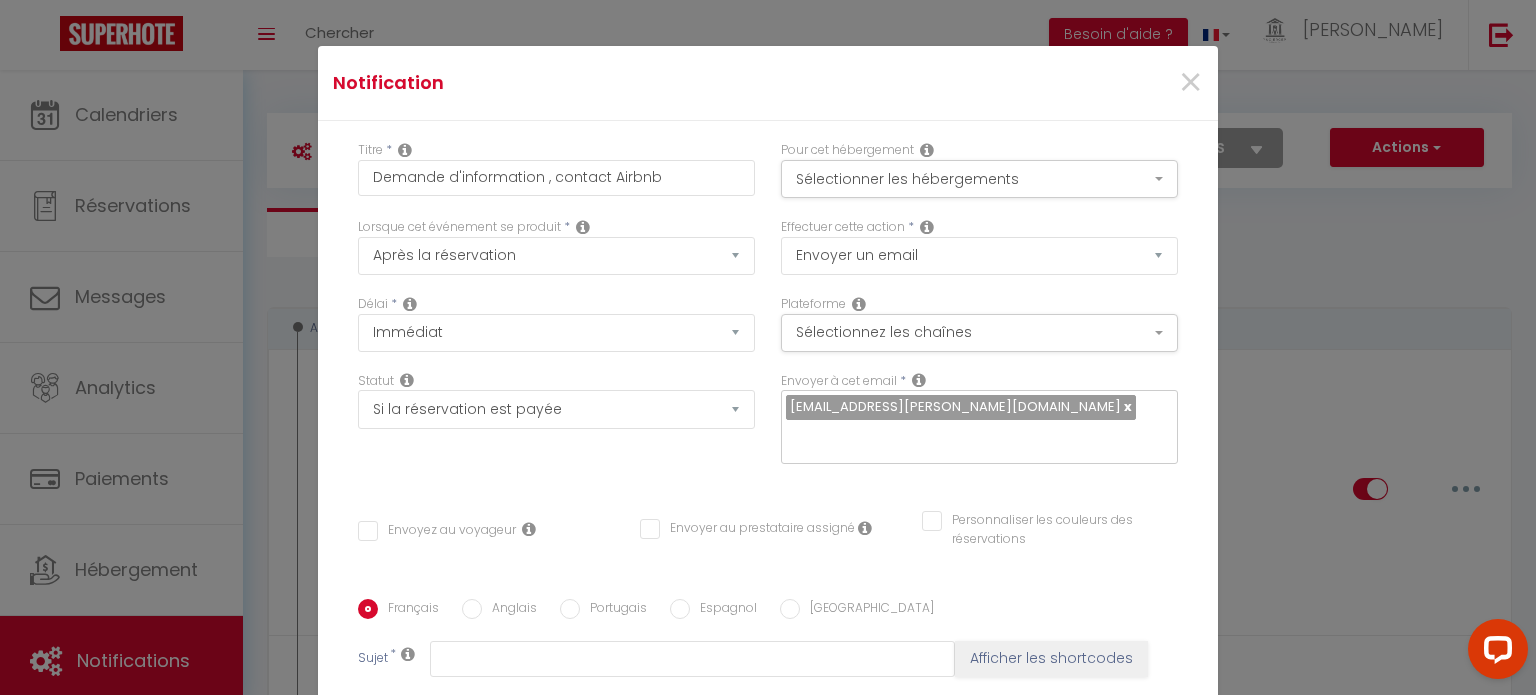 click at bounding box center [1126, 406] 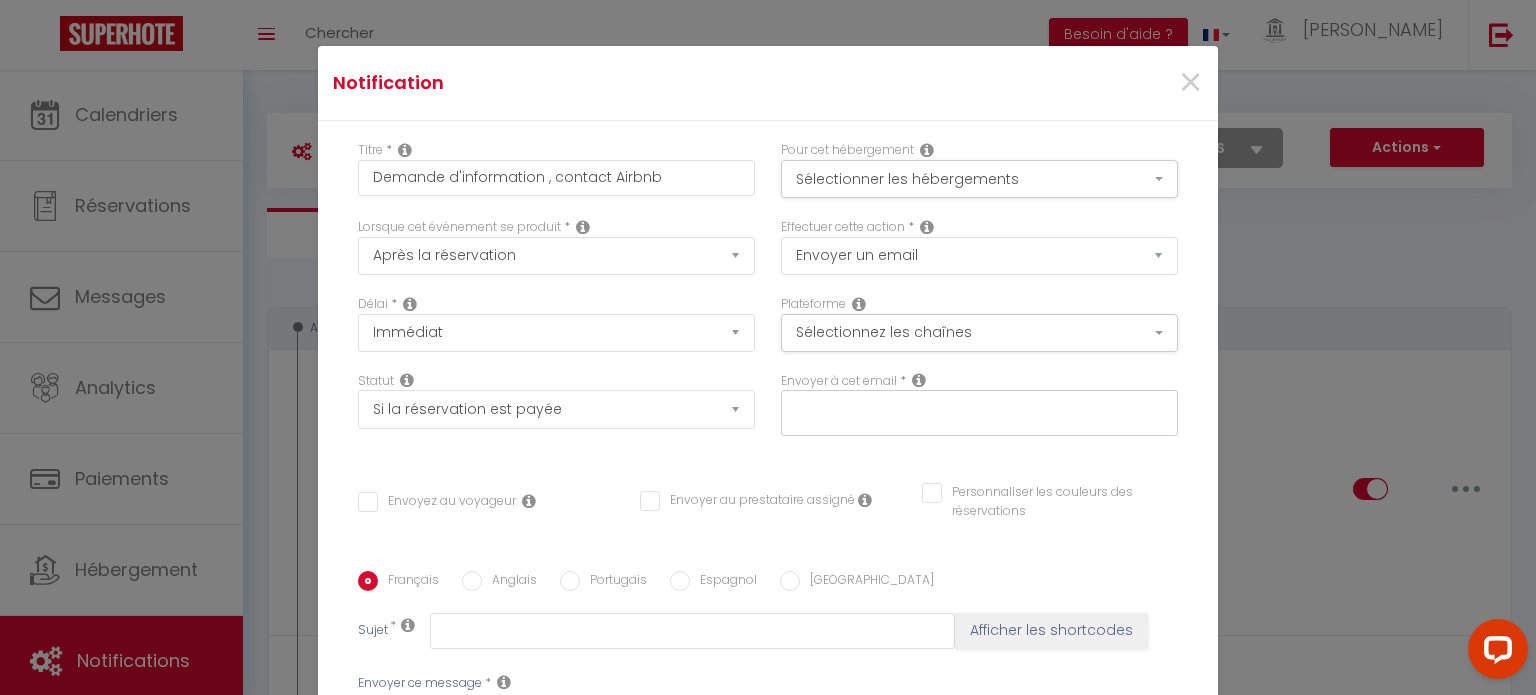 click at bounding box center [974, 409] 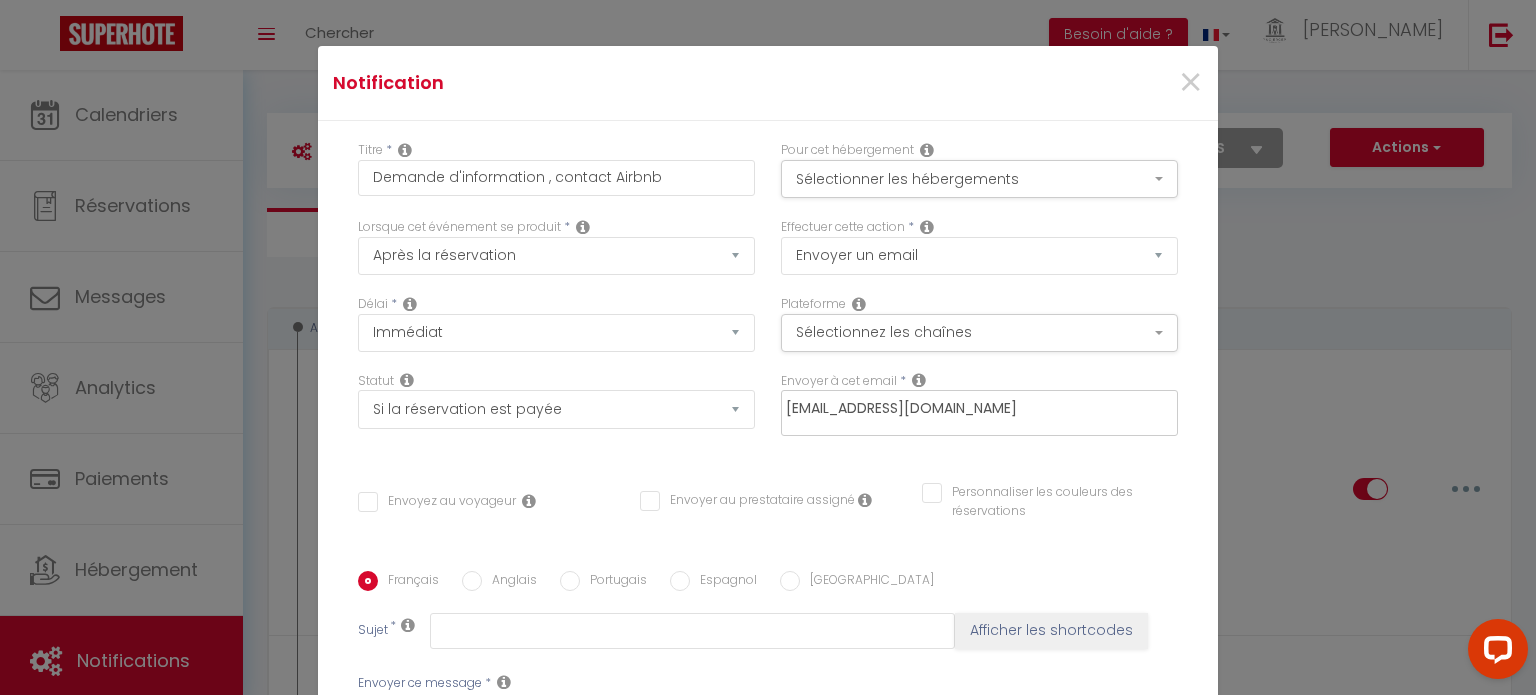 type on "[EMAIL_ADDRESS][DOMAIN_NAME]" 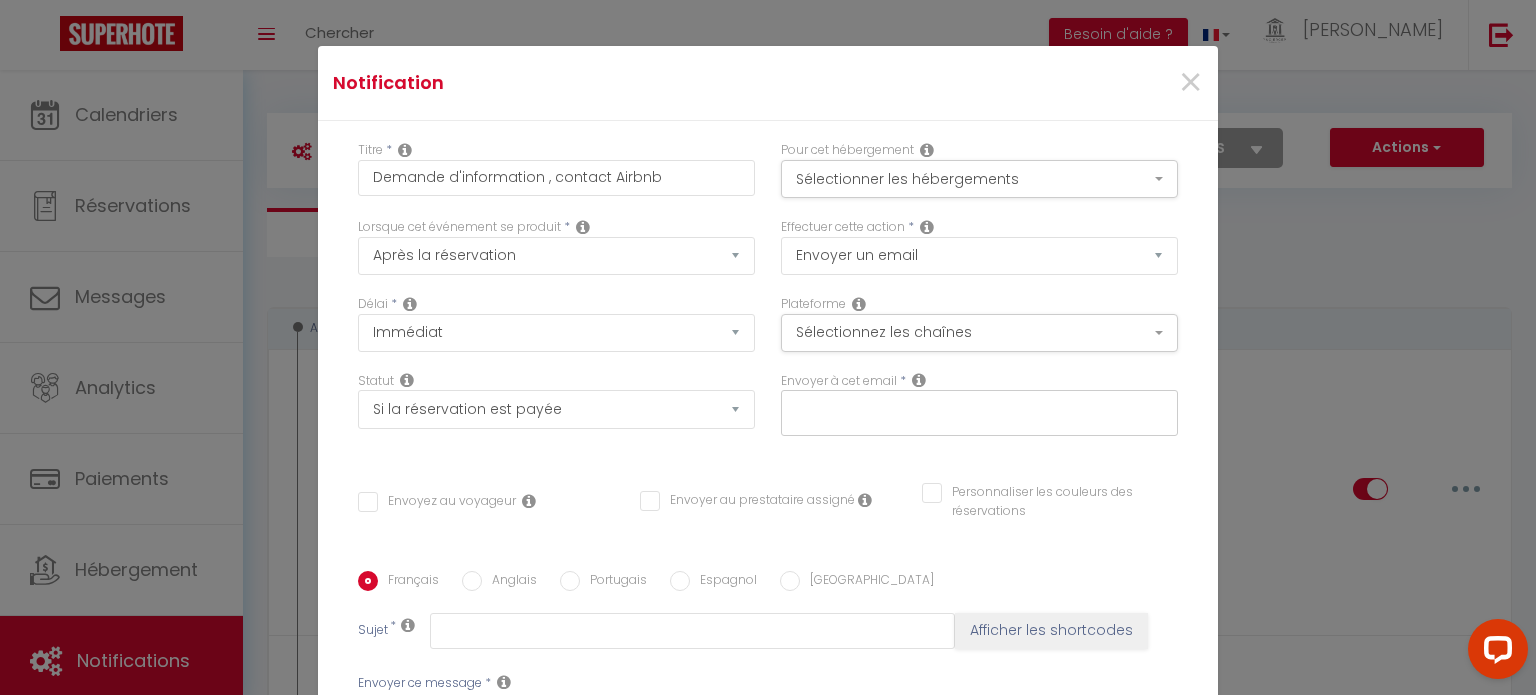 click on "Titre   *     Demande d'information , contact Airbnb   Pour cet hébergement
Sélectionner les hébergements
Tous les apparts
Autres
Les Flamants Roses
La Nîmoise - [PERSON_NAME]  ·
Les Arènes
Le Belvédère Nîmois pour 2, Terrasse privée Clim
Les brézines  Clim Terrasse Piscine au cœur de Mus
le Nîmois Appart Clim
Lorsque cet événement se produit" at bounding box center (768, 585) 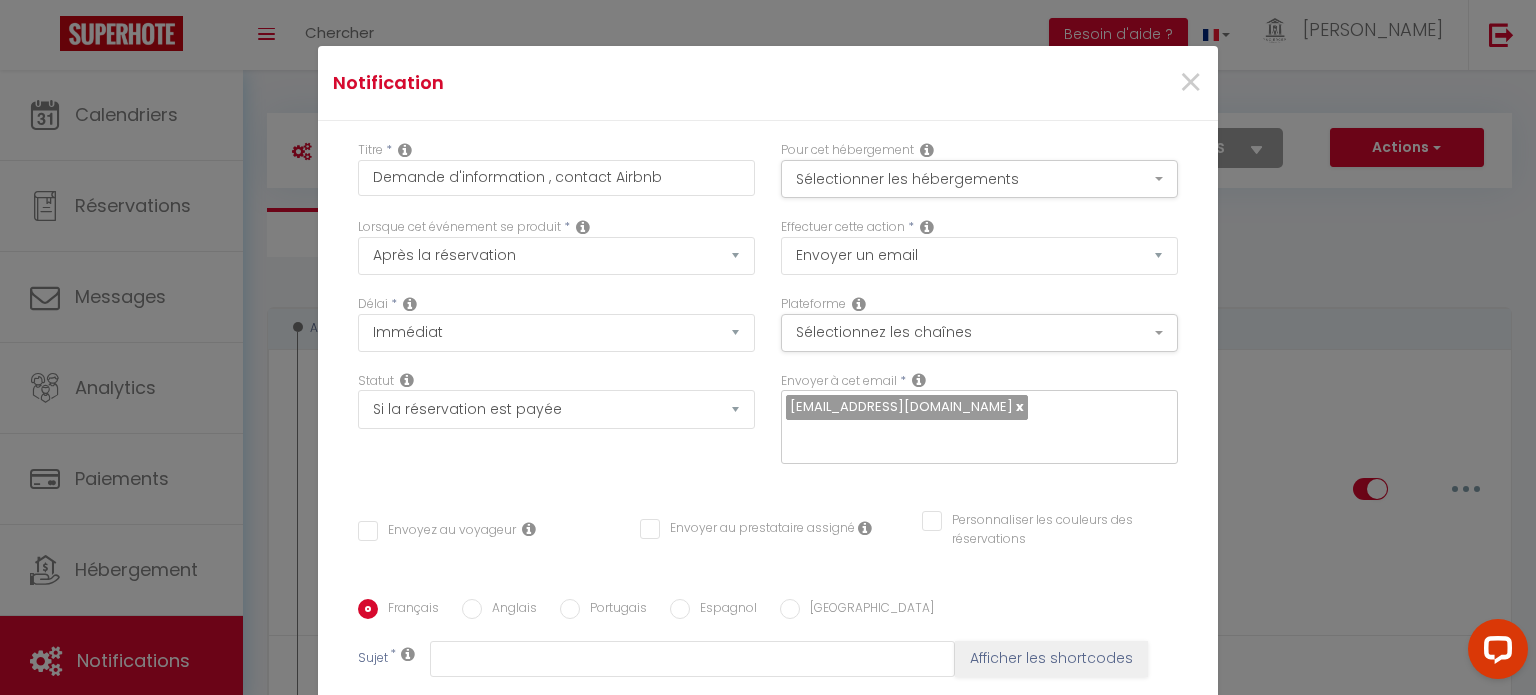 click on "Envoyez au voyageur" at bounding box center (437, 531) 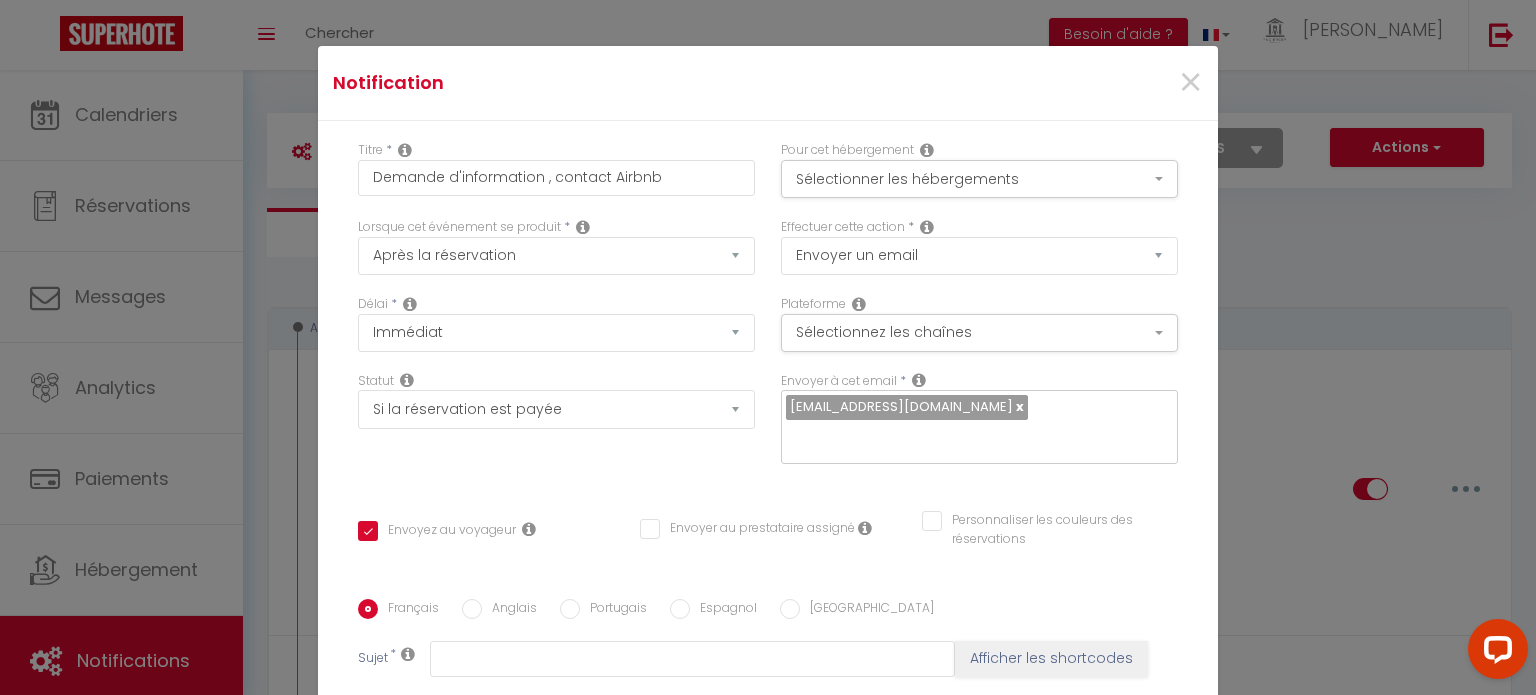 checkbox on "false" 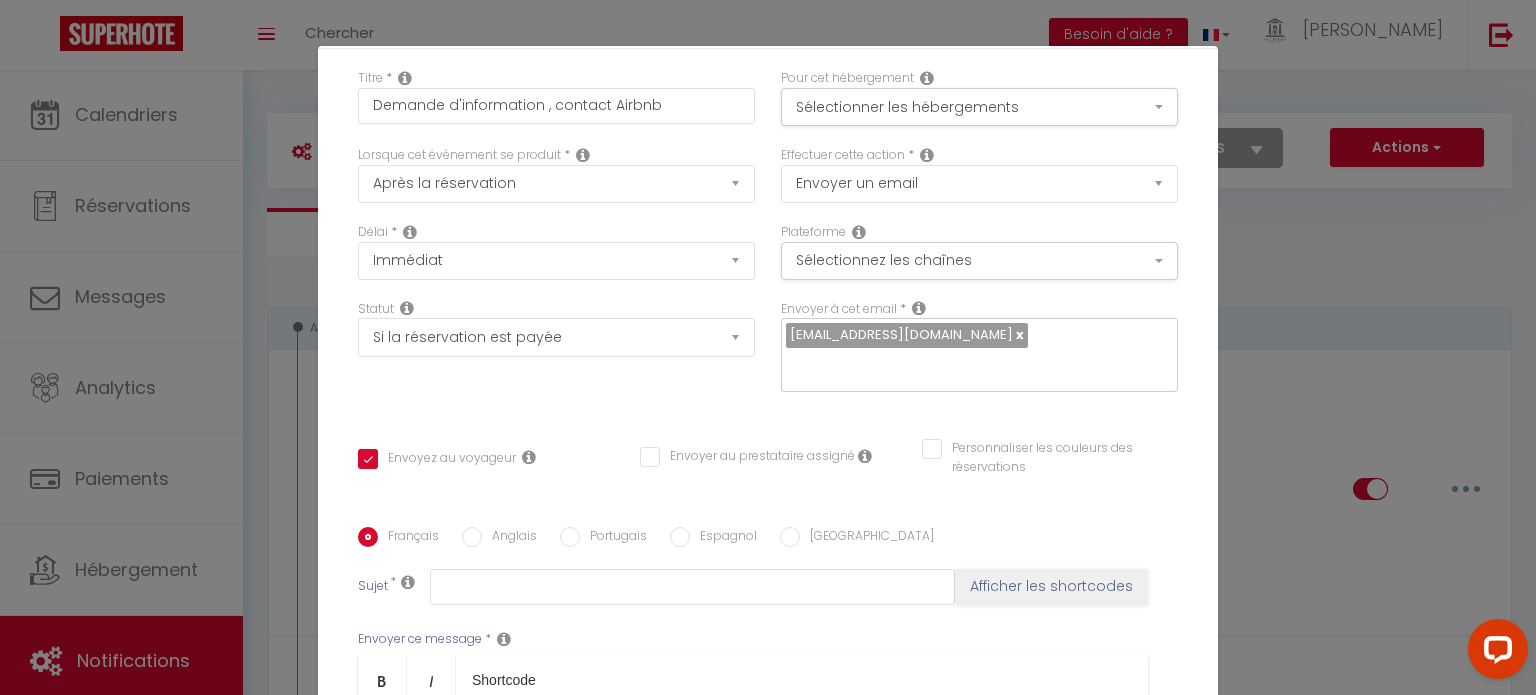 scroll, scrollTop: 200, scrollLeft: 0, axis: vertical 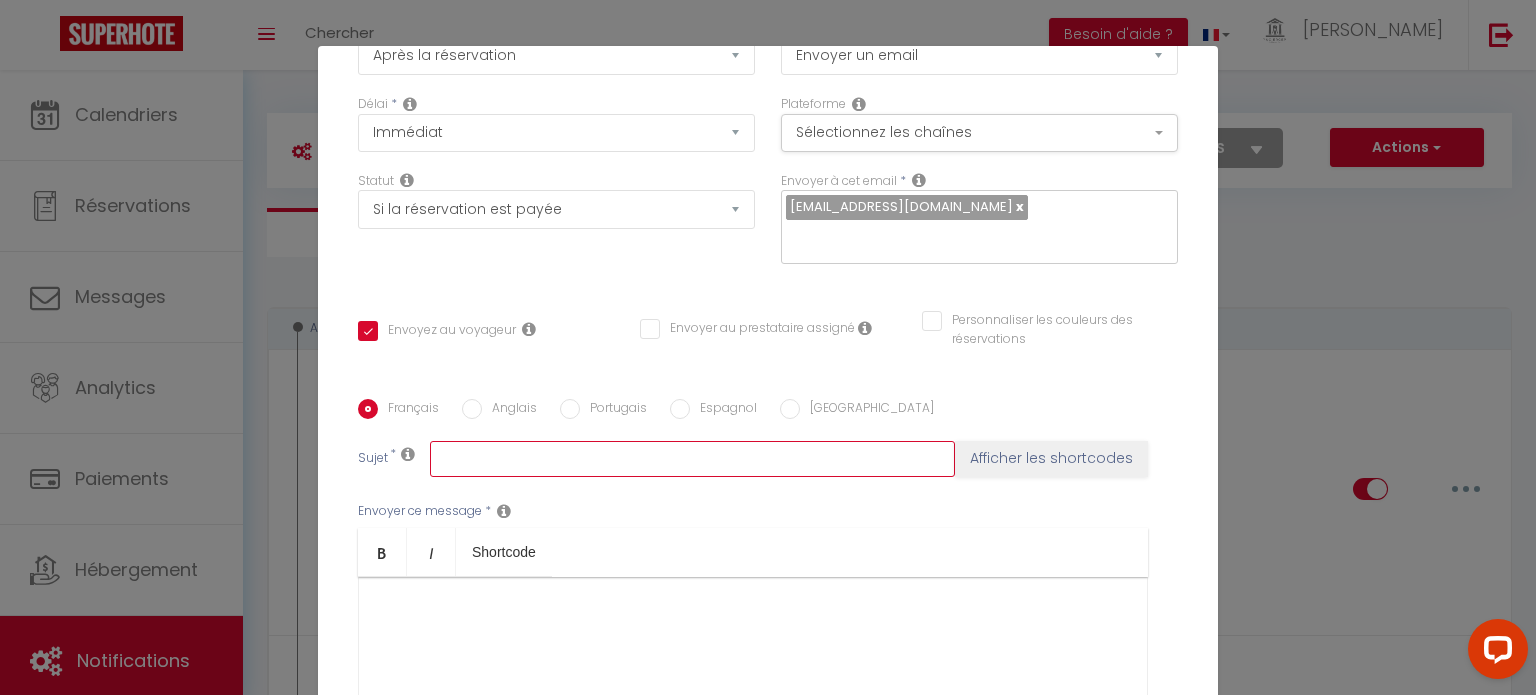 click at bounding box center [692, 459] 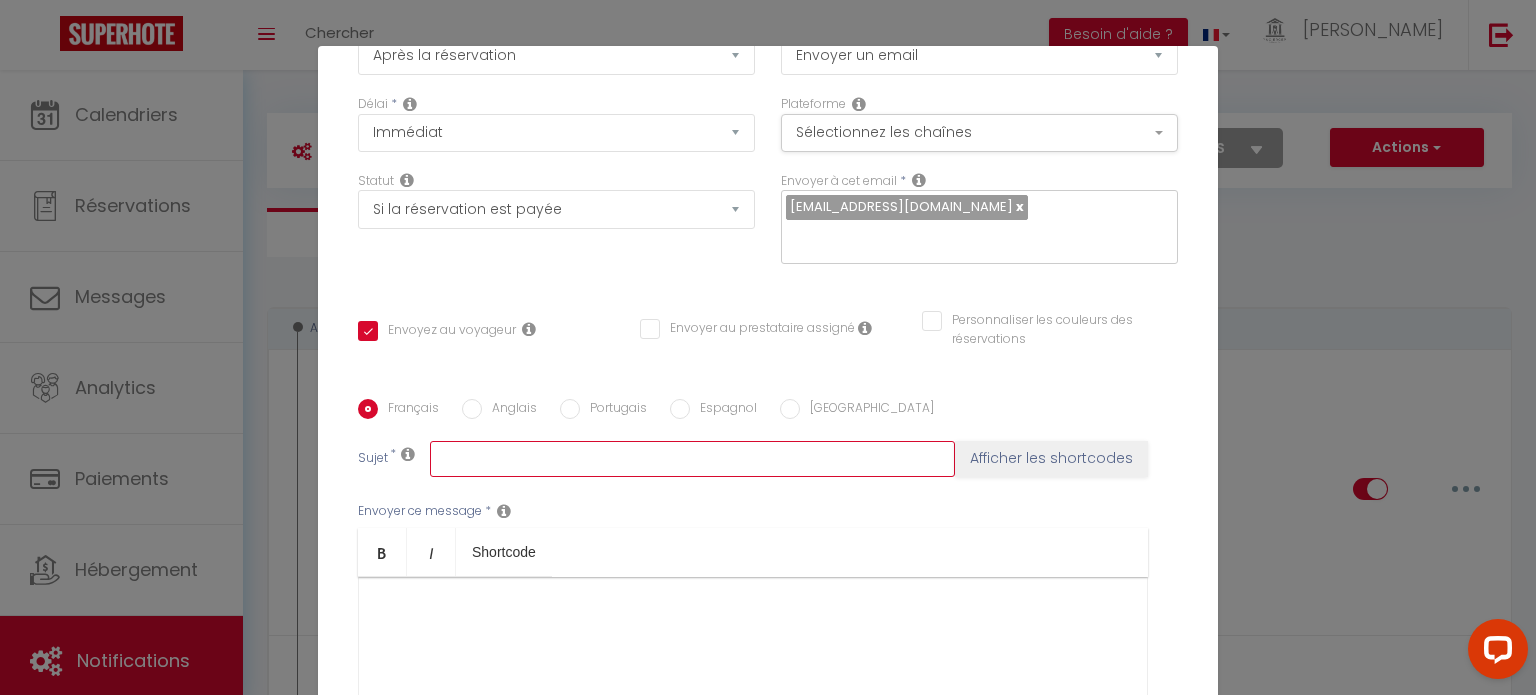 type on "e" 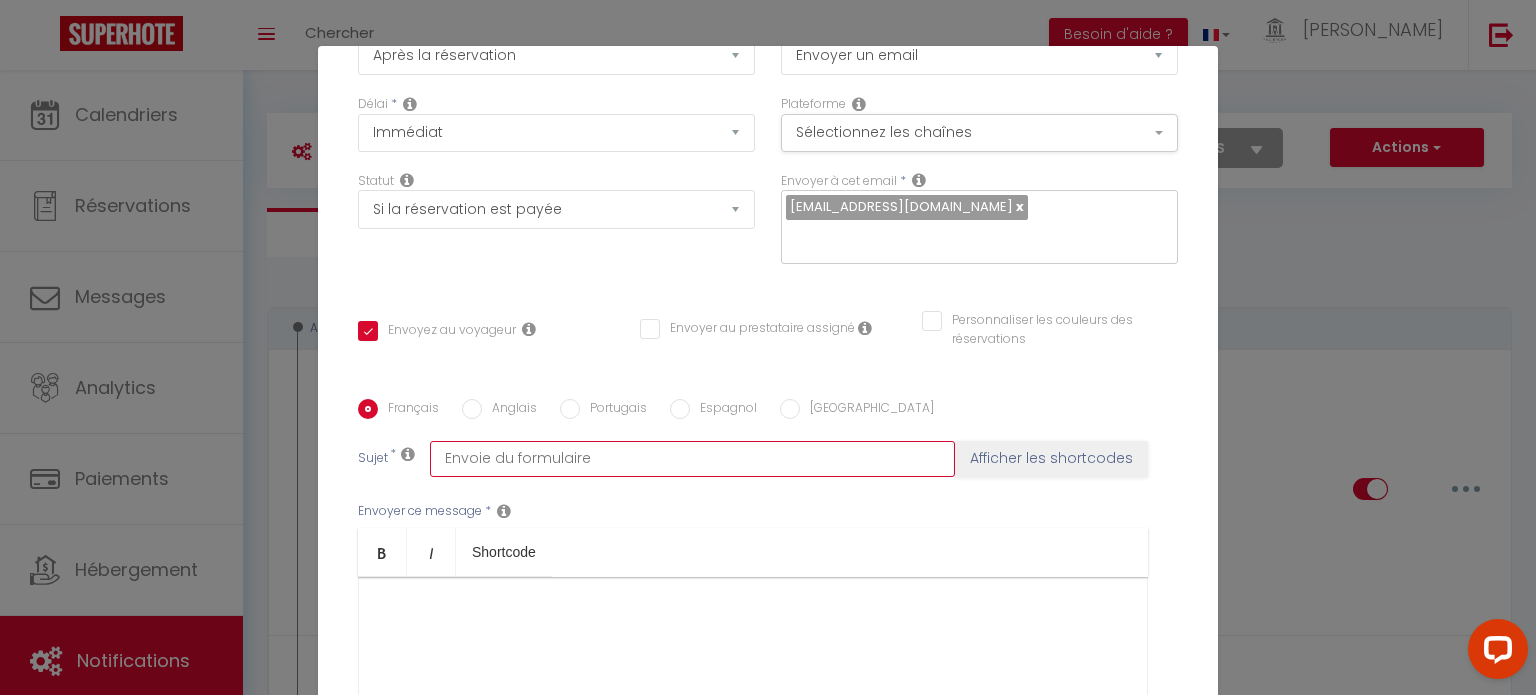 type on "Envoie du formulaire" 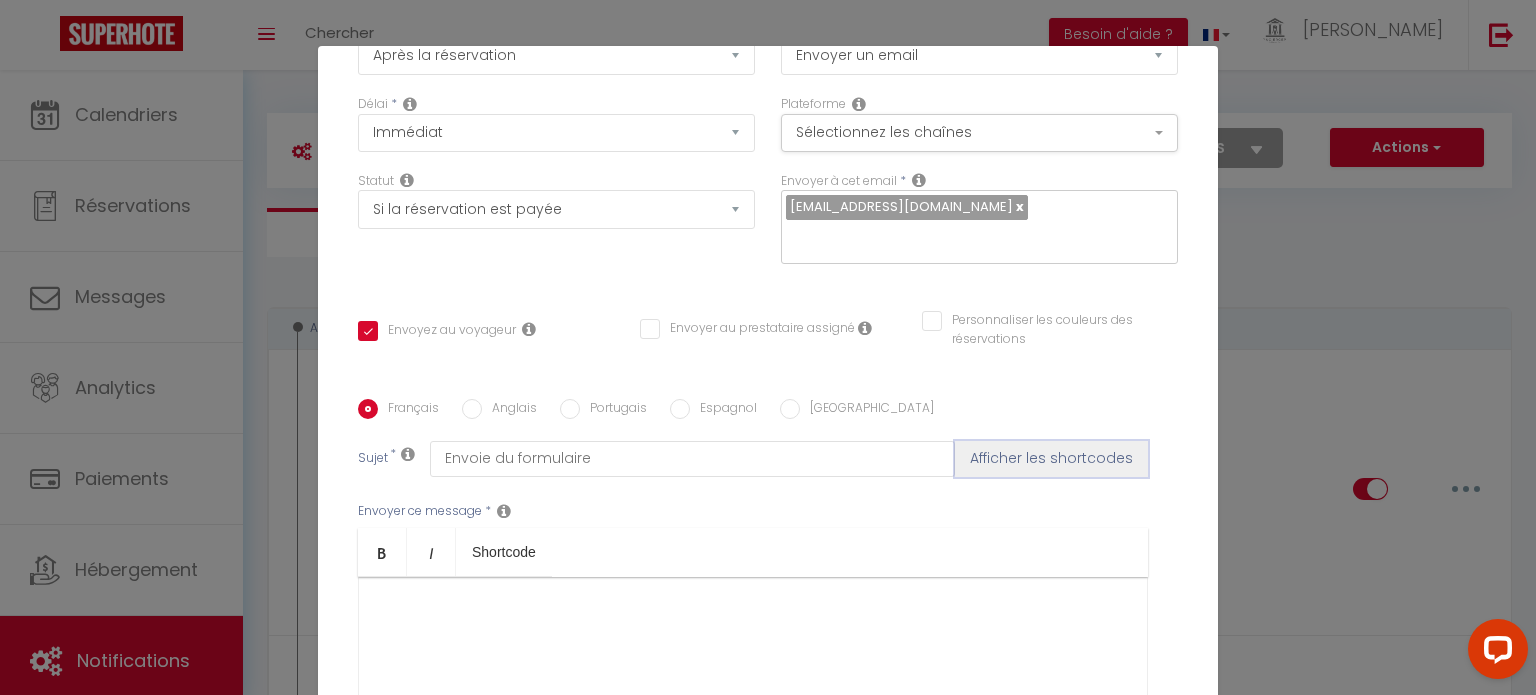 click on "Afficher les shortcodes" at bounding box center [1051, 459] 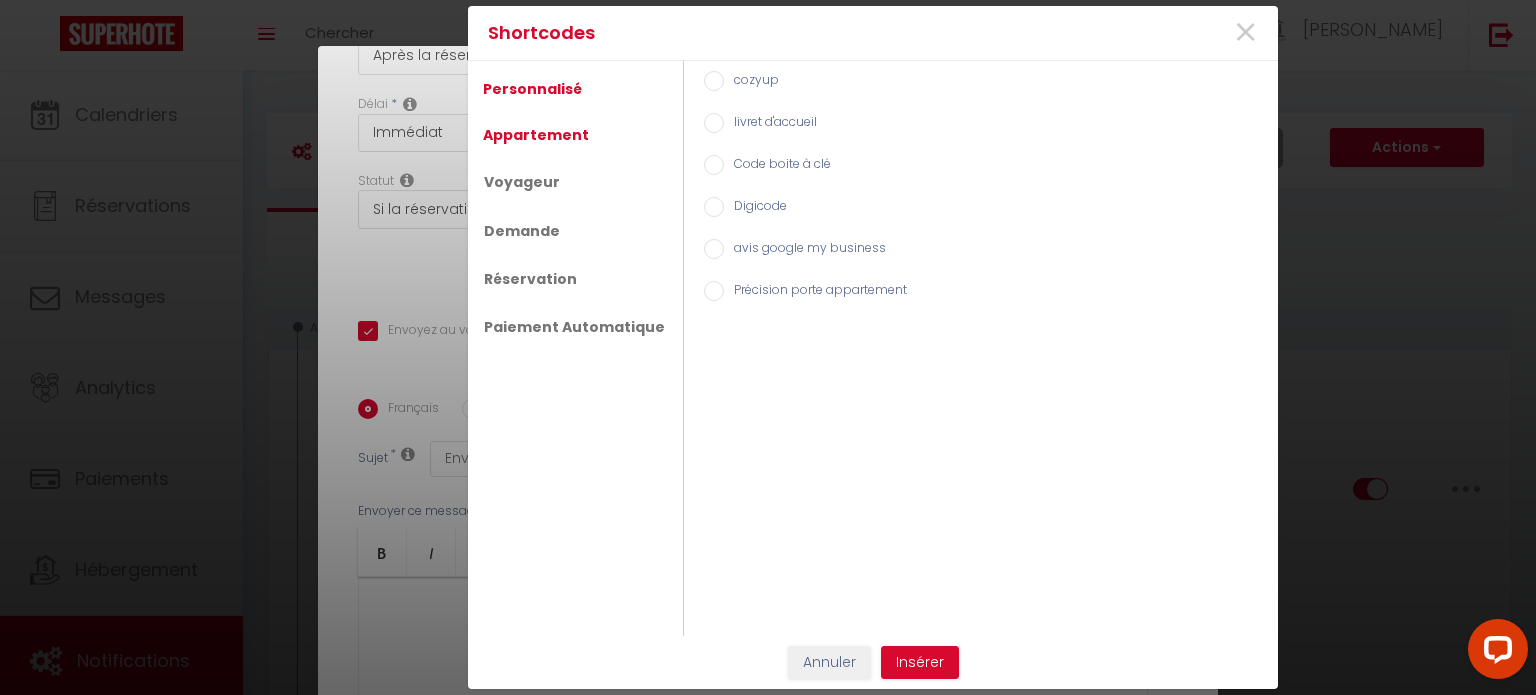 click on "Appartement" at bounding box center (536, 135) 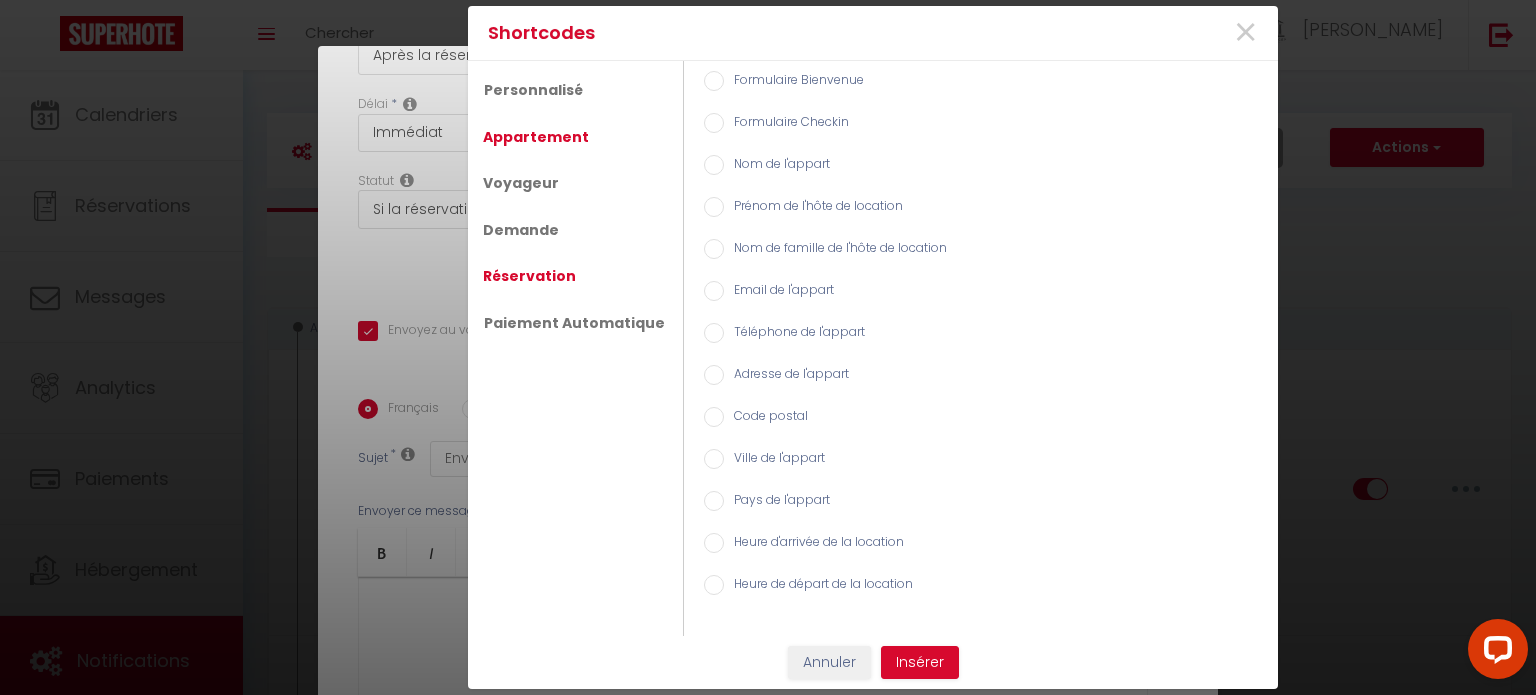 click on "Réservation" at bounding box center [529, 276] 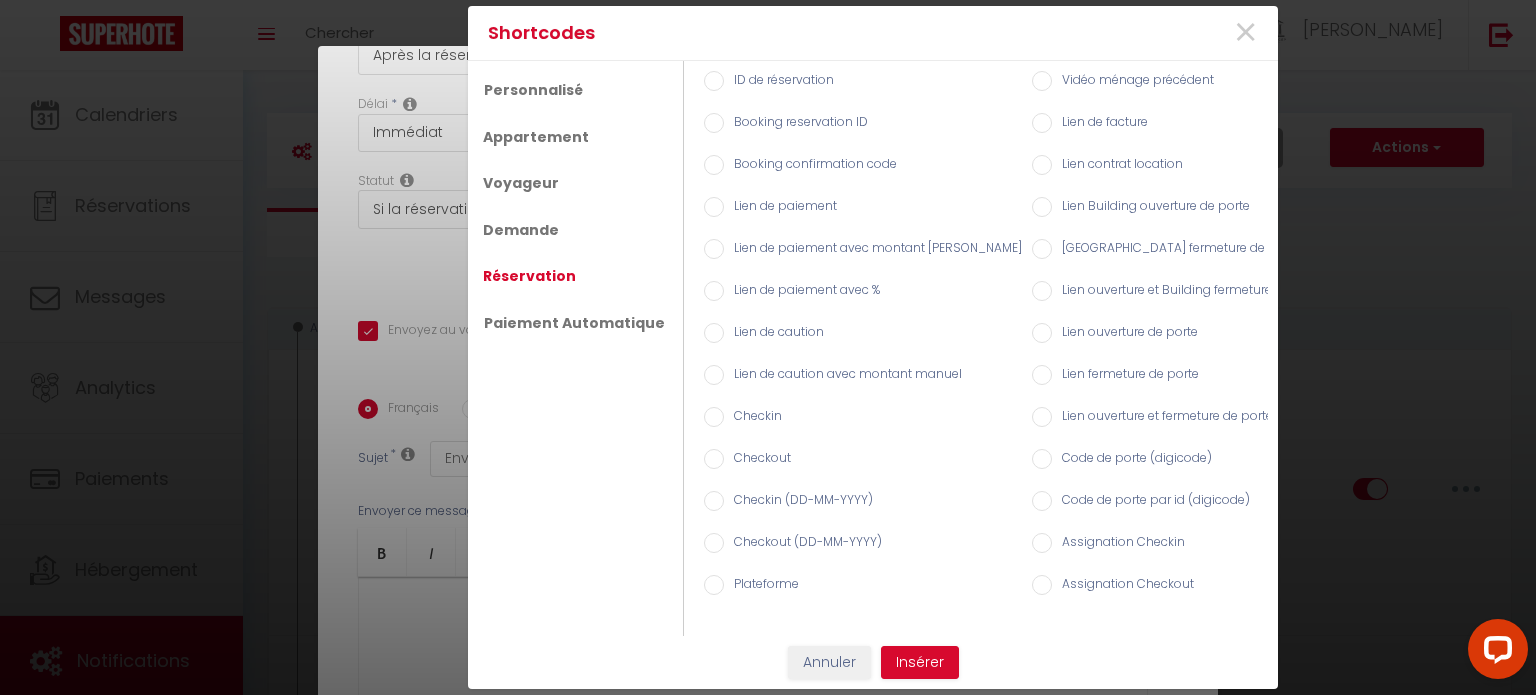 click on "Booking reservation ID" at bounding box center (714, 123) 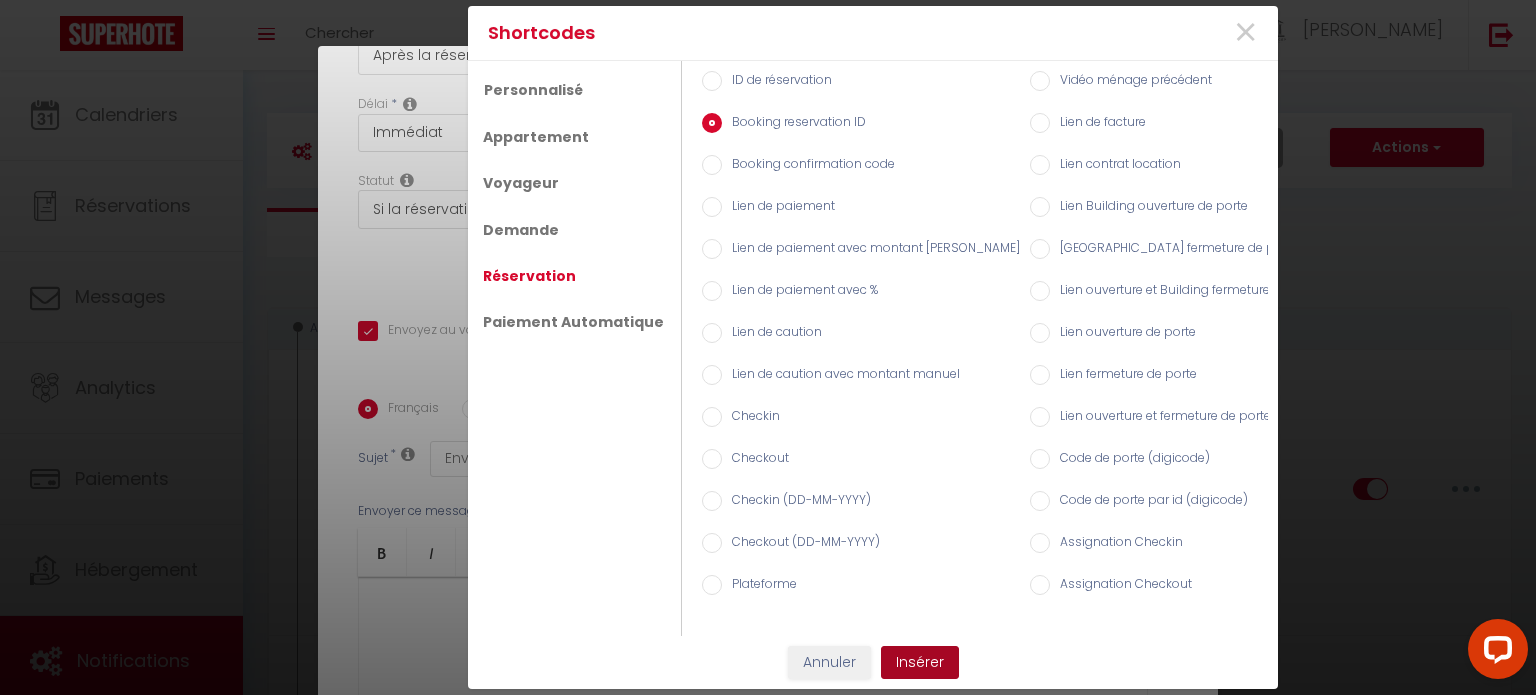 click on "Insérer" at bounding box center [920, 663] 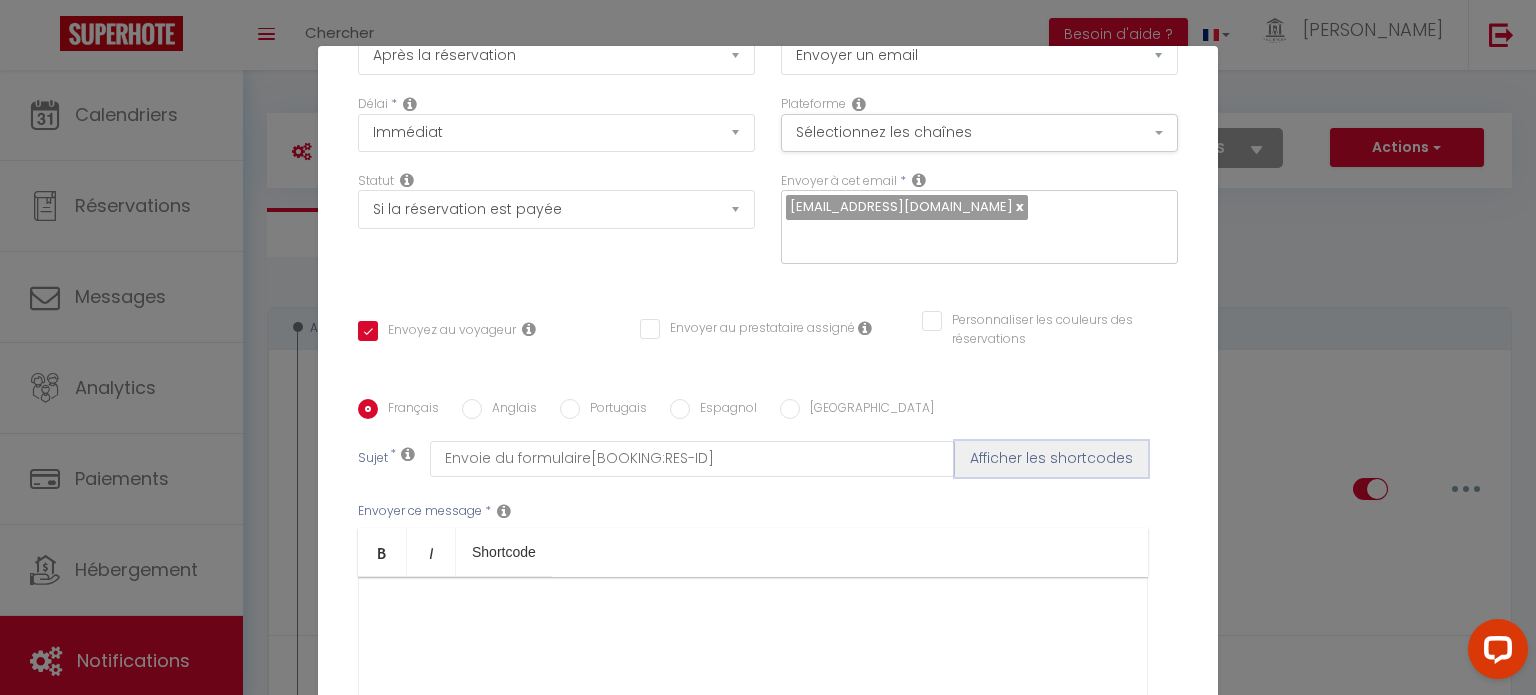 click on "Afficher les shortcodes" at bounding box center [1051, 459] 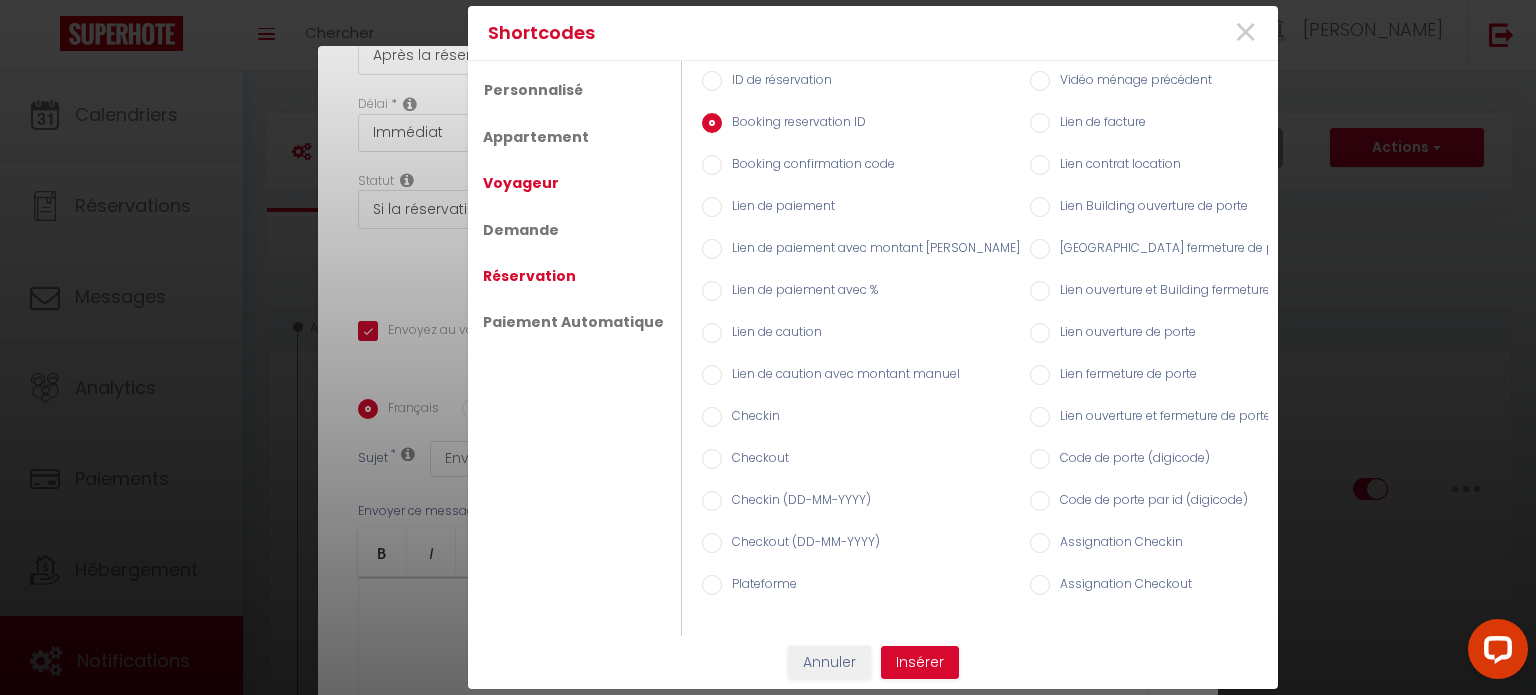 click on "Voyageur" at bounding box center (521, 183) 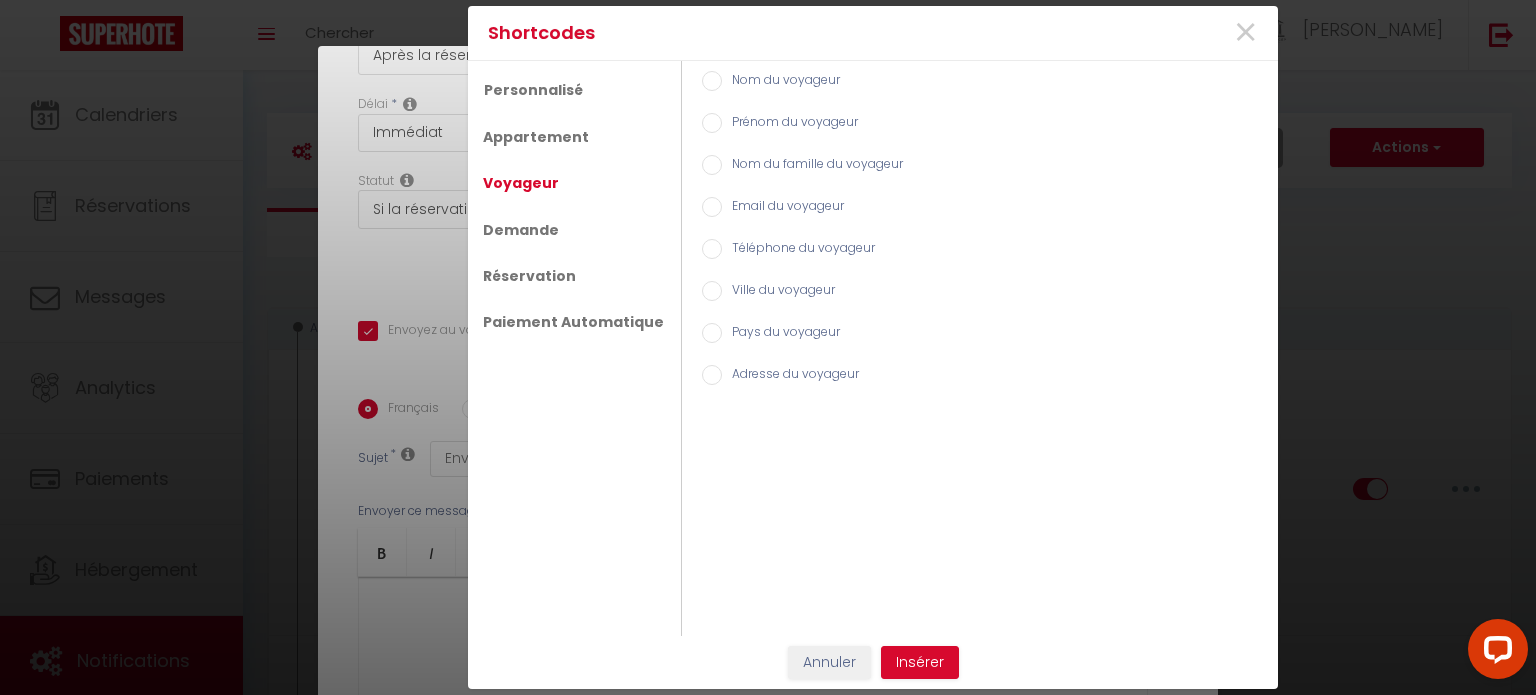 click on "Prénom du voyageur" at bounding box center [712, 123] 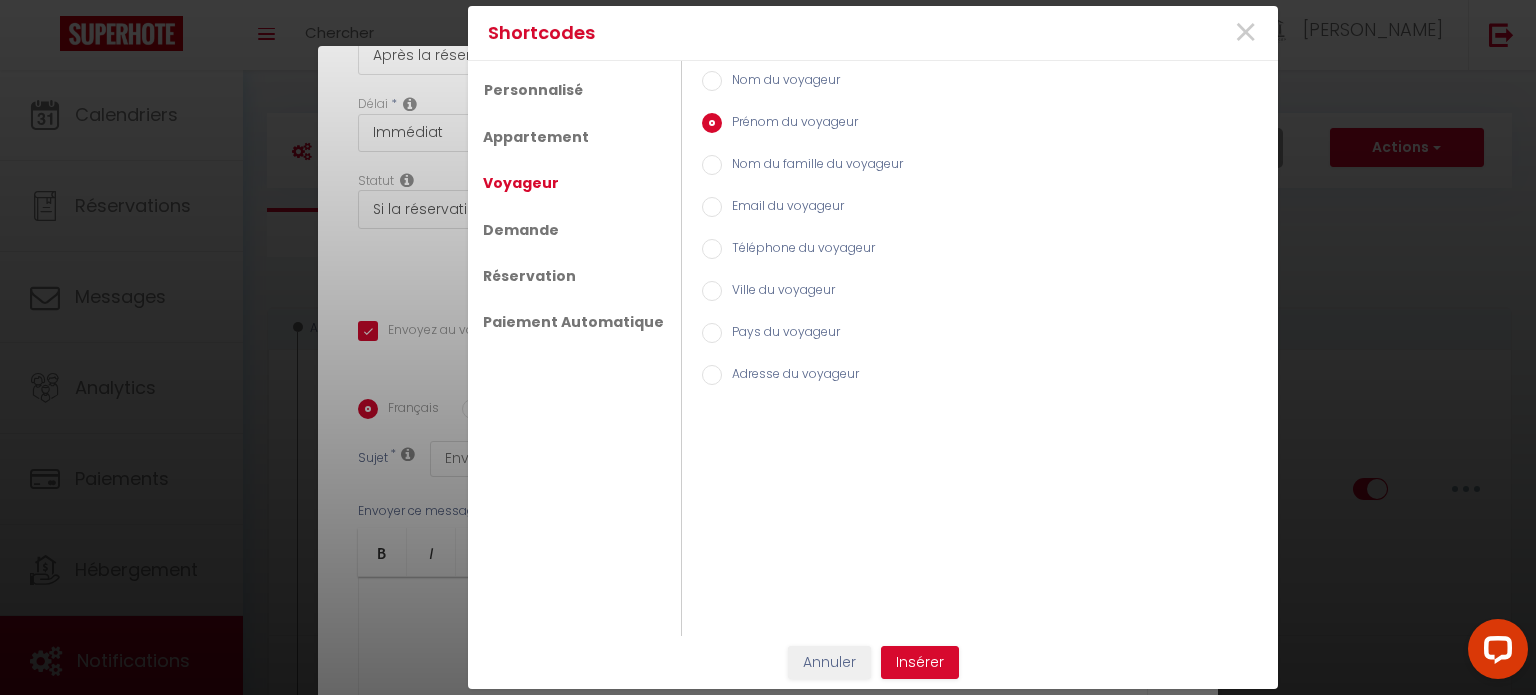 radio on "true" 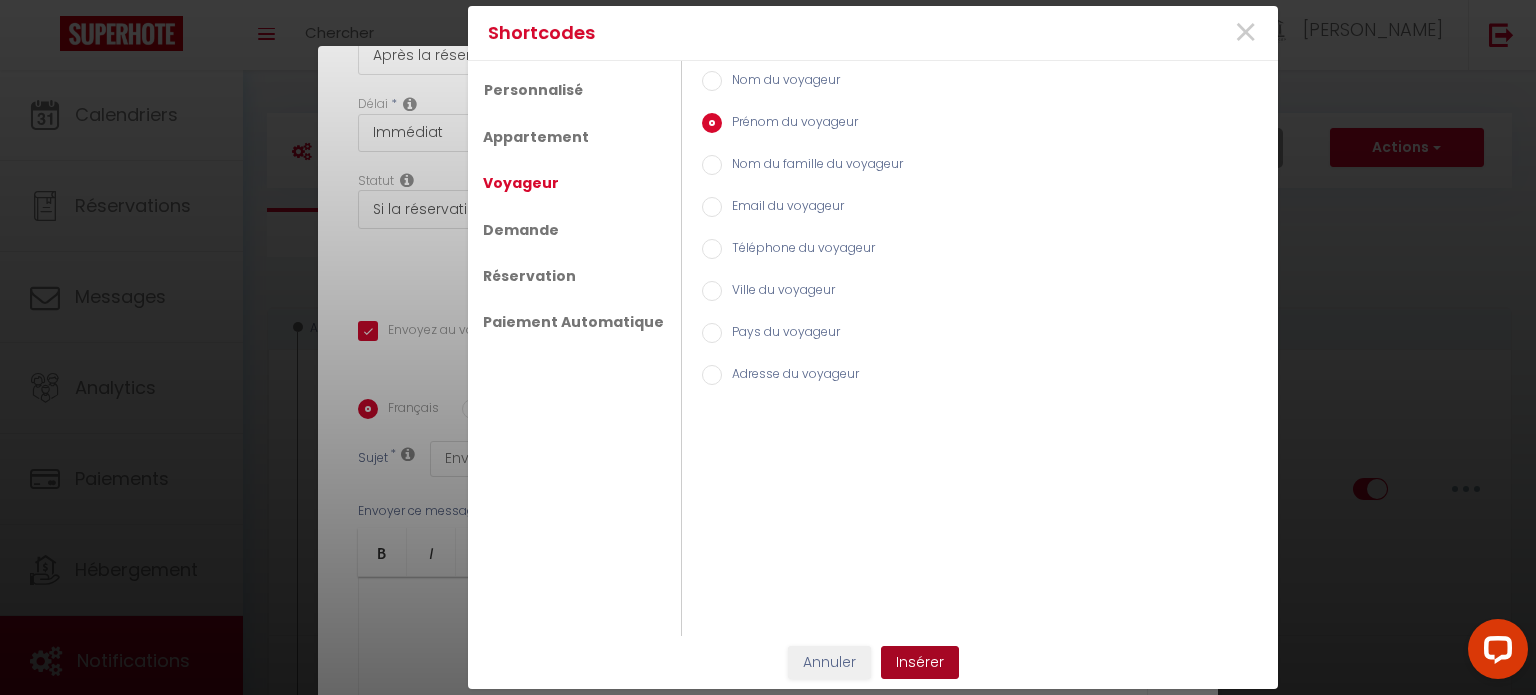 click on "Insérer" at bounding box center (920, 663) 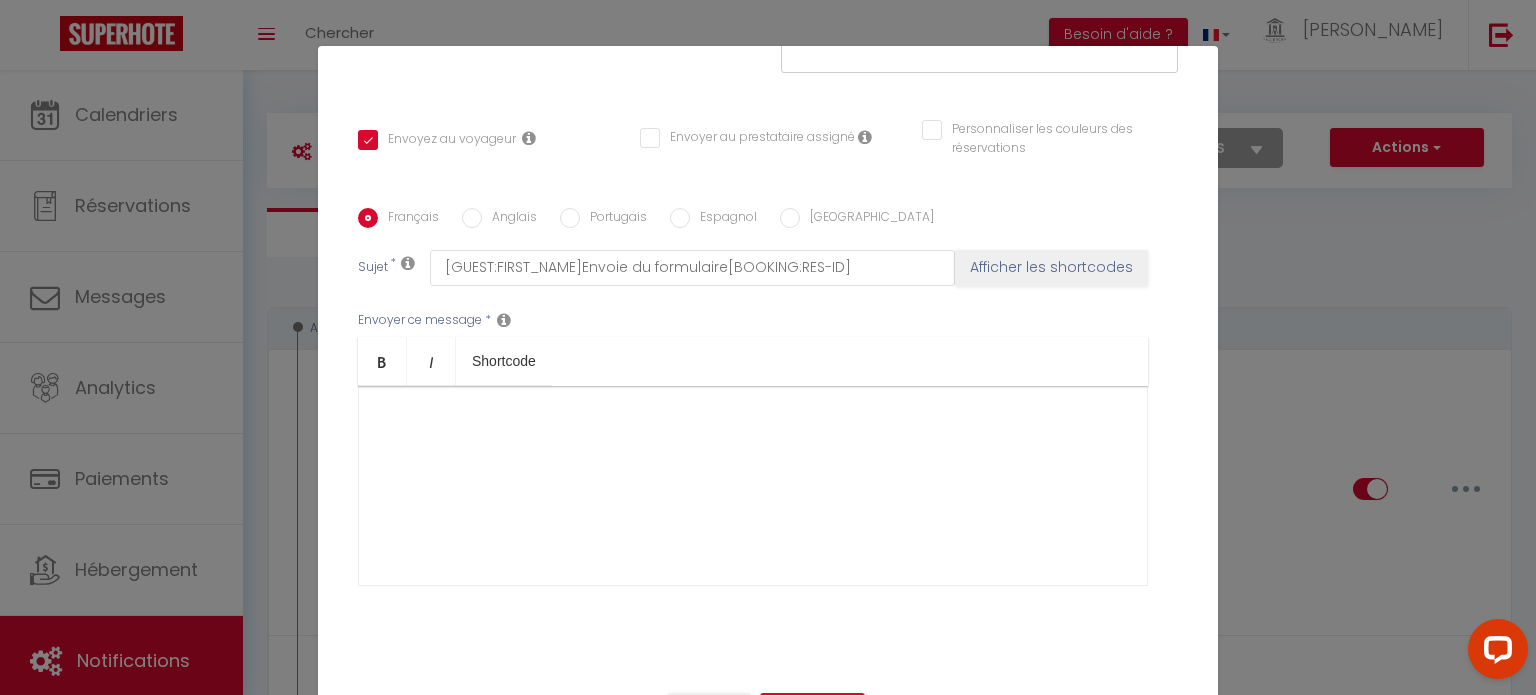 scroll, scrollTop: 396, scrollLeft: 0, axis: vertical 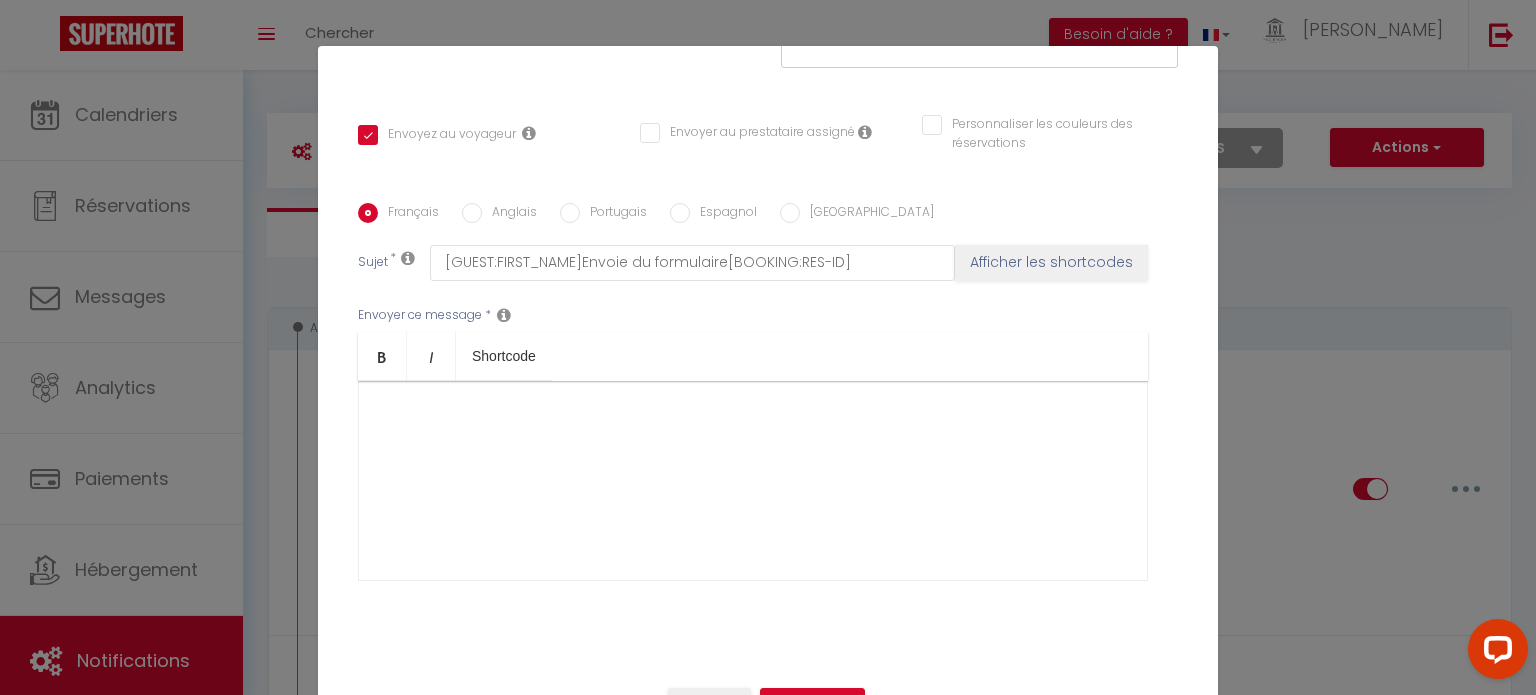 click at bounding box center (753, 481) 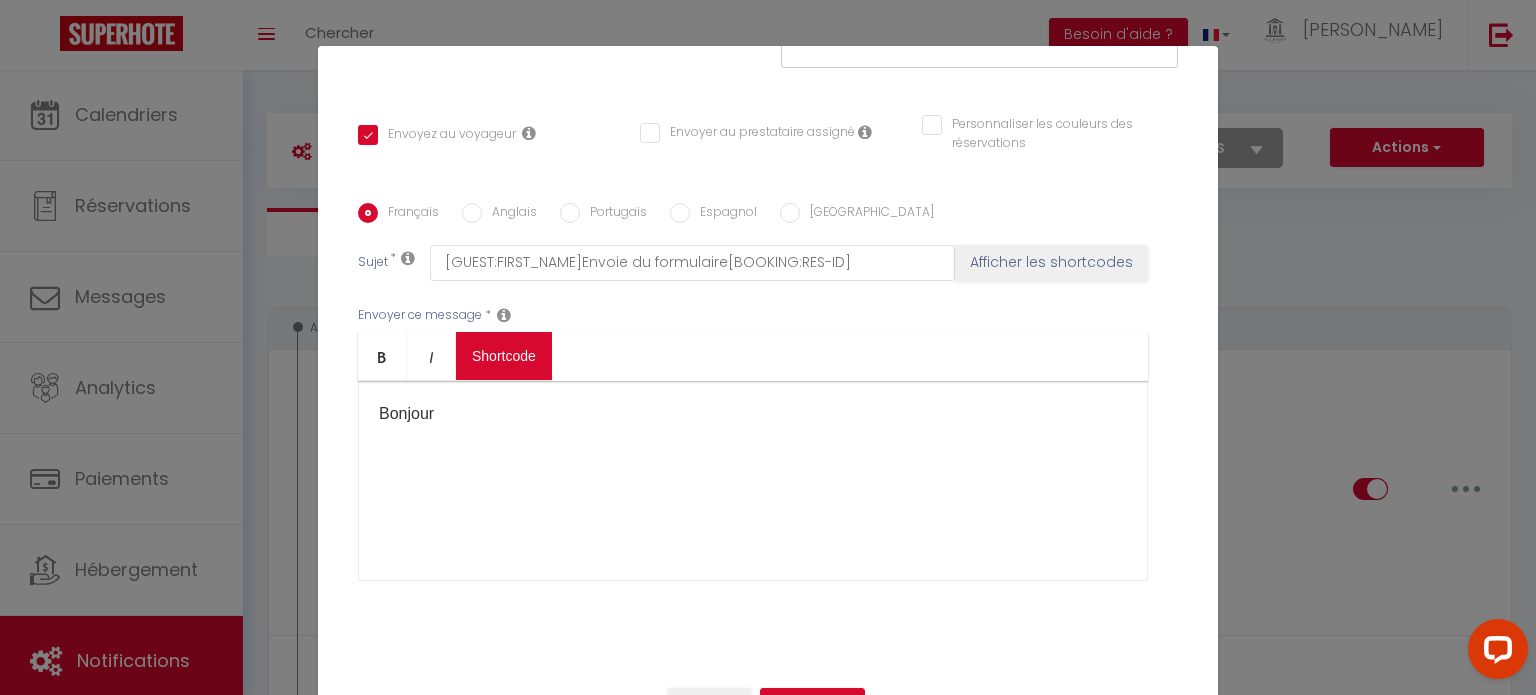 click on "Coaching SuperHote ce soir à 18h00, pour participer:  [URL][DOMAIN_NAME][SECURITY_DATA]   ×     Toggle navigation       Toggle Search     Toggle menubar     Chercher   BUTTON
Besoin d'aide ?
[PERSON_NAME]        Équipe     Résultat de la recherche   Aucun résultat     Calendriers     Réservations     Messages     Analytics      Paiements     Hébergement     Notifications                 Résultat de la recherche   Id   Appart   Voyageur    Checkin   Checkout   Nuits   Pers.   Plateforme   Statut     Résultat de la recherche   Aucun résultat          Notifications
Actions
Nouvelle Notification    Exporter    Importer    Tous les apparts    Les Flamants Roses La Nîmoise - [PERSON_NAME]  · Les Arènes Le Belvédère Nîmois pour 2, Terrasse privée Clim Les brézines  Clim Terrasse Piscine au cœur de Mus le Nîmois Appart Clim" at bounding box center (768, 3775) 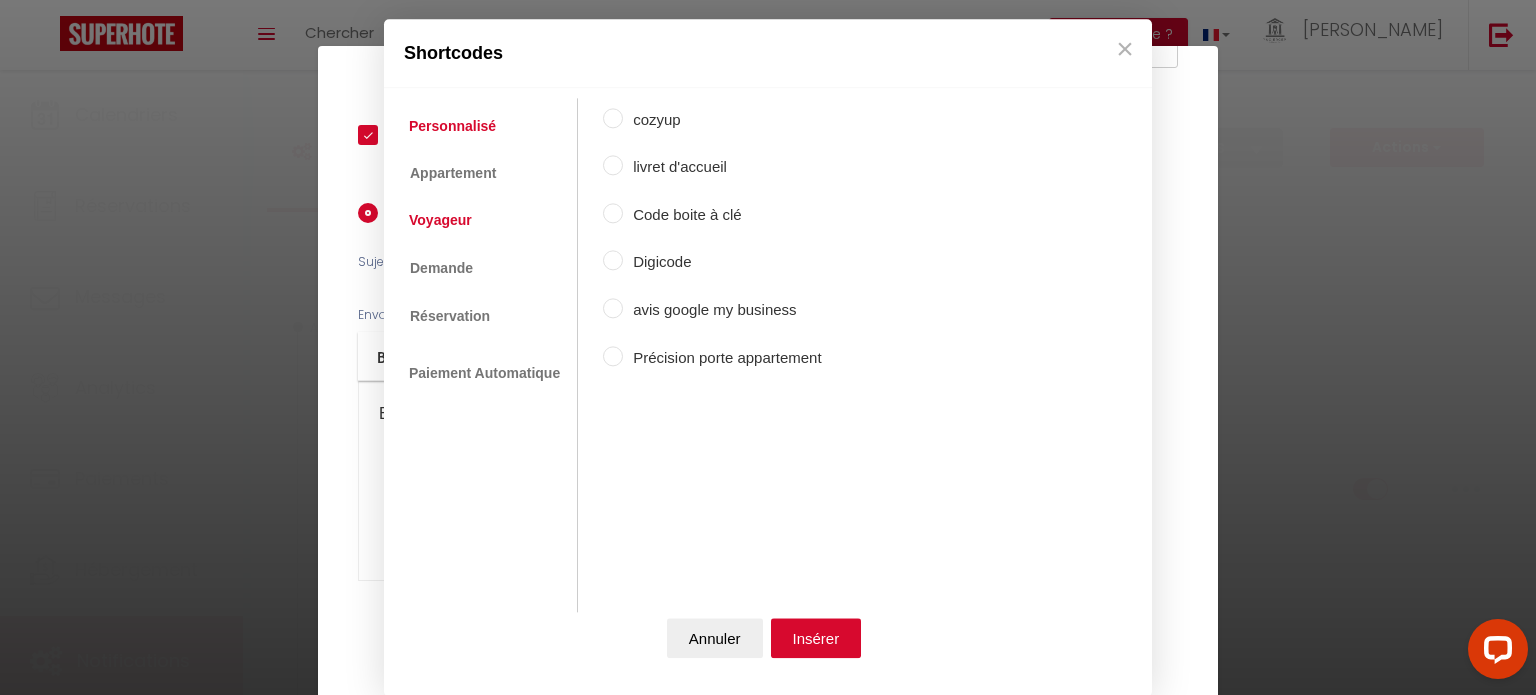 click on "Voyageur" at bounding box center [440, 221] 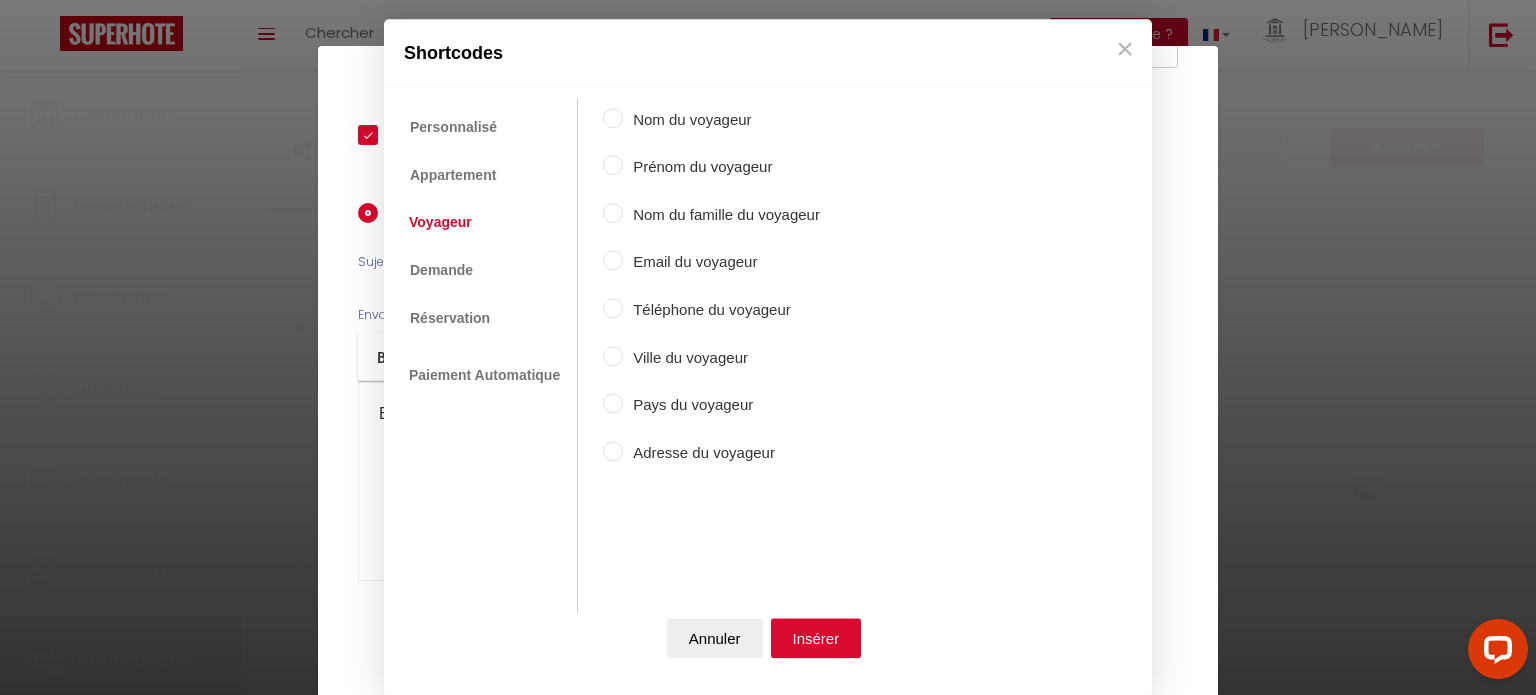 click on "Prénom du voyageur" at bounding box center [613, 166] 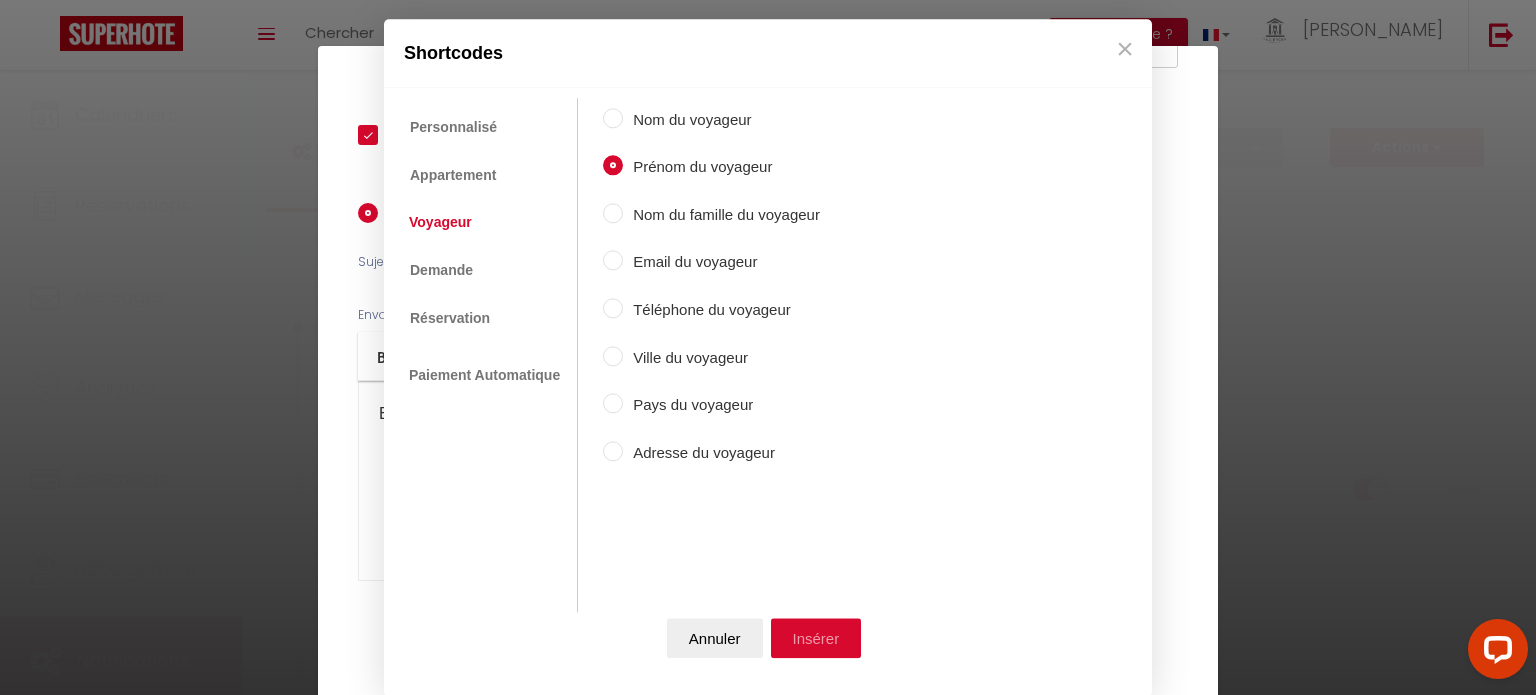 click on "Insérer" at bounding box center [816, 638] 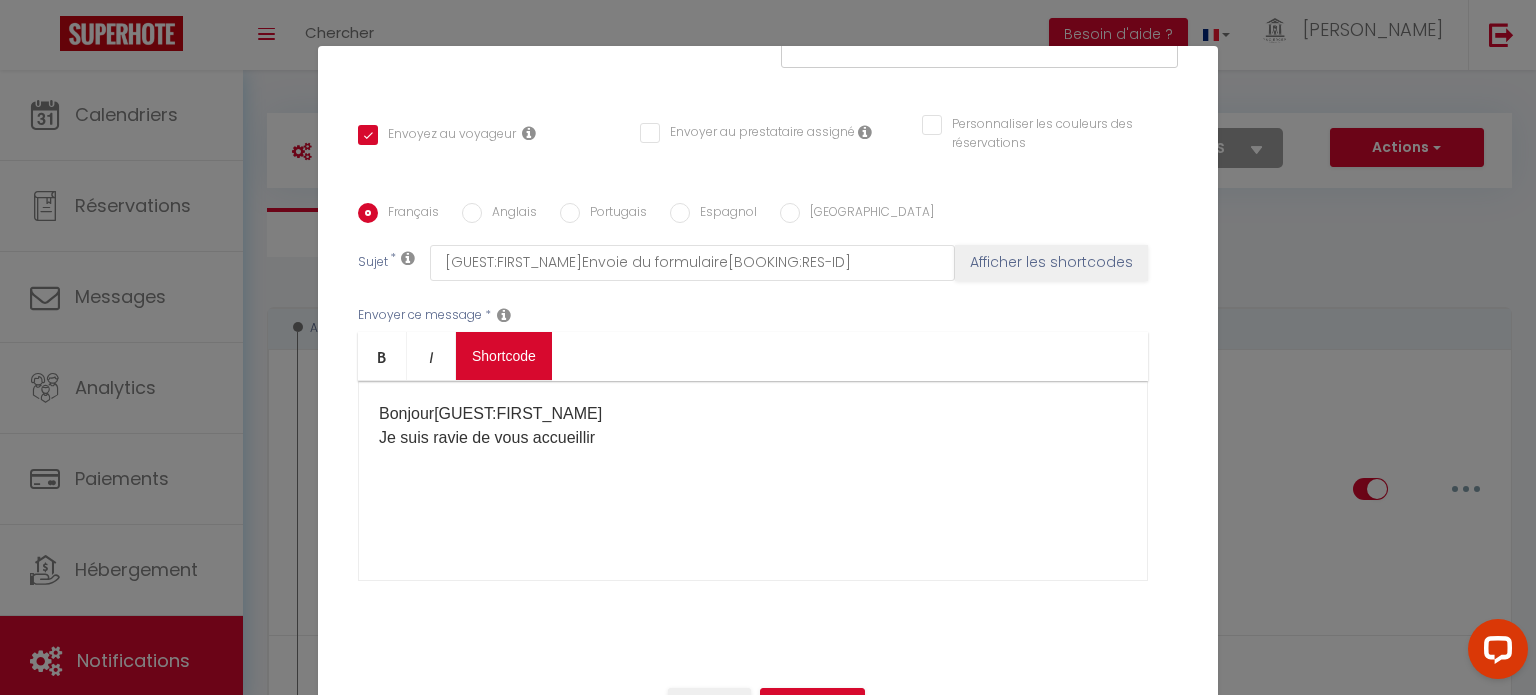 click on "Coaching SuperHote ce soir à 18h00, pour participer:  [URL][DOMAIN_NAME][SECURITY_DATA]   ×     Toggle navigation       Toggle Search     Toggle menubar     Chercher   BUTTON
Besoin d'aide ?
[PERSON_NAME]        Équipe     Résultat de la recherche   Aucun résultat     Calendriers     Réservations     Messages     Analytics      Paiements     Hébergement     Notifications                 Résultat de la recherche   Id   Appart   Voyageur    Checkin   Checkout   Nuits   Pers.   Plateforme   Statut     Résultat de la recherche   Aucun résultat          Notifications
Actions
Nouvelle Notification    Exporter    Importer    Tous les apparts    Les Flamants Roses La Nîmoise - [PERSON_NAME]  · Les Arènes Le Belvédère Nîmois pour 2, Terrasse privée Clim Les brézines  Clim Terrasse Piscine au cœur de Mus le Nîmois Appart Clim" at bounding box center [768, 3775] 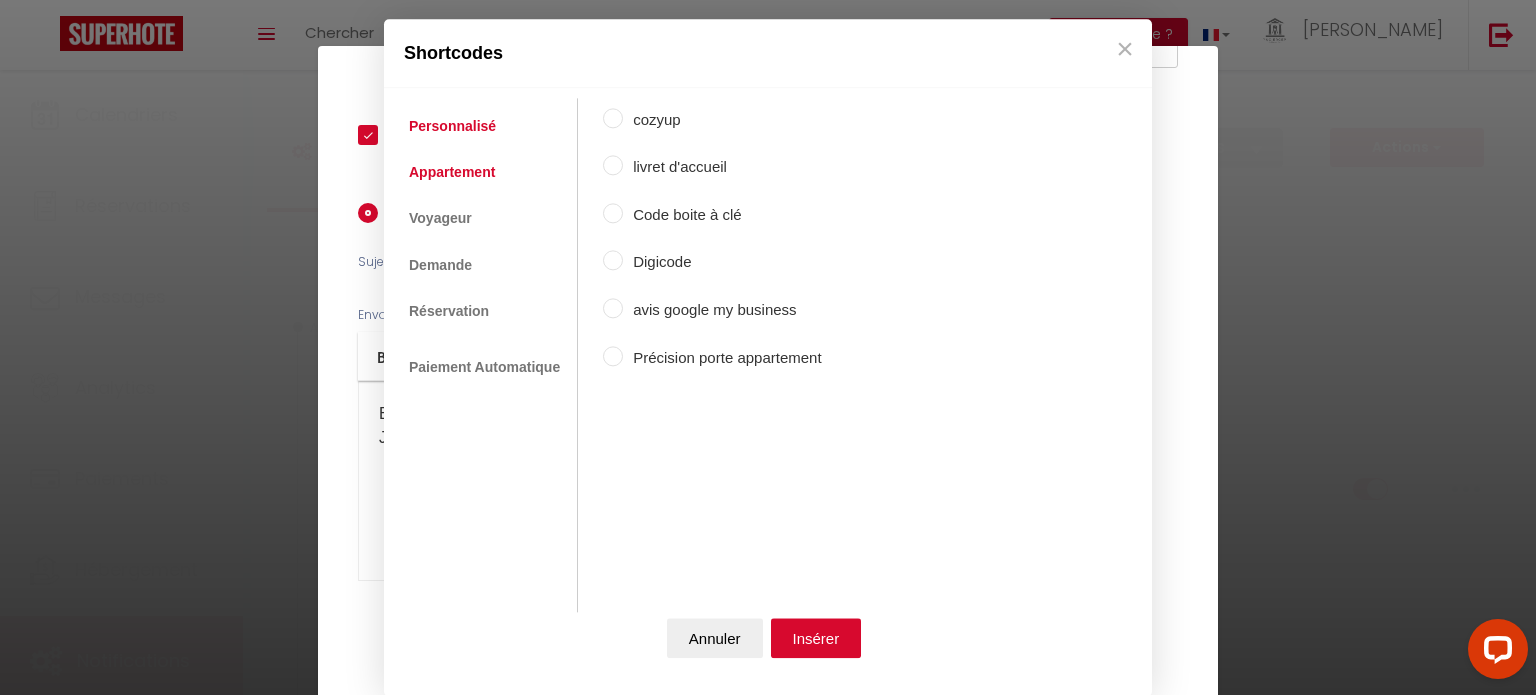 click on "Appartement" at bounding box center [452, 172] 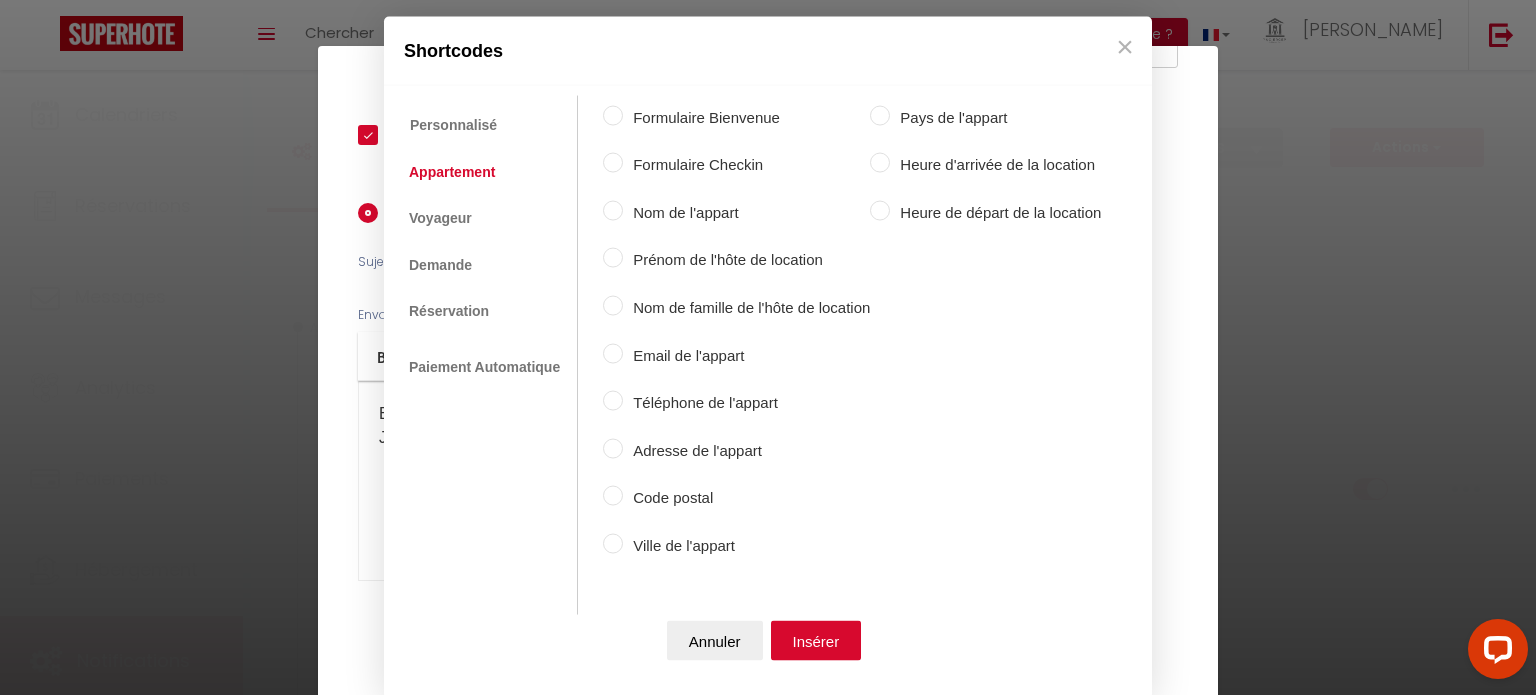 click on "Nom de l'appart" at bounding box center (613, 210) 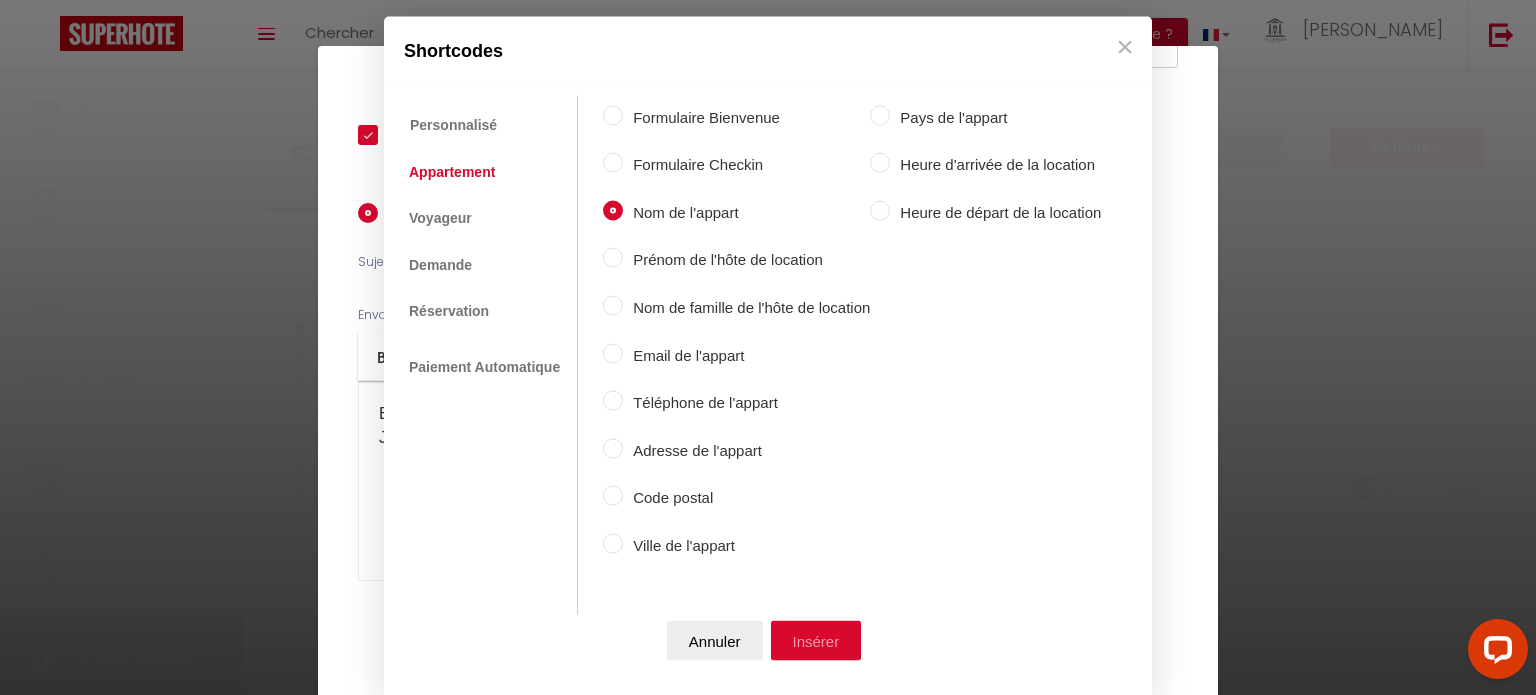 click on "Insérer" at bounding box center [816, 641] 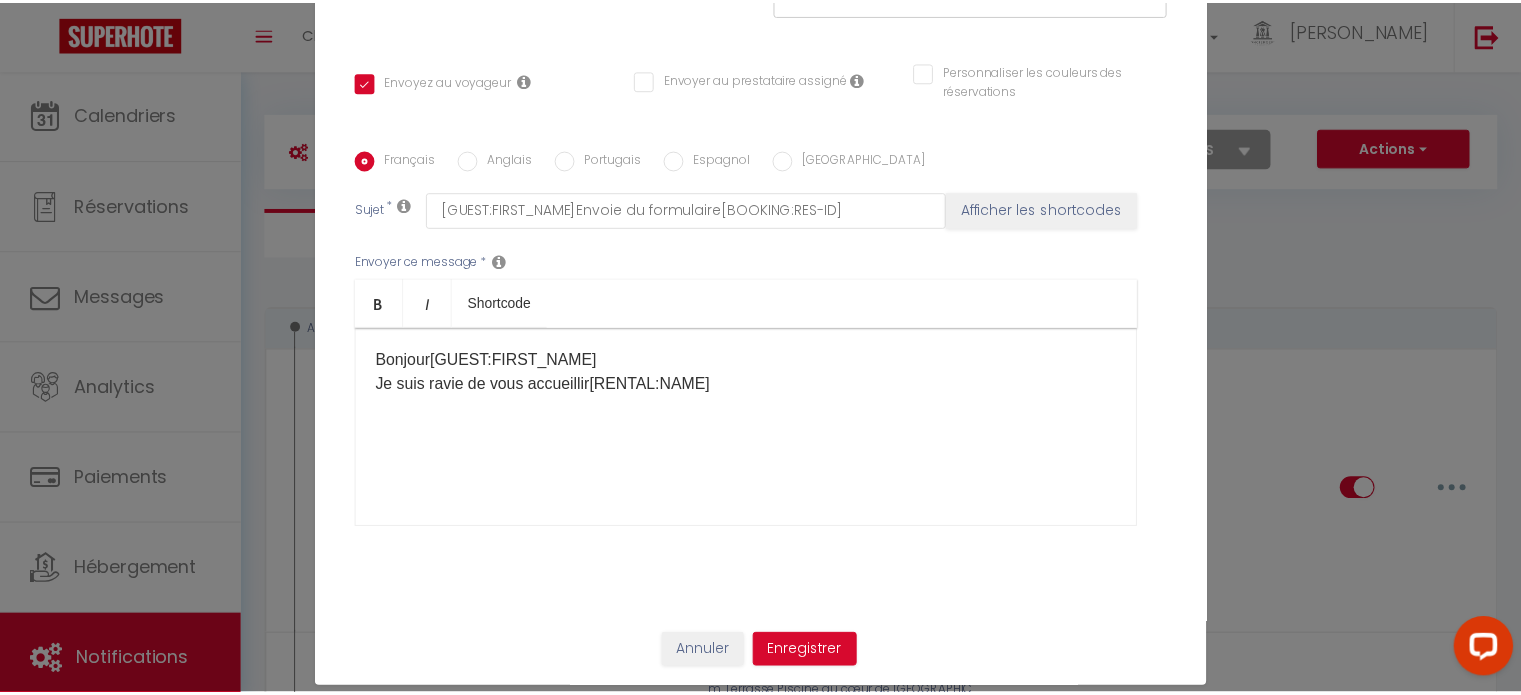 scroll, scrollTop: 91, scrollLeft: 0, axis: vertical 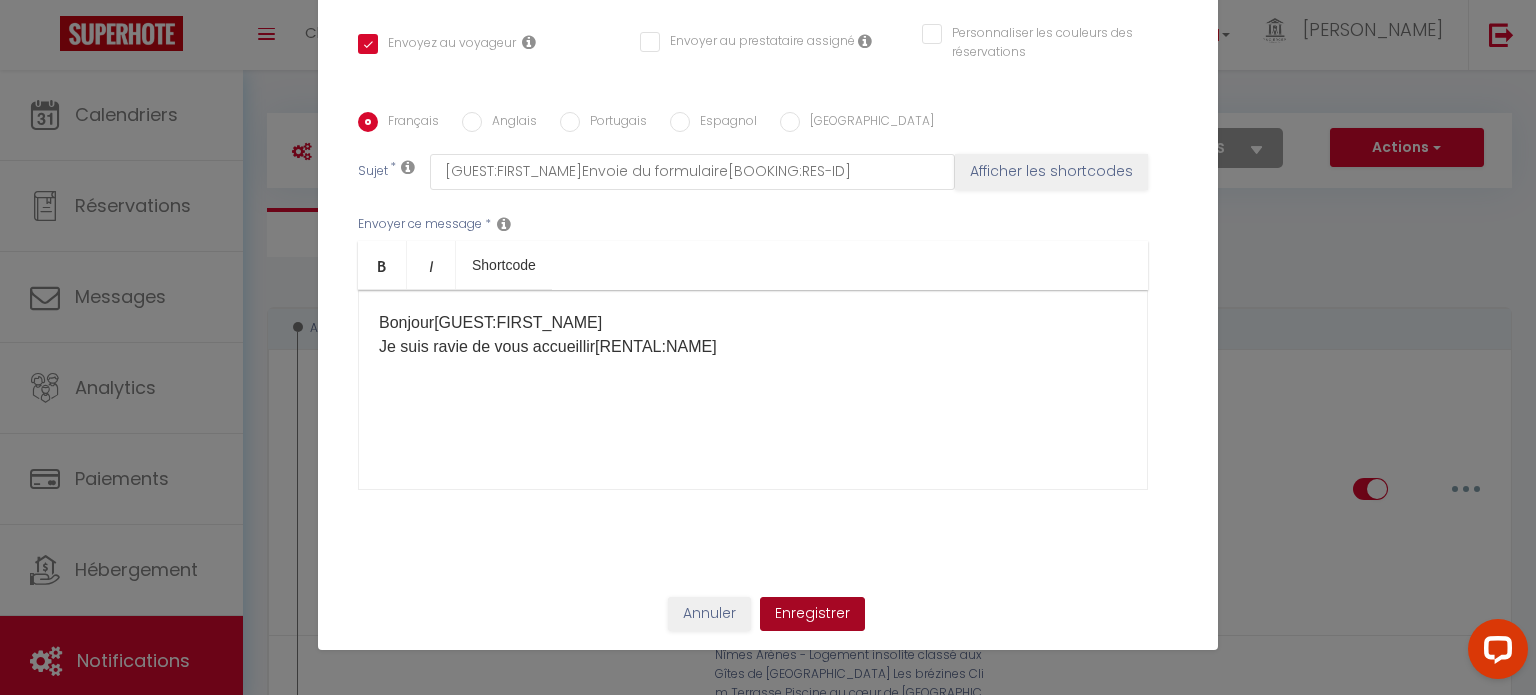 click on "Enregistrer" at bounding box center (812, 614) 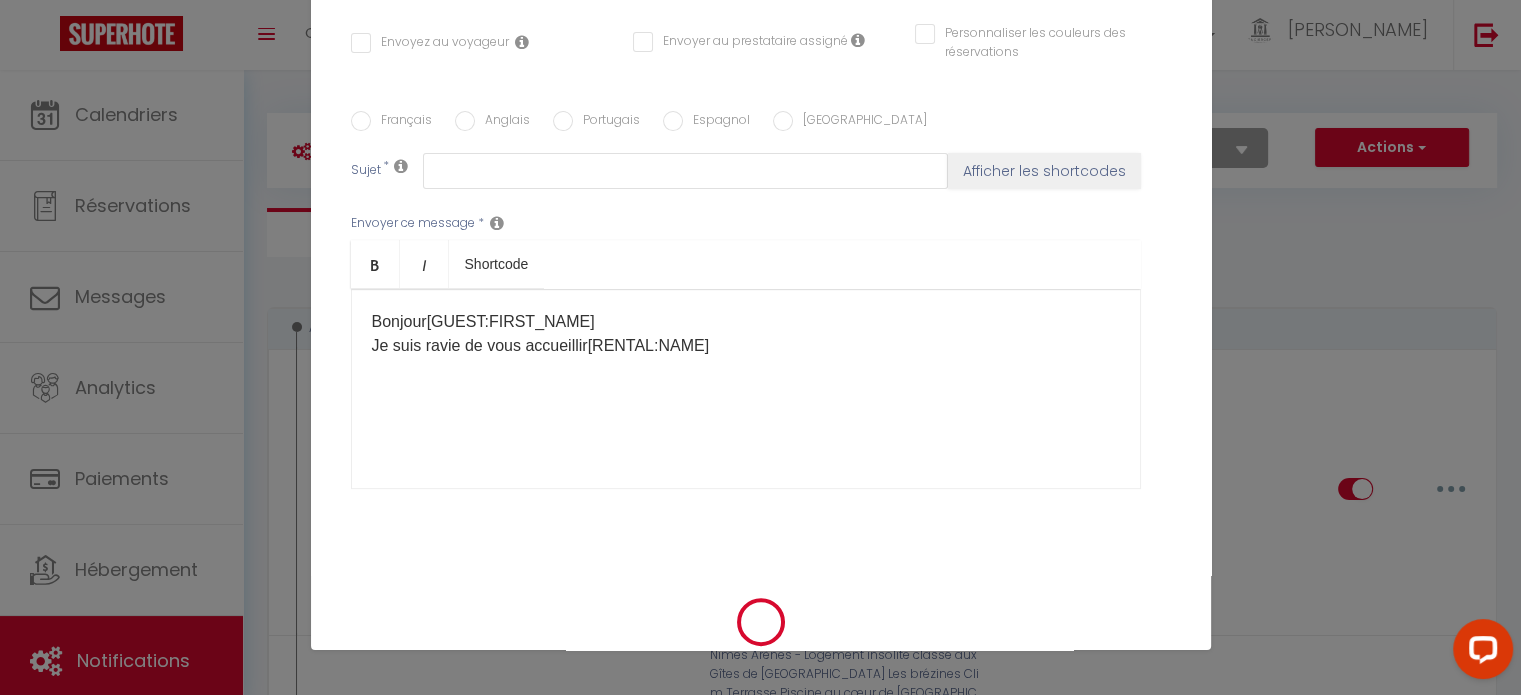 checkbox on "false" 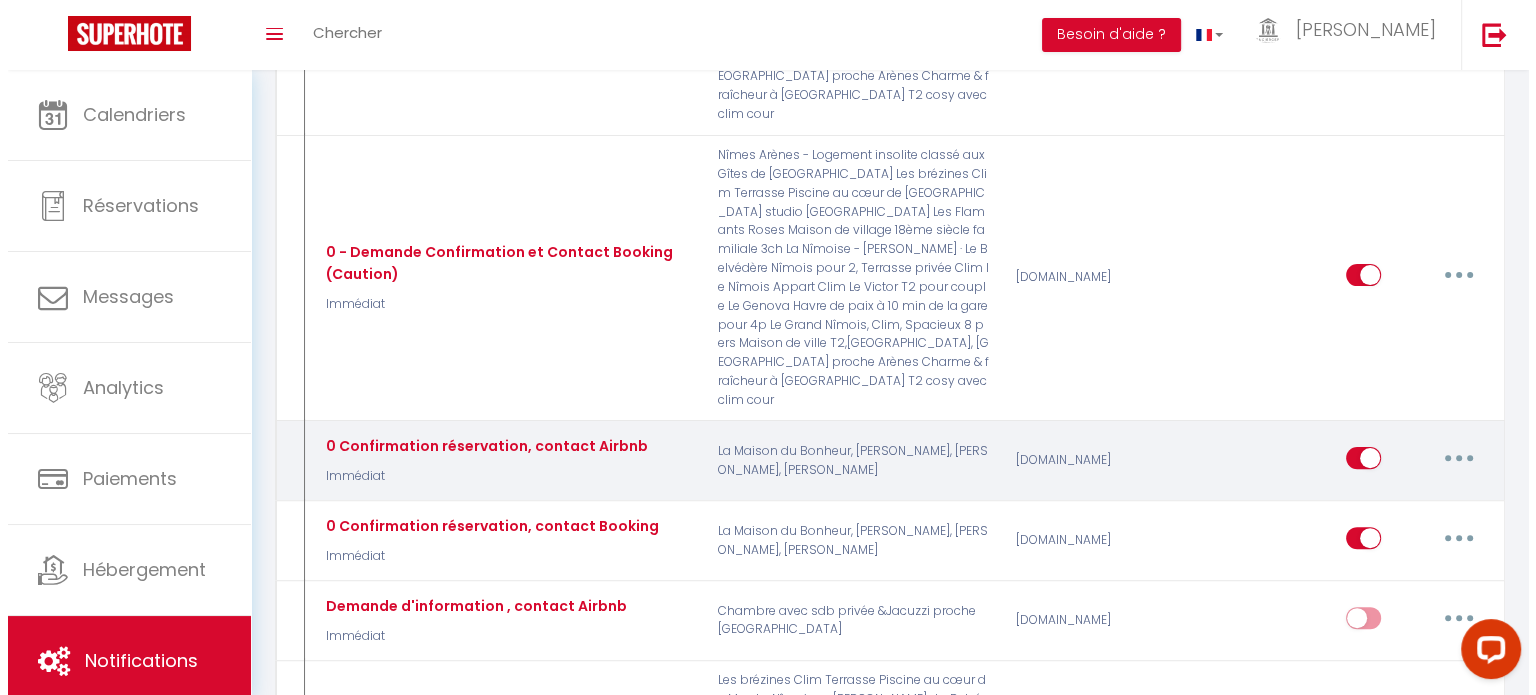 scroll, scrollTop: 200, scrollLeft: 0, axis: vertical 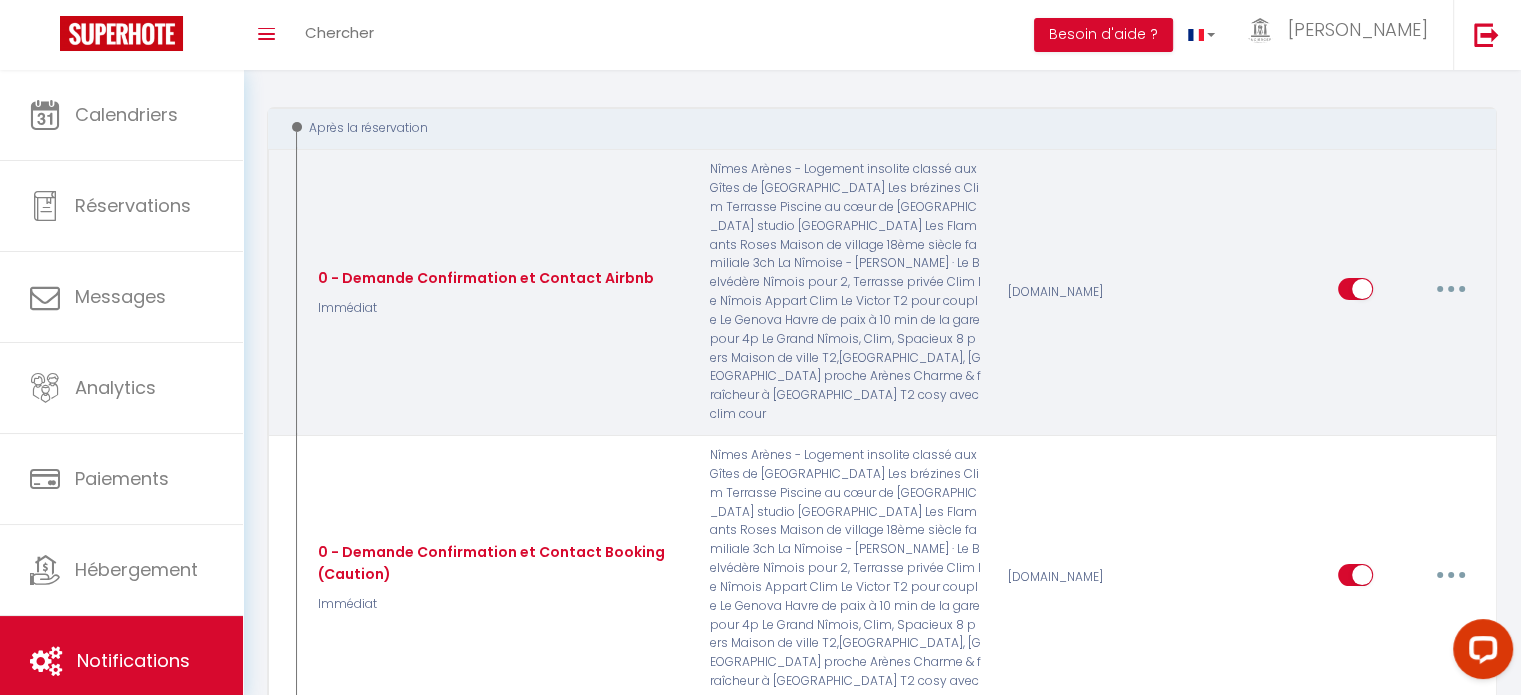 click at bounding box center [1451, 289] 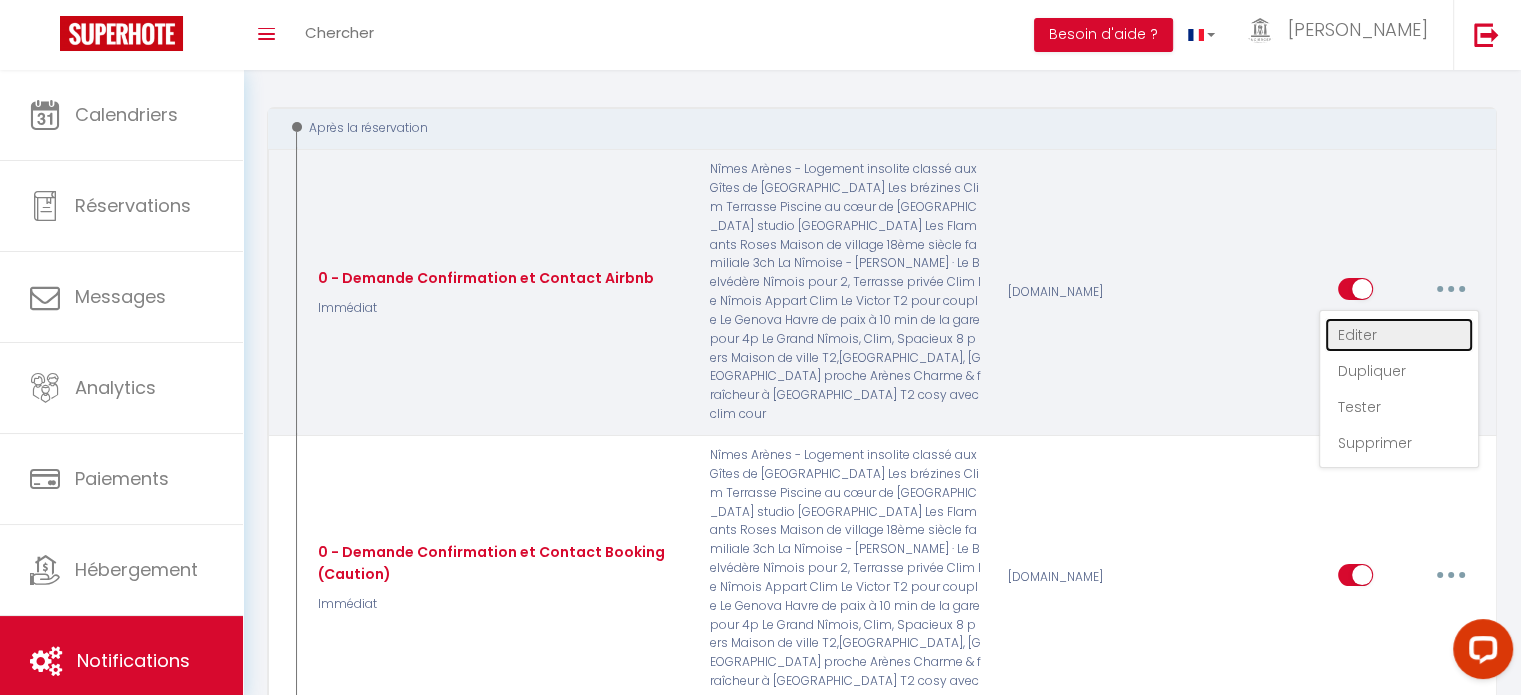 click on "Editer" at bounding box center [1399, 335] 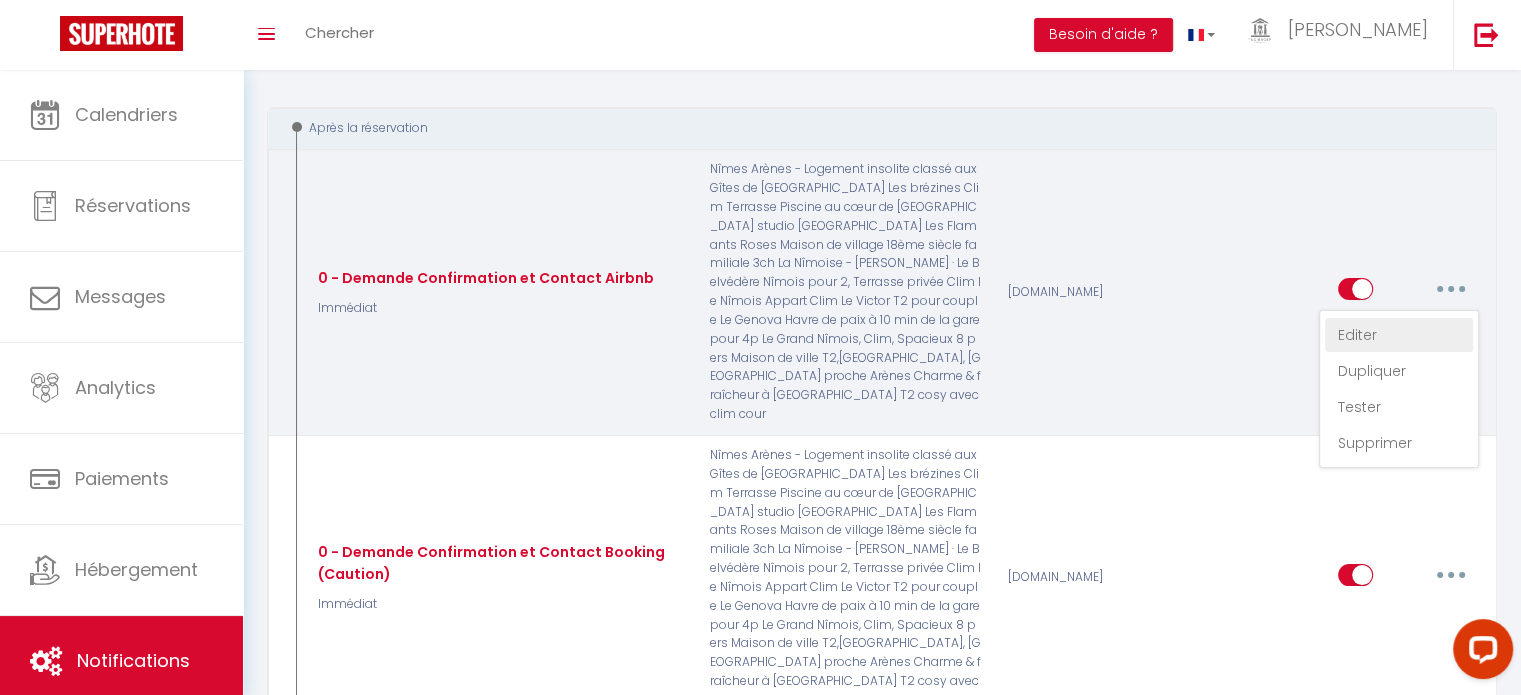type on "0 - Demande Confirmation et Contact Airbnb" 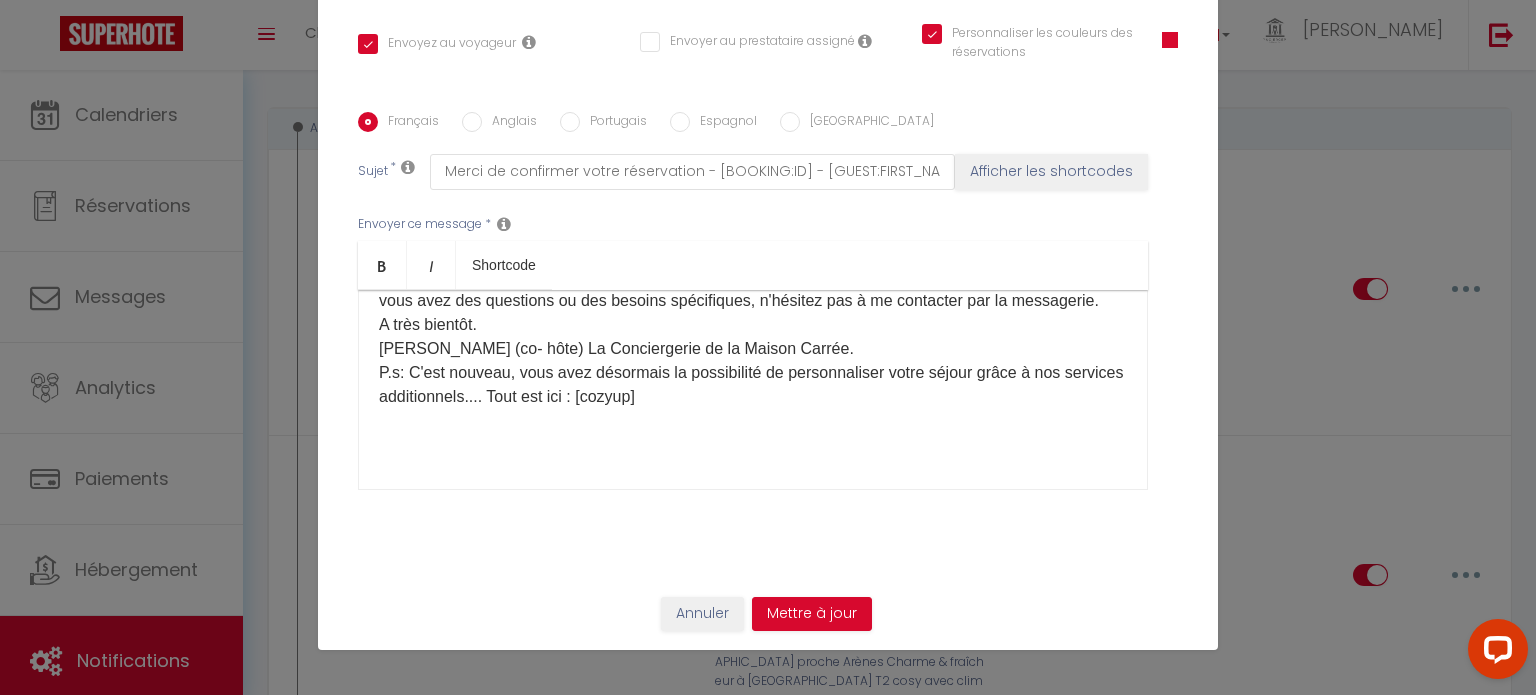 scroll, scrollTop: 0, scrollLeft: 0, axis: both 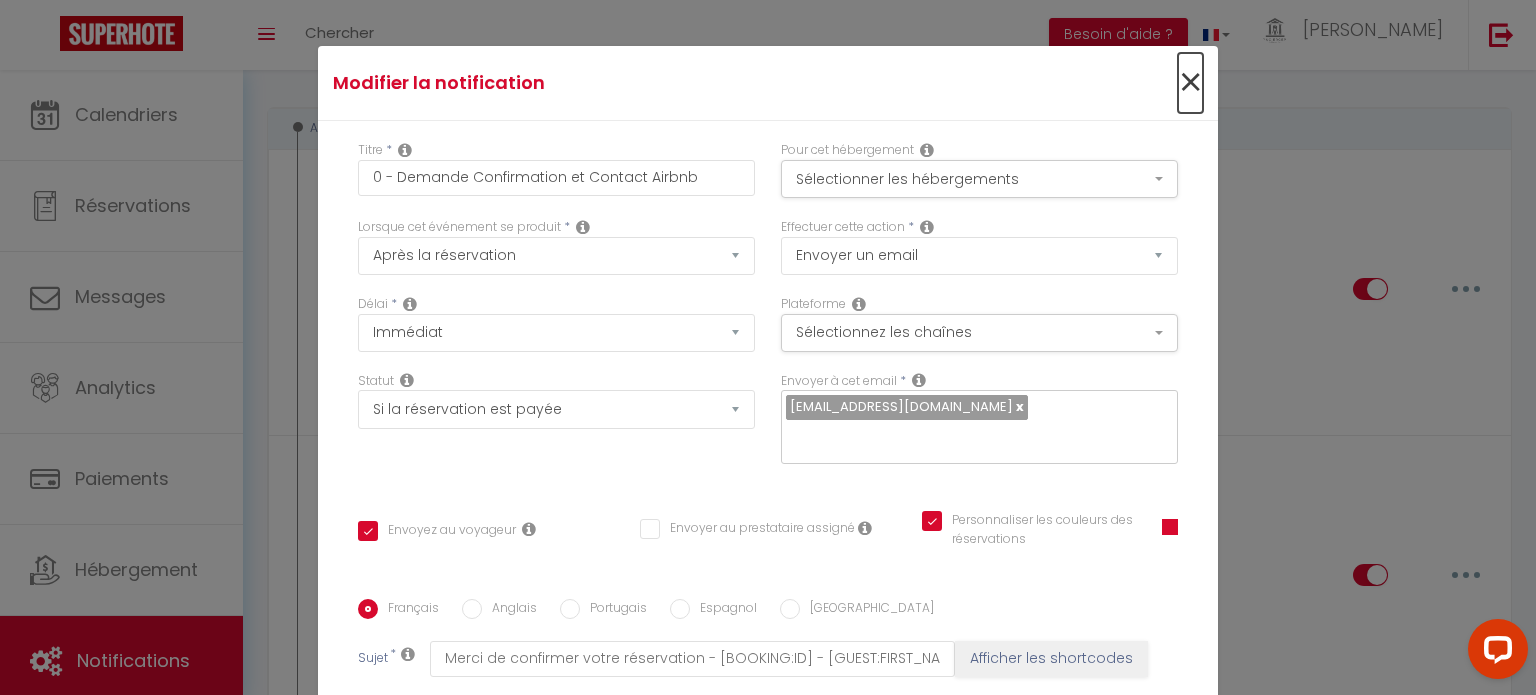 click on "×" at bounding box center [1190, 83] 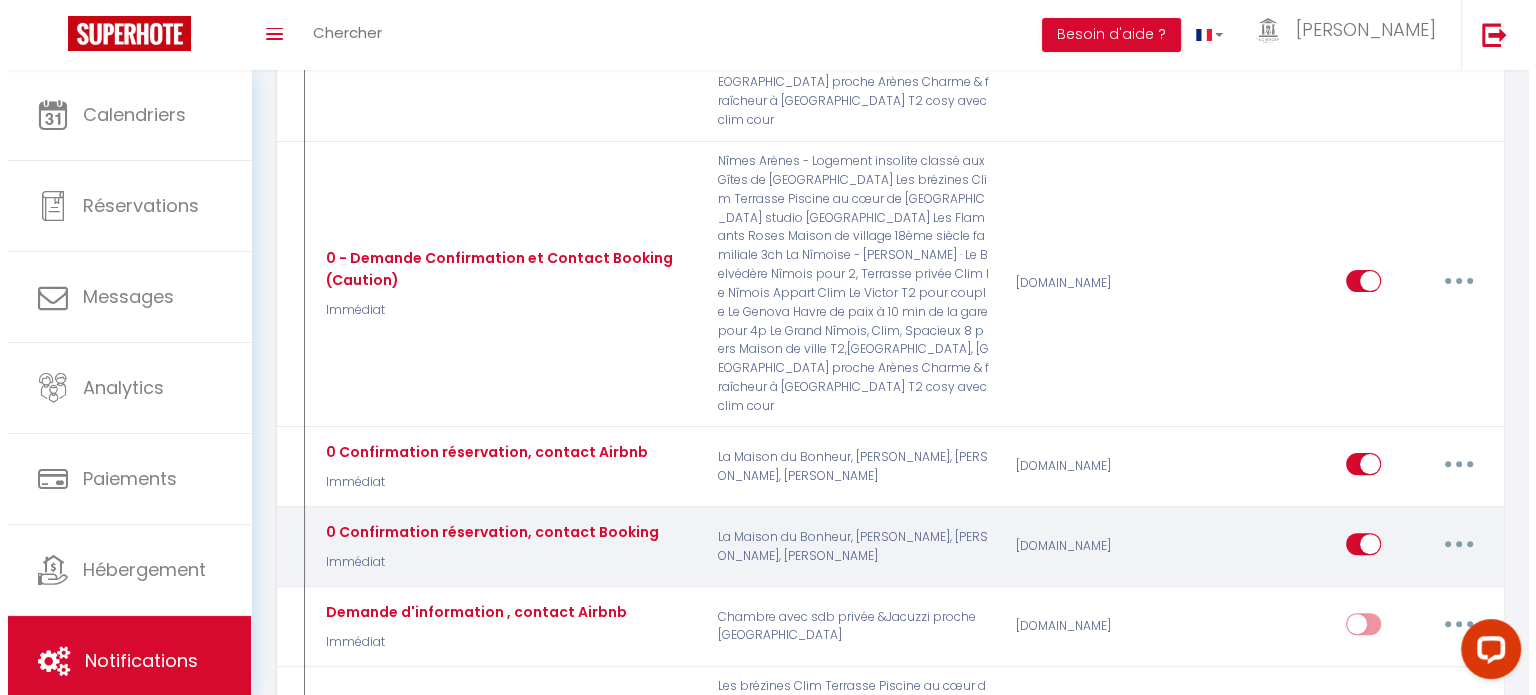 scroll, scrollTop: 500, scrollLeft: 0, axis: vertical 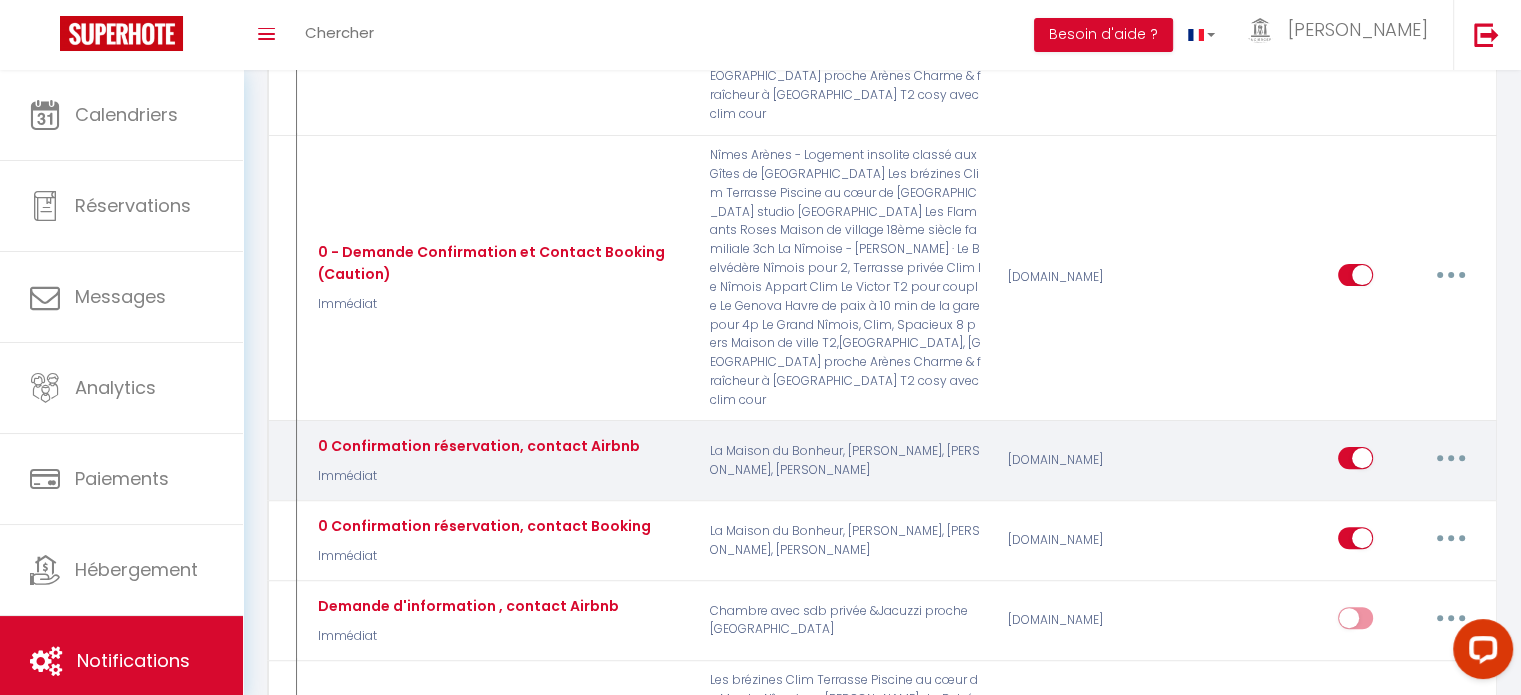 click at bounding box center (1451, 458) 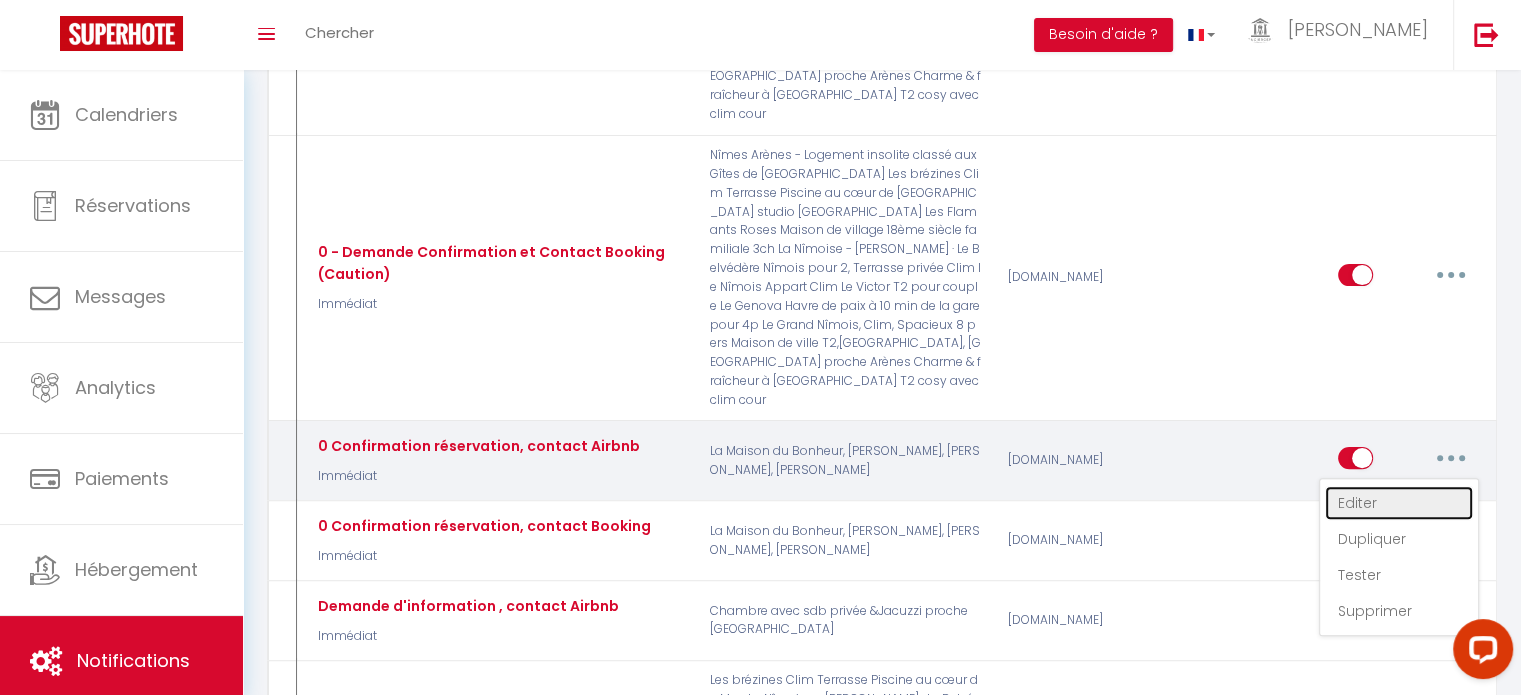 click on "Editer" at bounding box center (1399, 503) 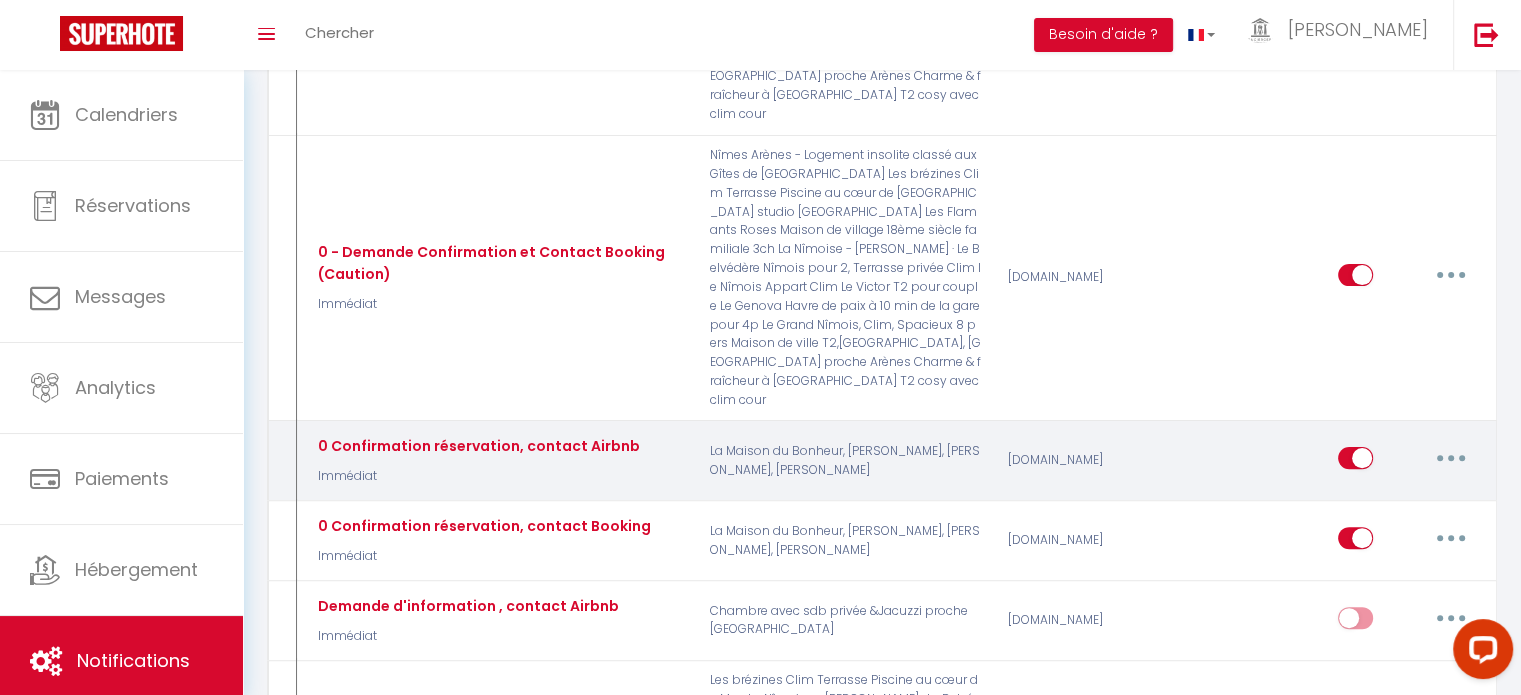type on "0 Confirmation réservation, contact Airbnb" 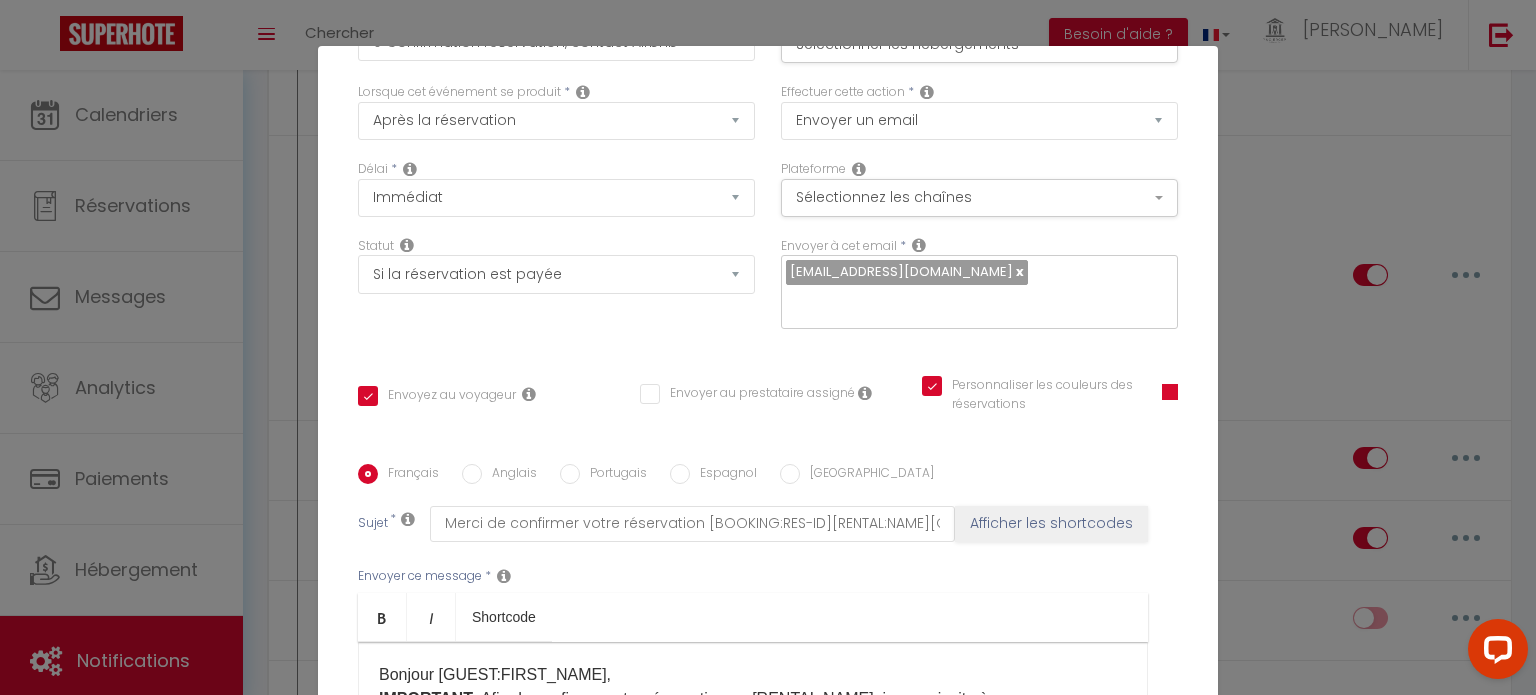 scroll, scrollTop: 396, scrollLeft: 0, axis: vertical 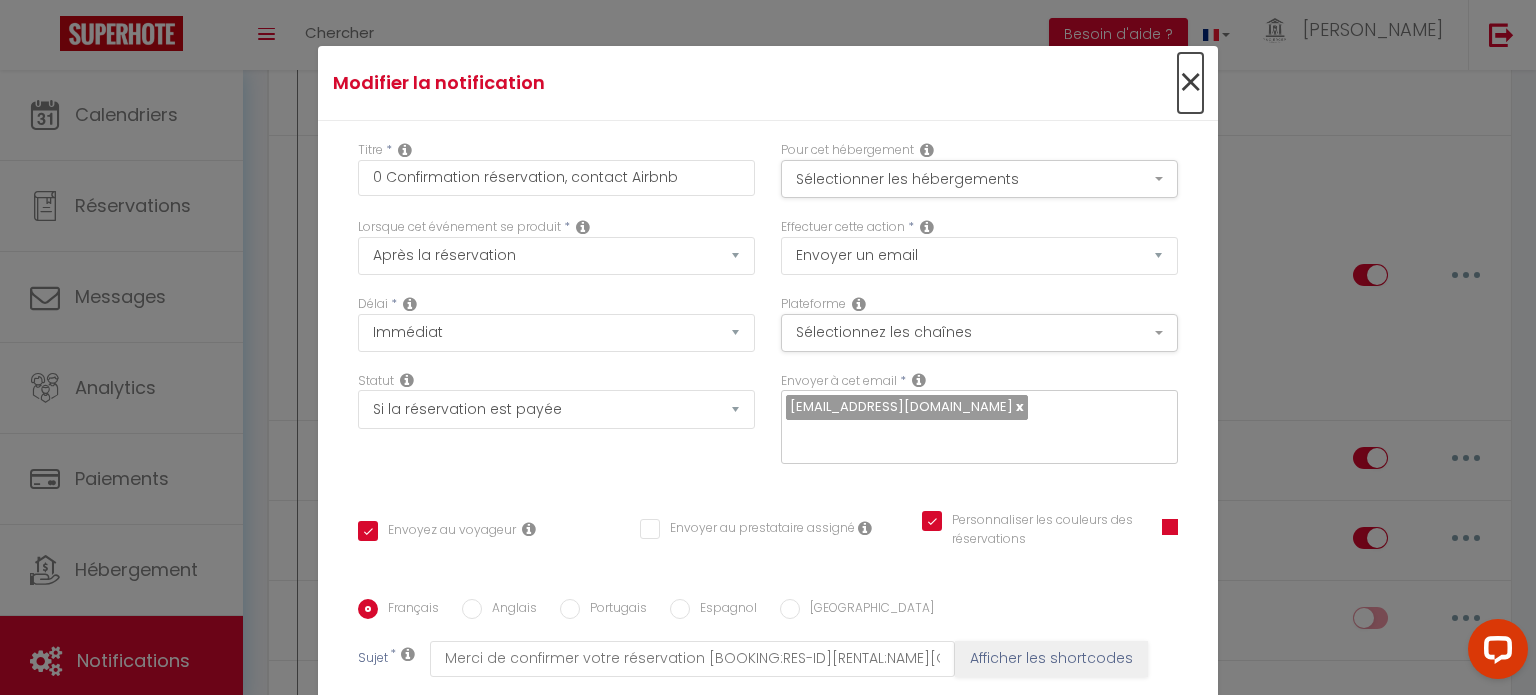 click on "×" at bounding box center (1190, 83) 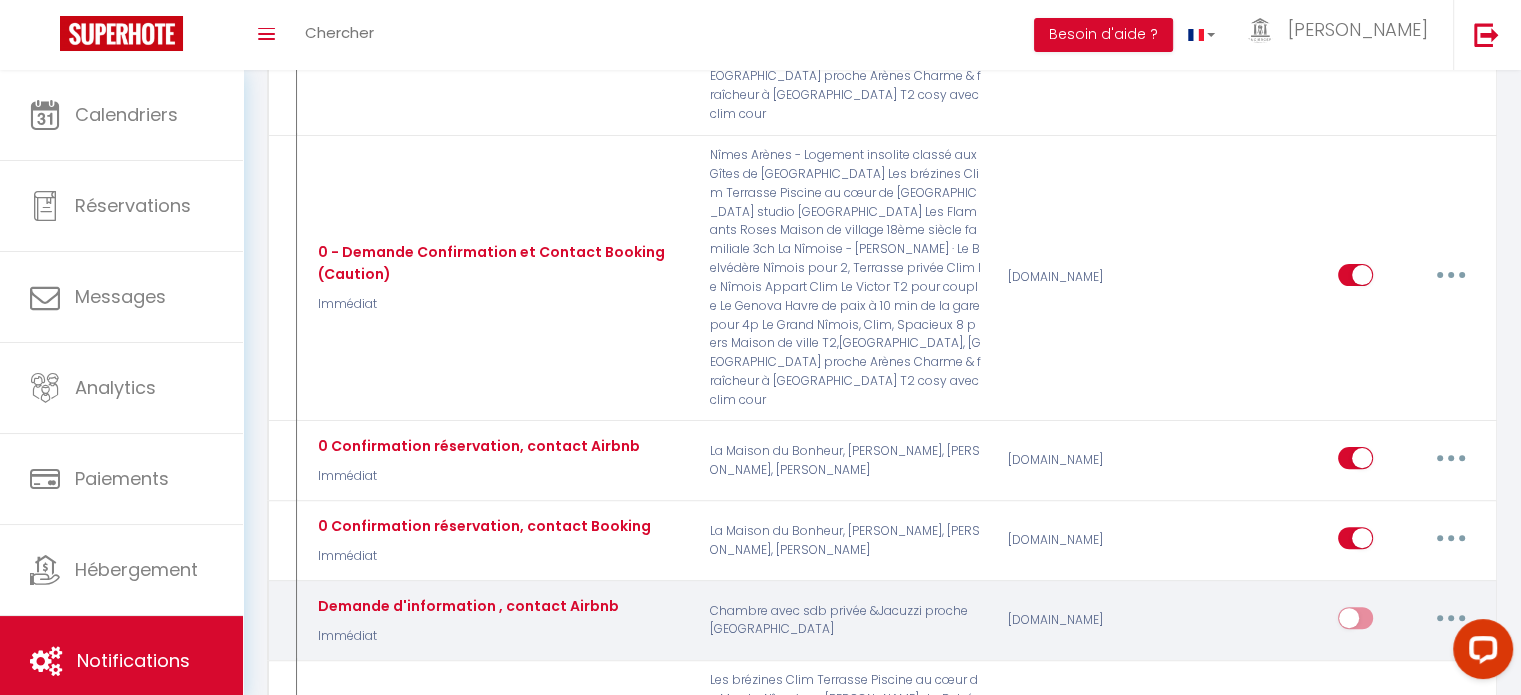 click at bounding box center [1451, 618] 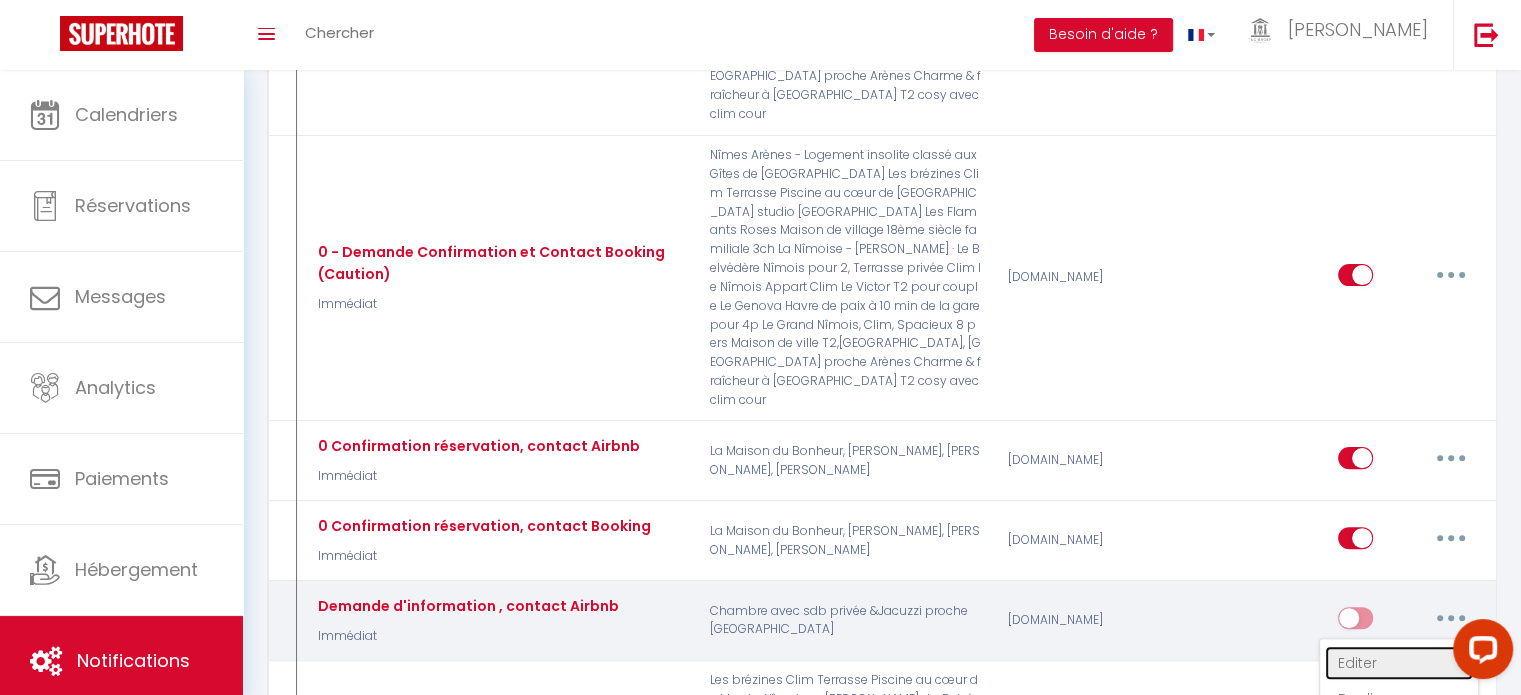 click on "Editer" at bounding box center (1399, 663) 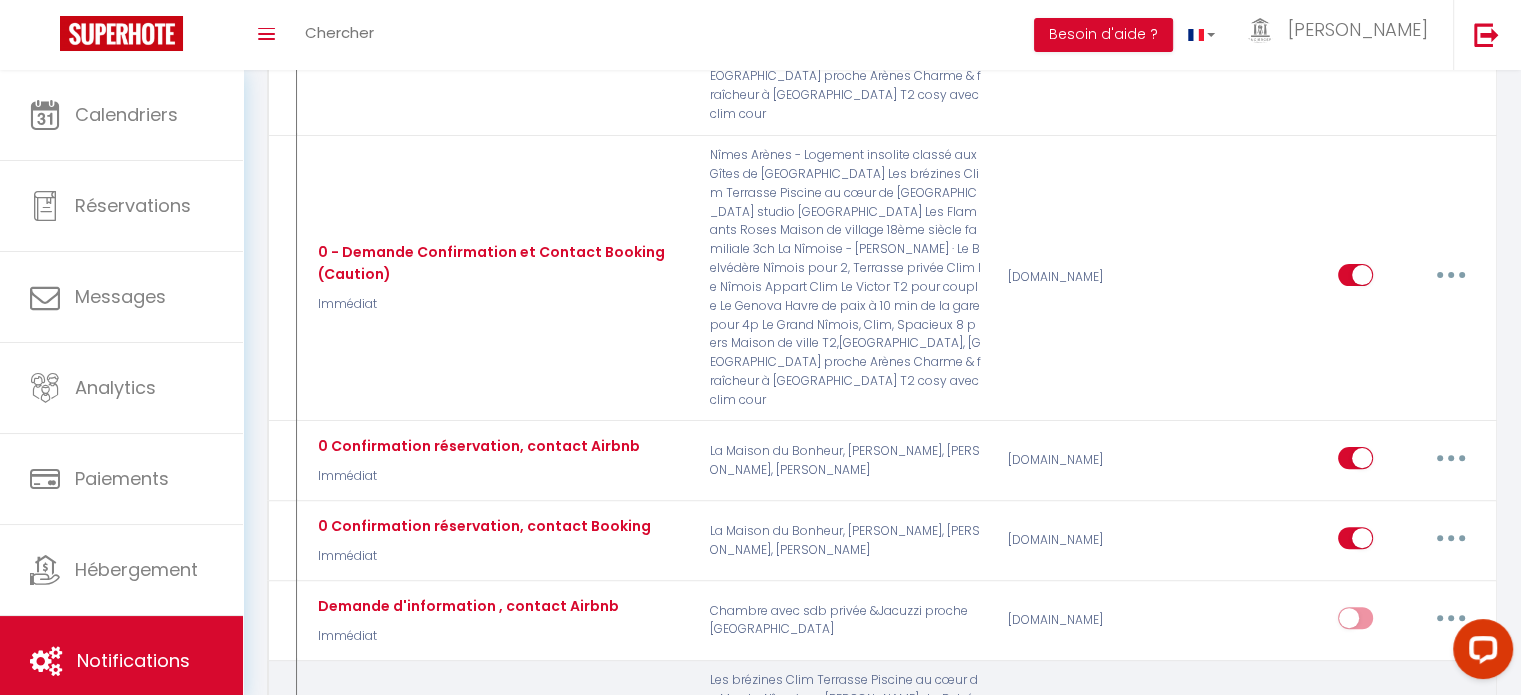 type on "Demande d'information , contact Airbnb" 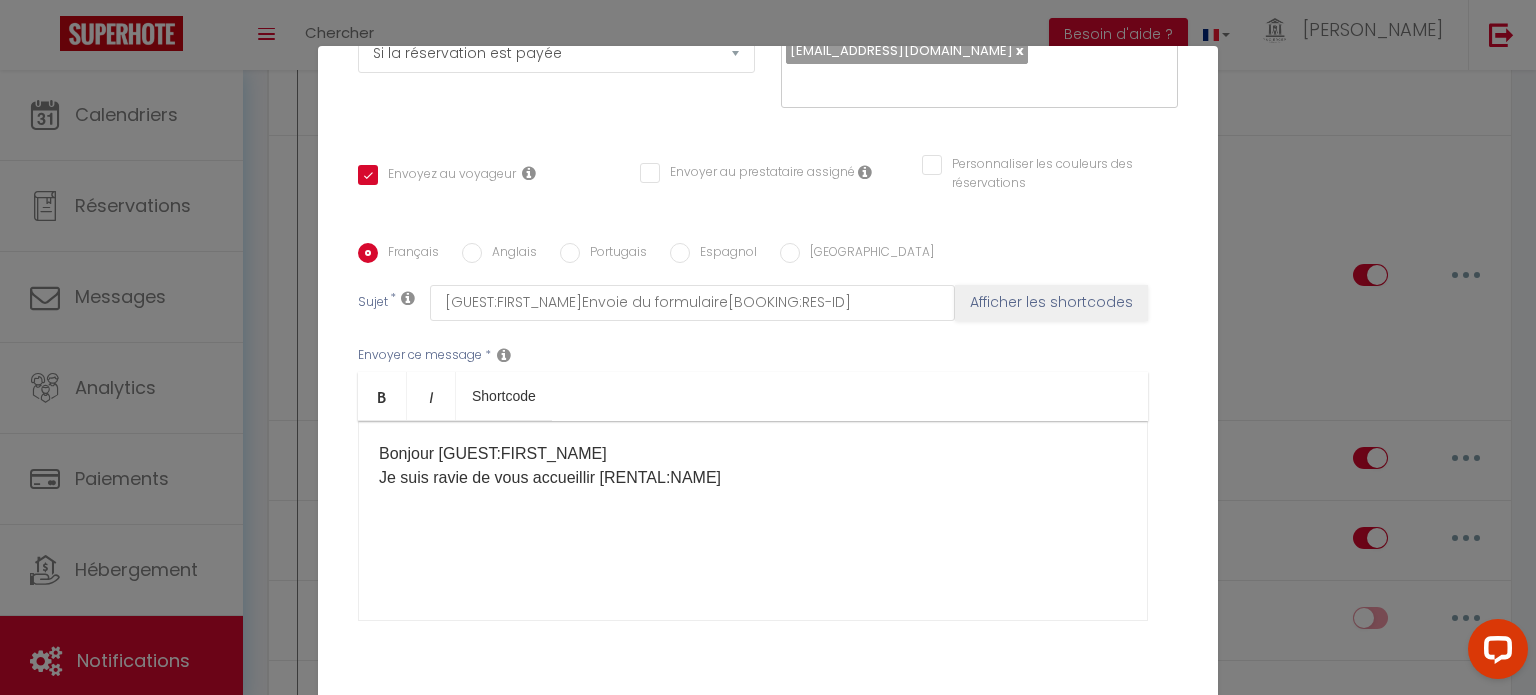 scroll, scrollTop: 396, scrollLeft: 0, axis: vertical 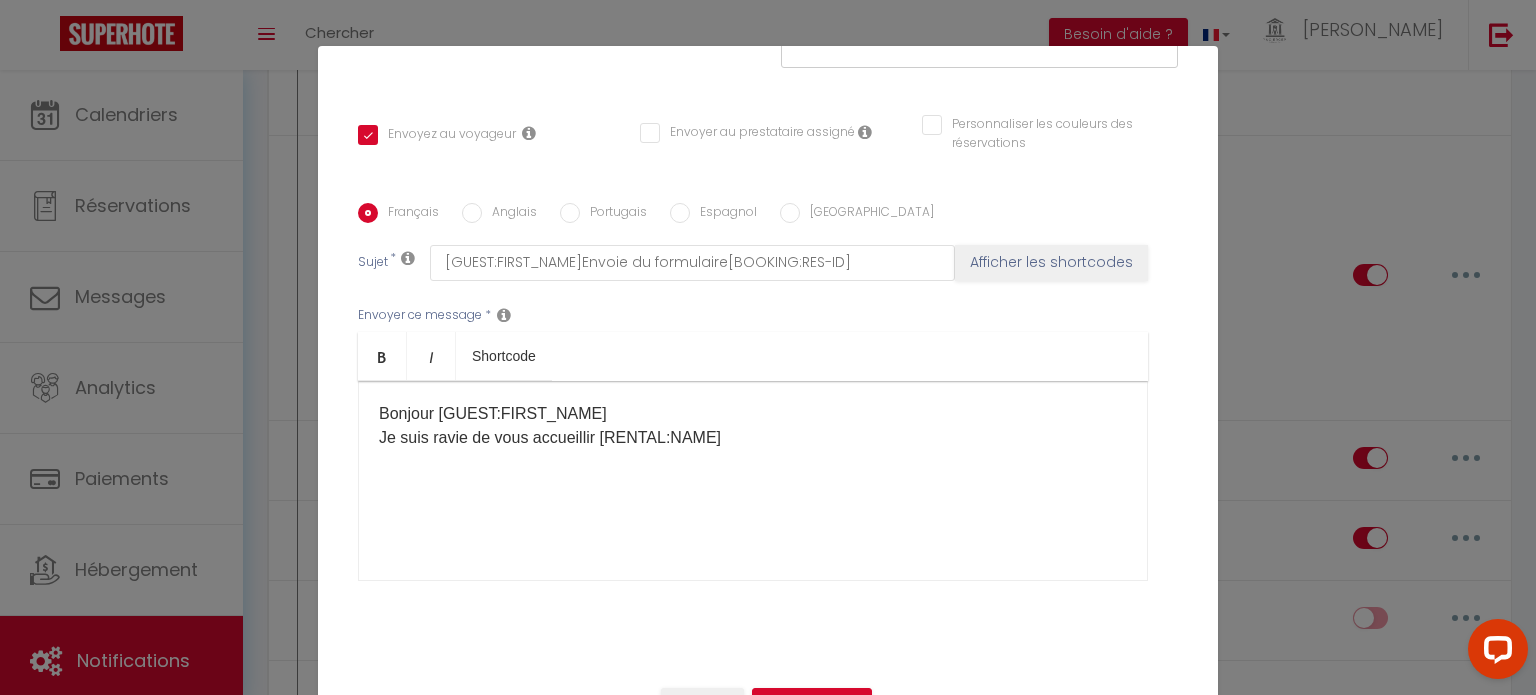 click on "Bonjour [GUEST:FIRST_NAME] Je suis ravie de vous accueillir [RENTAL:NAME]​​" at bounding box center [753, 426] 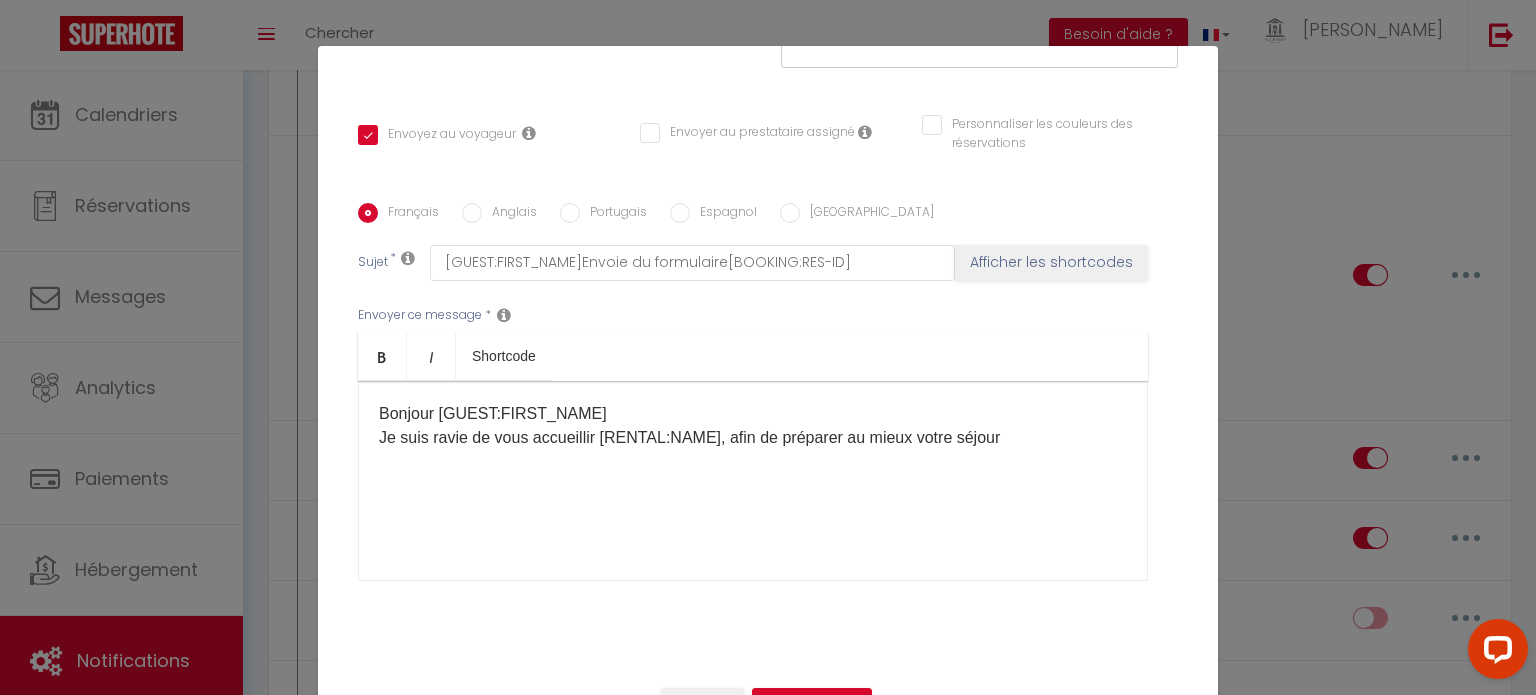 click on "Bonjour [GUEST:FIRST_NAME] Je suis ravie de vous accueillir [RENTAL:NAME]​​, afin de préparer au mieux votre séjour" at bounding box center [753, 426] 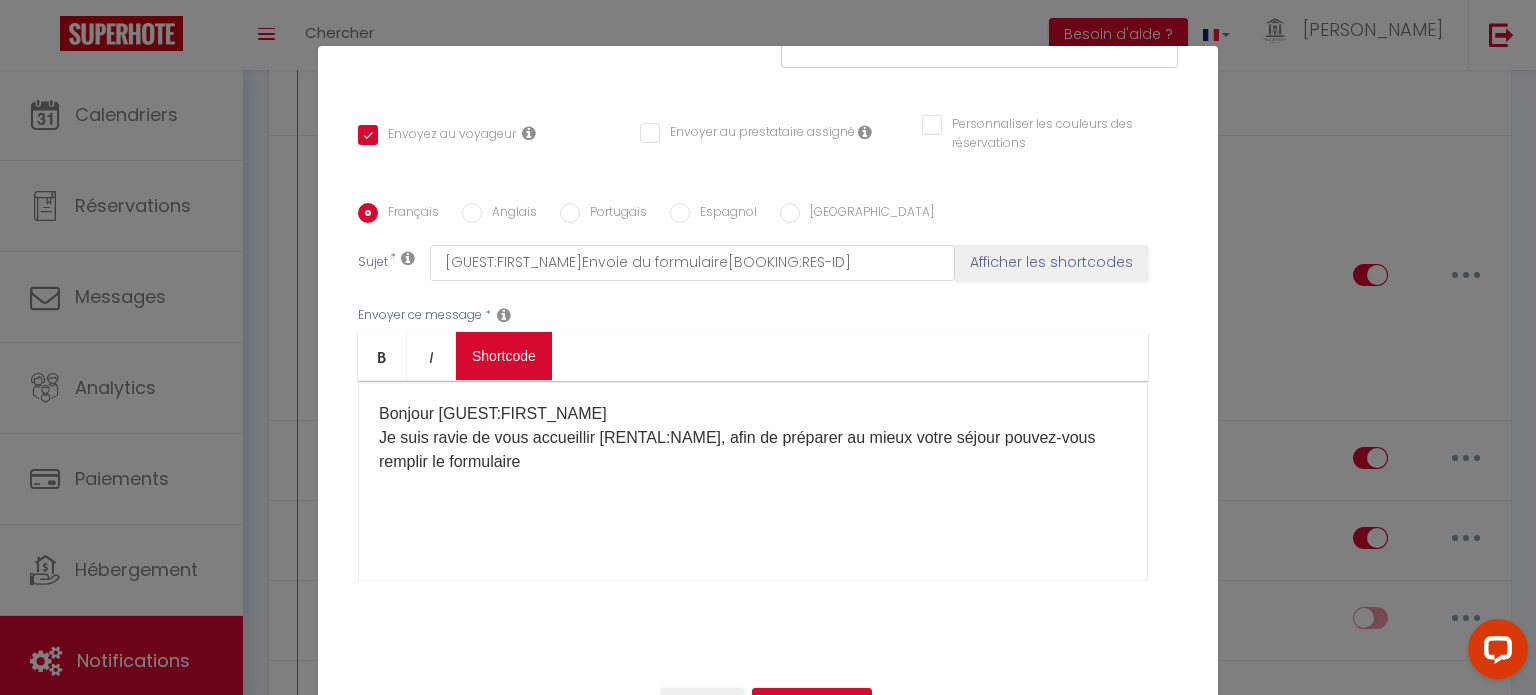 click on "Coaching SuperHote ce soir à 18h00, pour participer:  [URL][DOMAIN_NAME][SECURITY_DATA]   ×     Toggle navigation       Toggle Search     Toggle menubar     Chercher   BUTTON
Besoin d'aide ?
[PERSON_NAME]        Équipe     Résultat de la recherche   Aucun résultat     Calendriers     Réservations     Messages     Analytics      Paiements     Hébergement     Notifications                 Résultat de la recherche   Id   Appart   Voyageur    Checkin   Checkout   Nuits   Pers.   Plateforme   Statut     Résultat de la recherche   Aucun résultat          Notifications
Actions
Nouvelle Notification    Exporter    Importer    Tous les apparts    Les Flamants Roses La Nîmoise - [PERSON_NAME]  · Les Arènes Le Belvédère Nîmois pour 2, Terrasse privée Clim Les brézines  Clim Terrasse Piscine au cœur de Mus le Nîmois Appart Clim" at bounding box center (768, 3315) 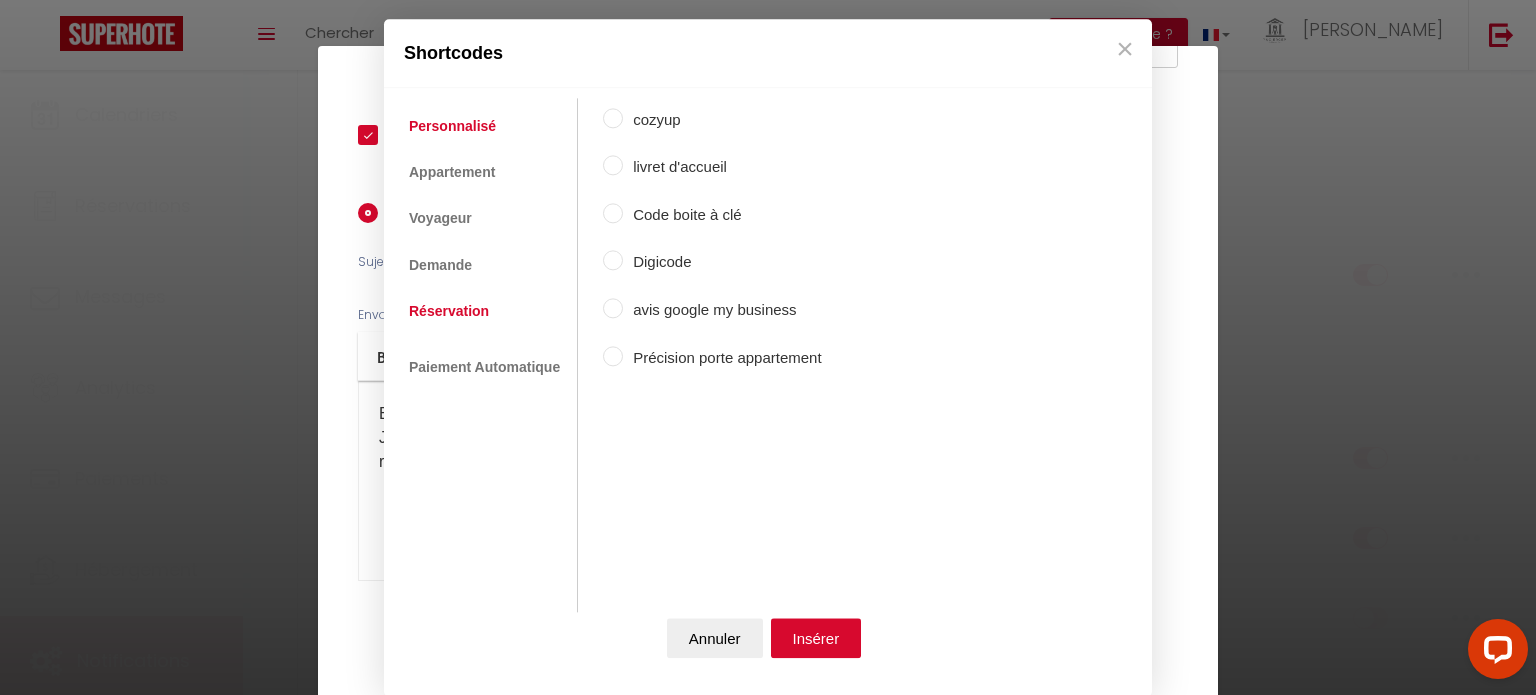 click on "Réservation" at bounding box center (449, 311) 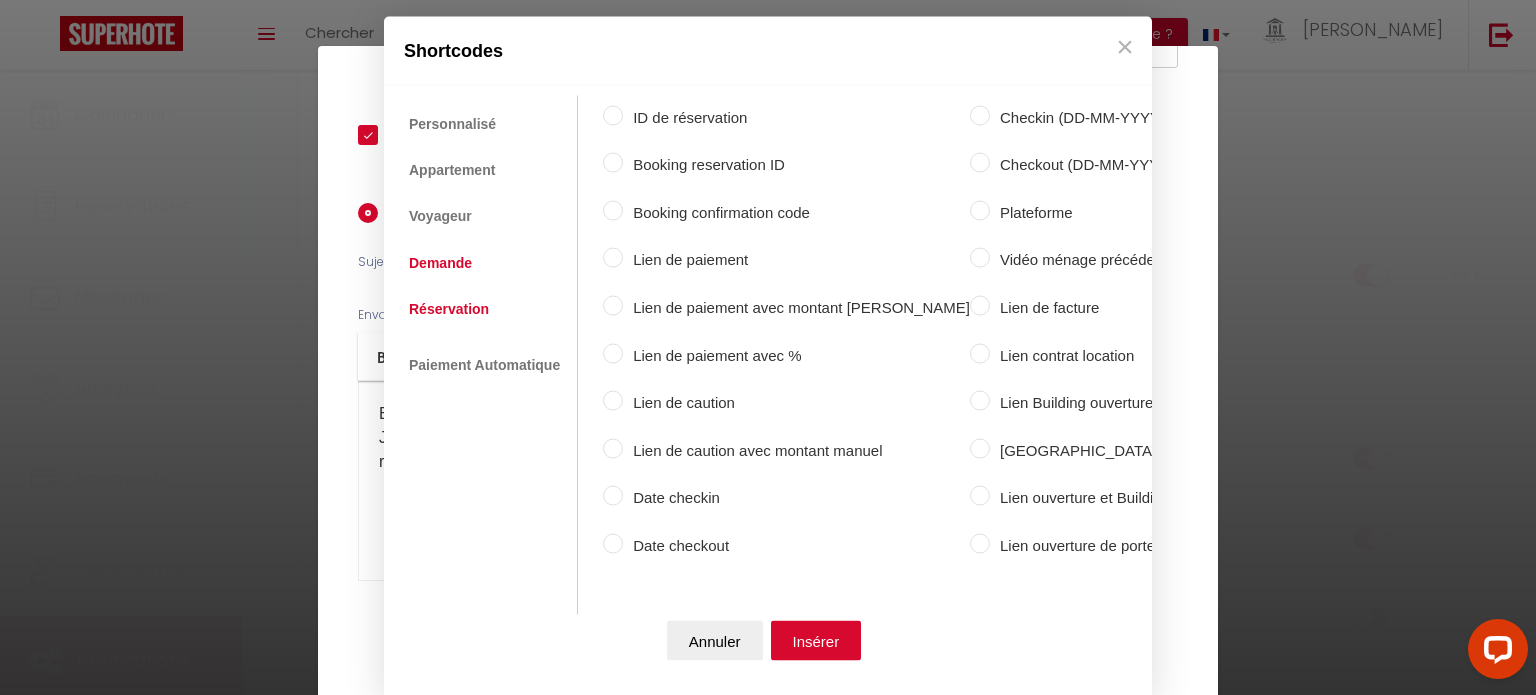 click on "Demande" at bounding box center (440, 262) 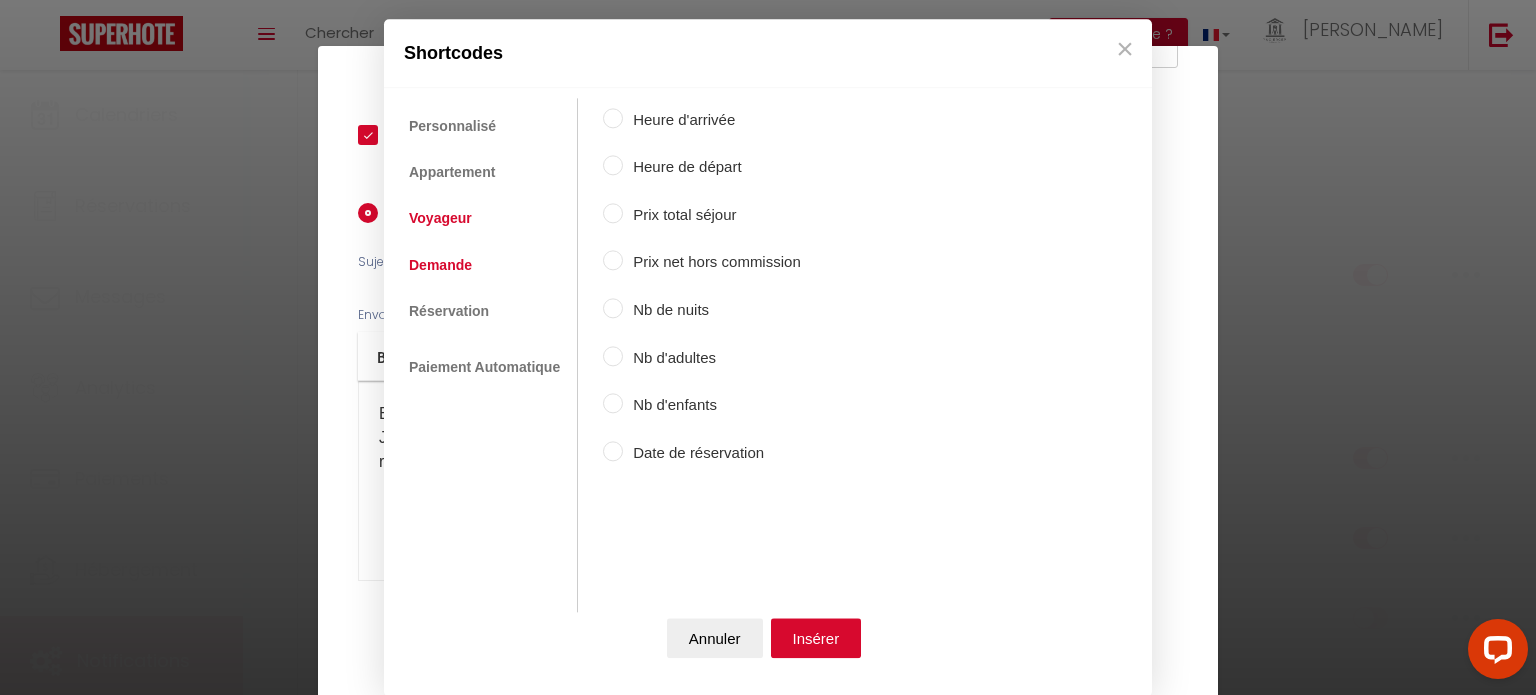 click on "Voyageur" at bounding box center (440, 219) 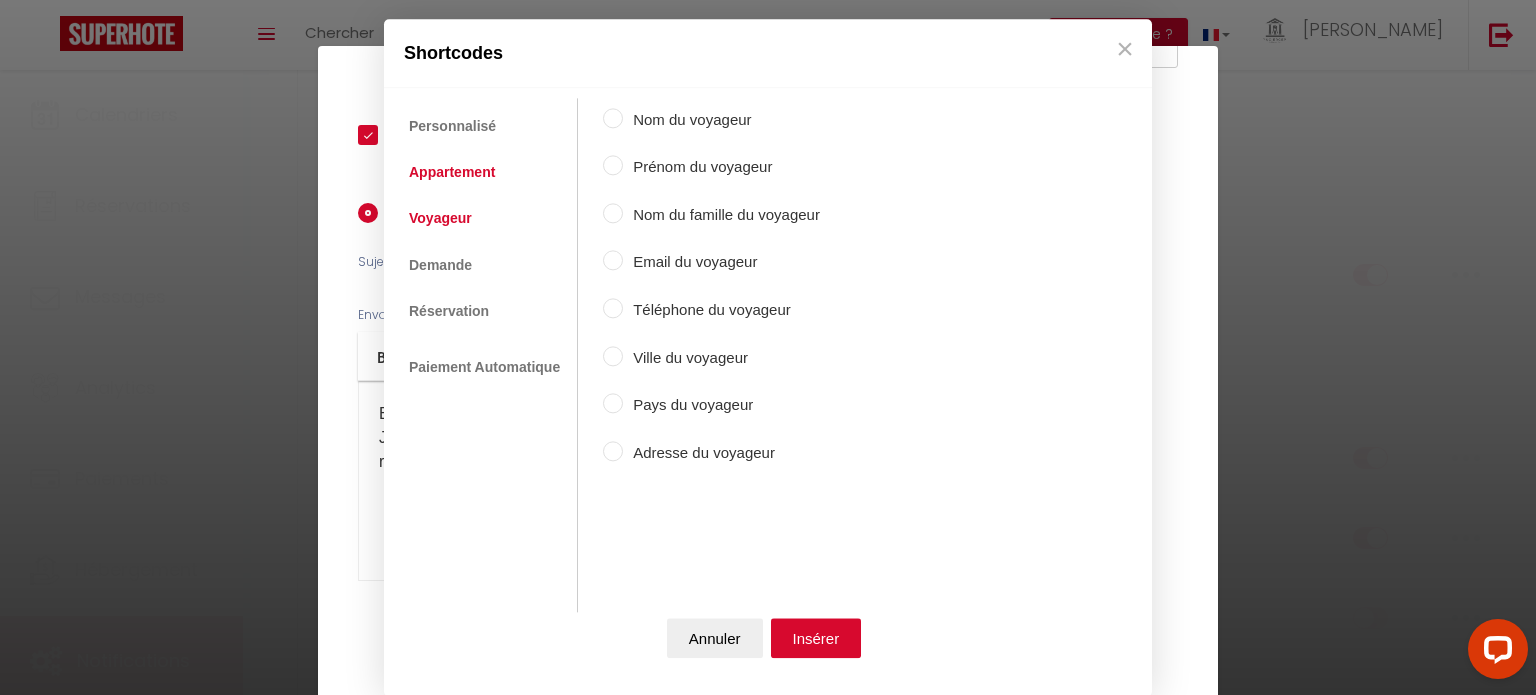click on "Appartement" at bounding box center [452, 172] 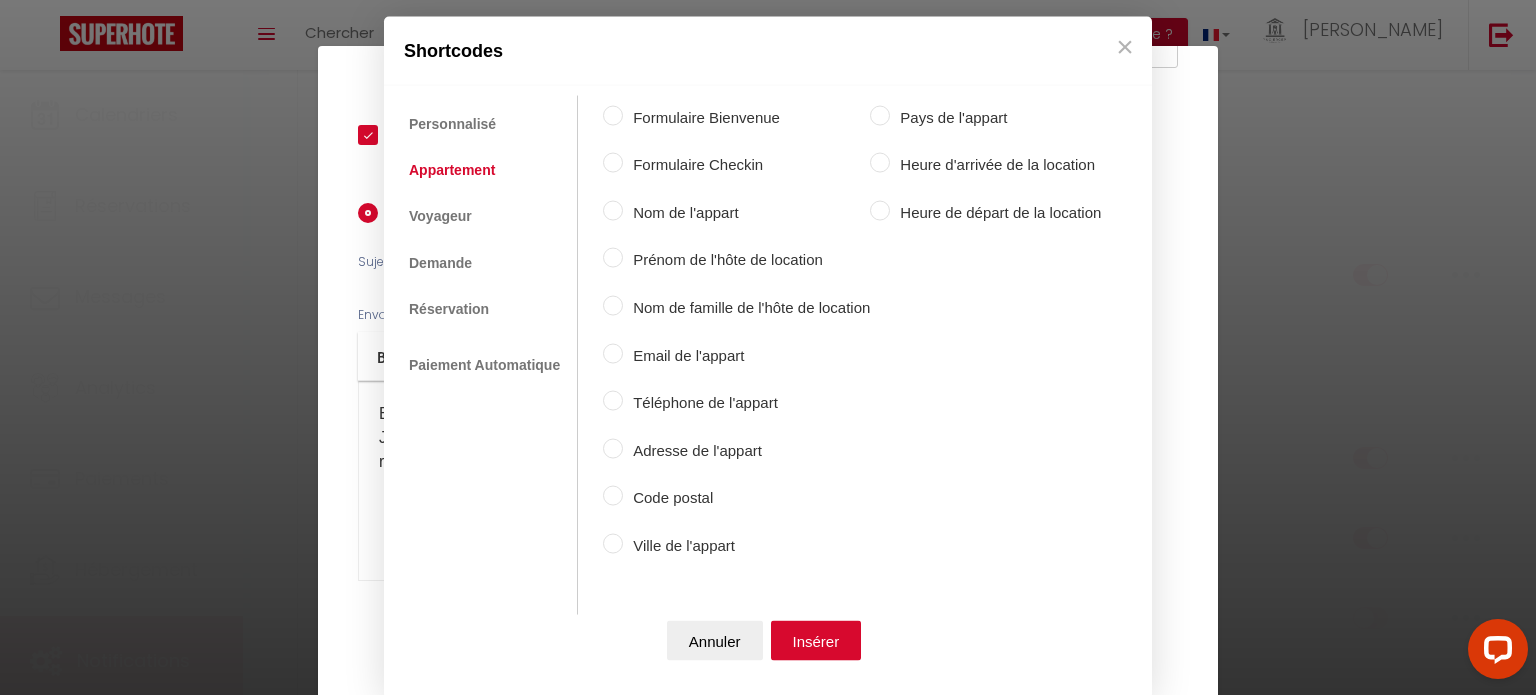 click on "Formulaire Bienvenue" at bounding box center (613, 115) 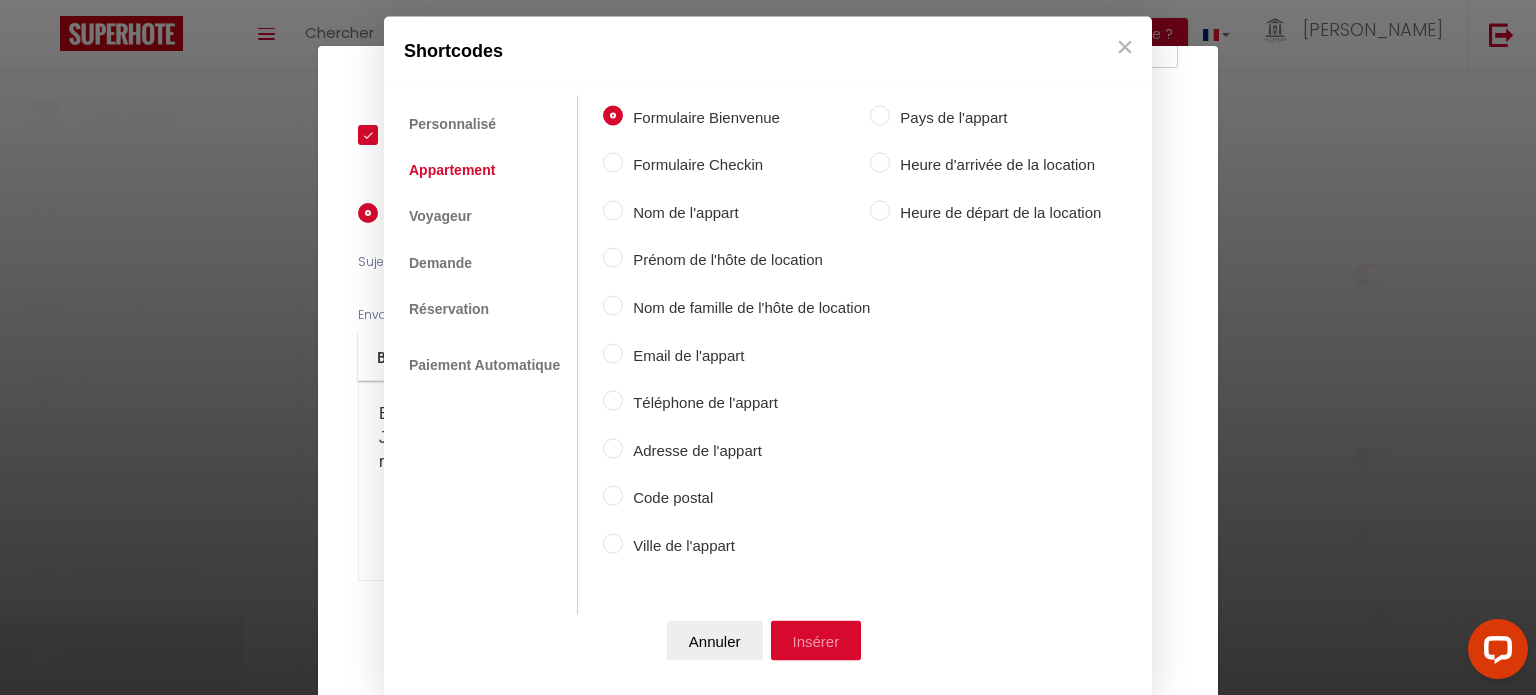 click on "Insérer" at bounding box center (816, 641) 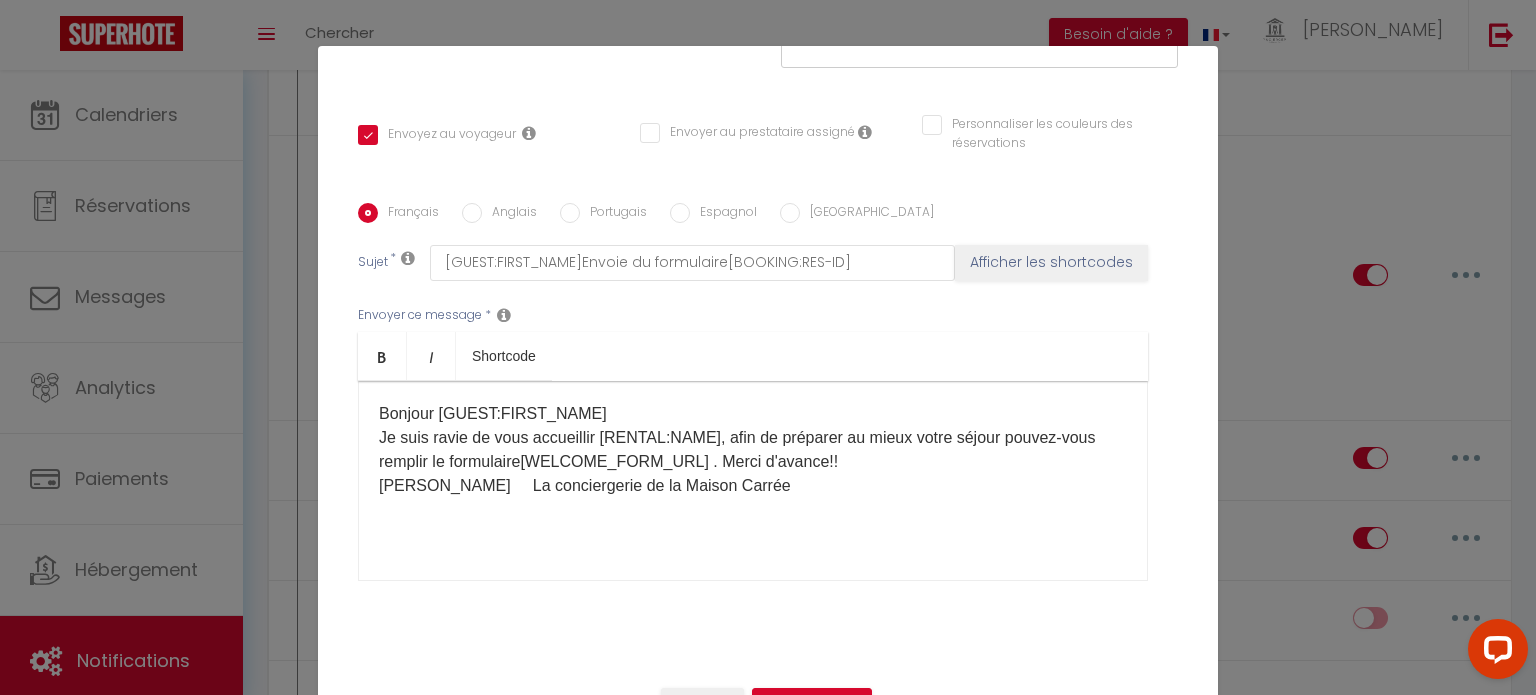 scroll, scrollTop: 91, scrollLeft: 0, axis: vertical 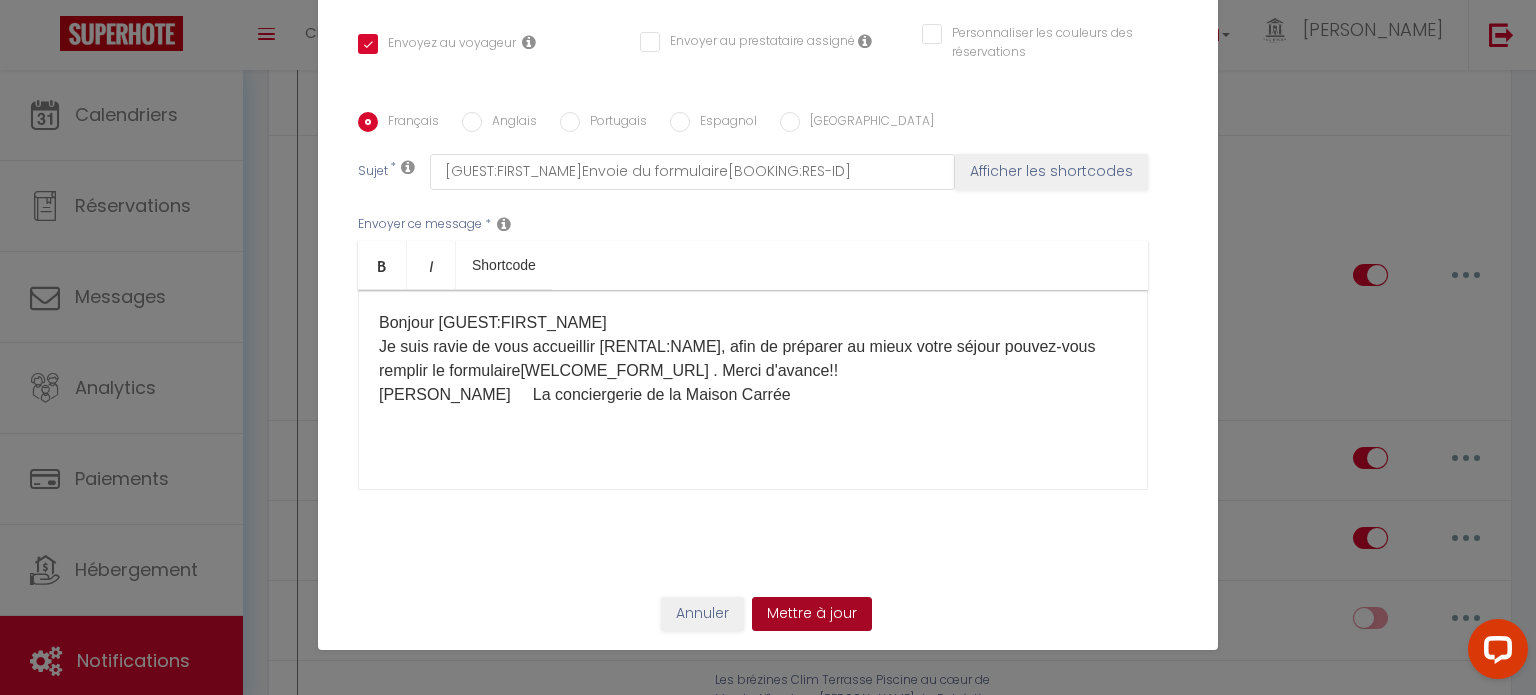 click on "Mettre à jour" at bounding box center (812, 614) 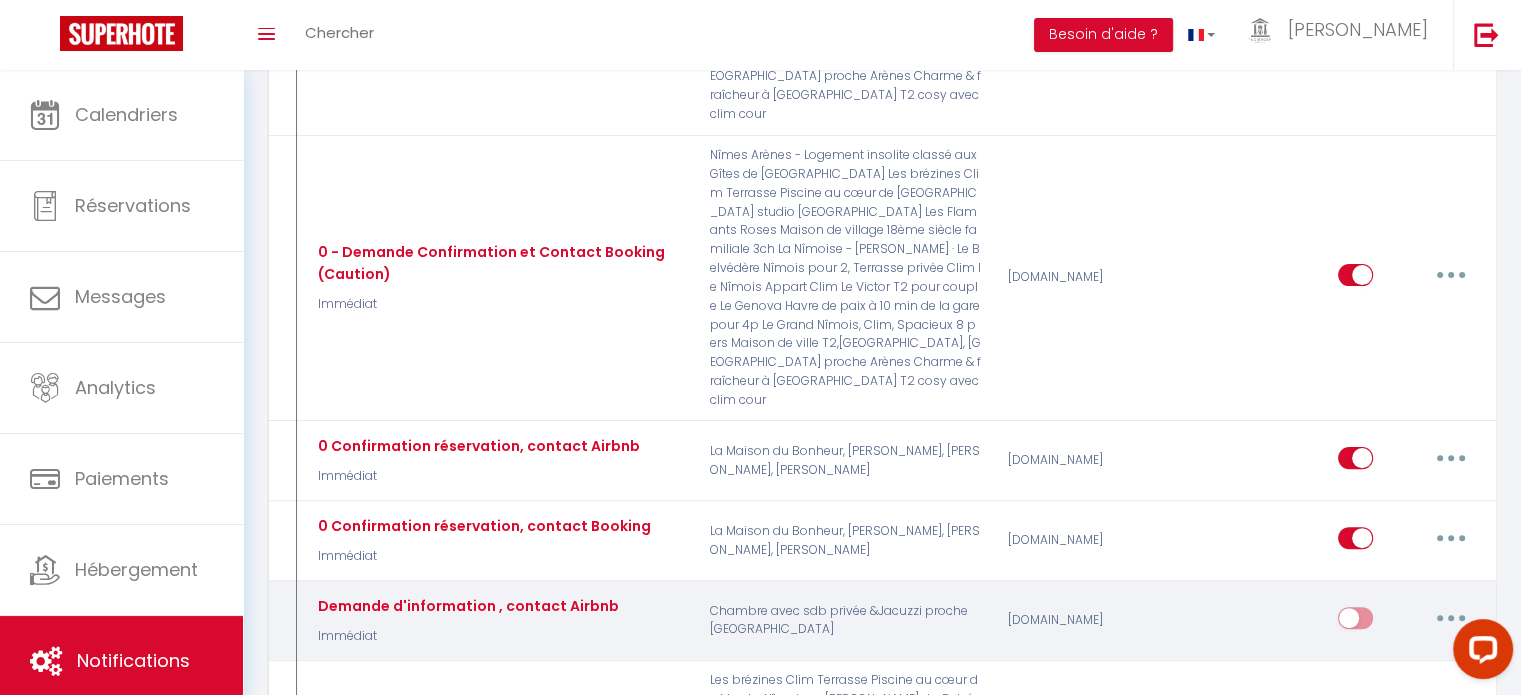 click at bounding box center (1451, 618) 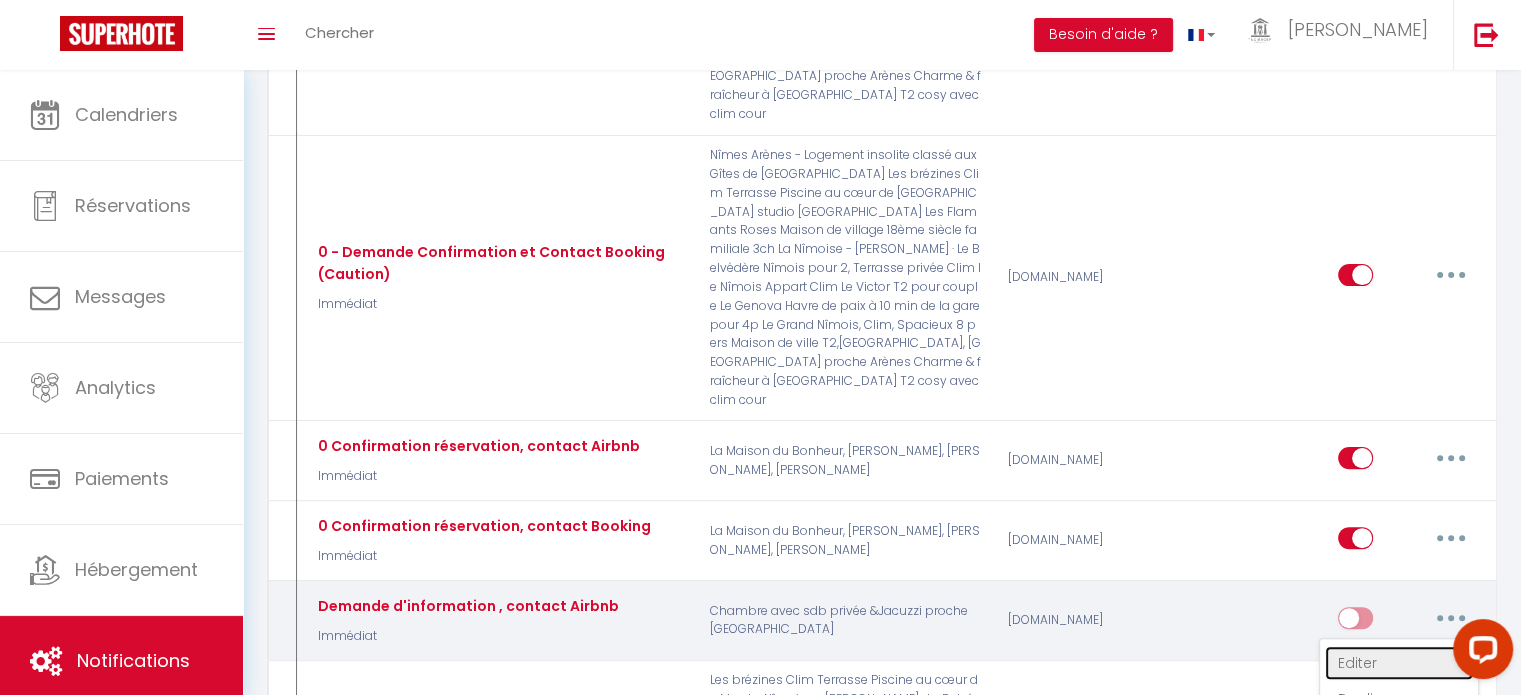 click on "Editer" at bounding box center [1399, 663] 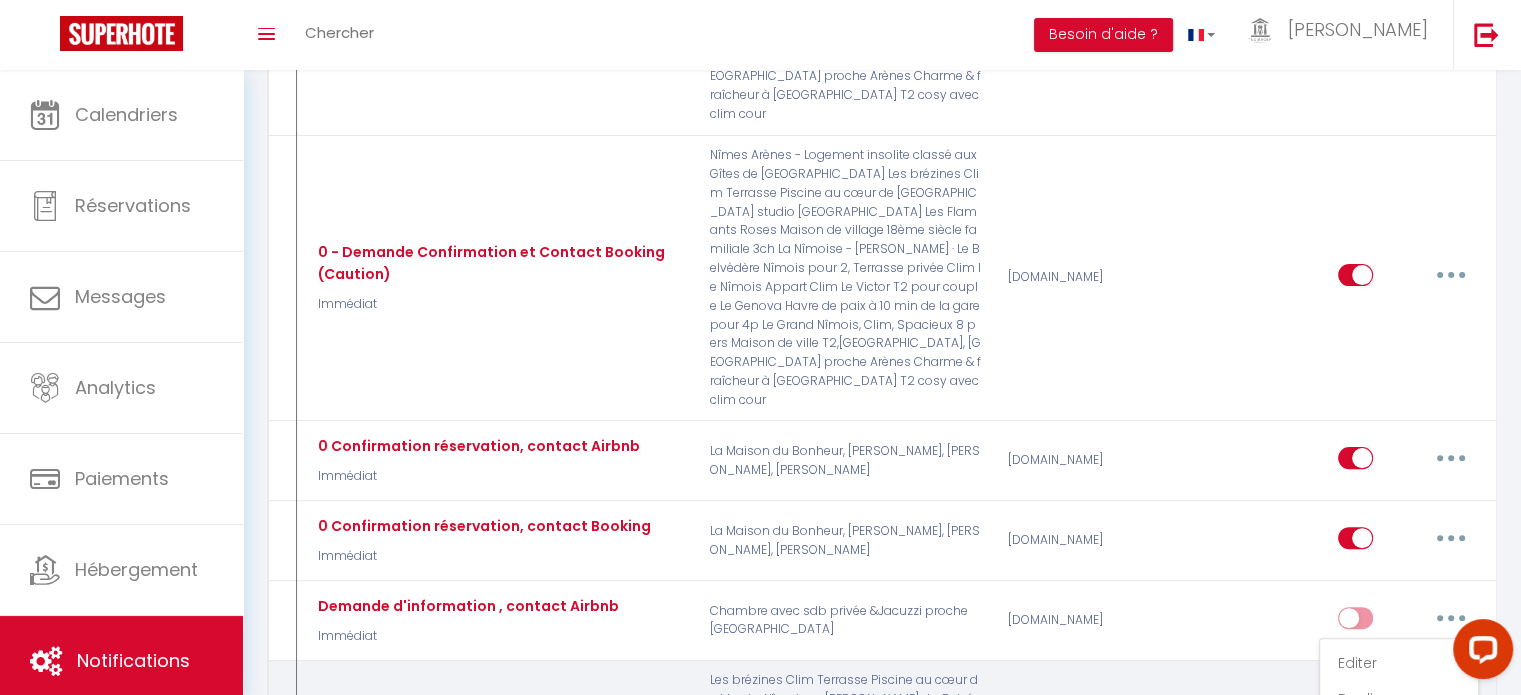 type on "Demande d'information , contact Airbnb" 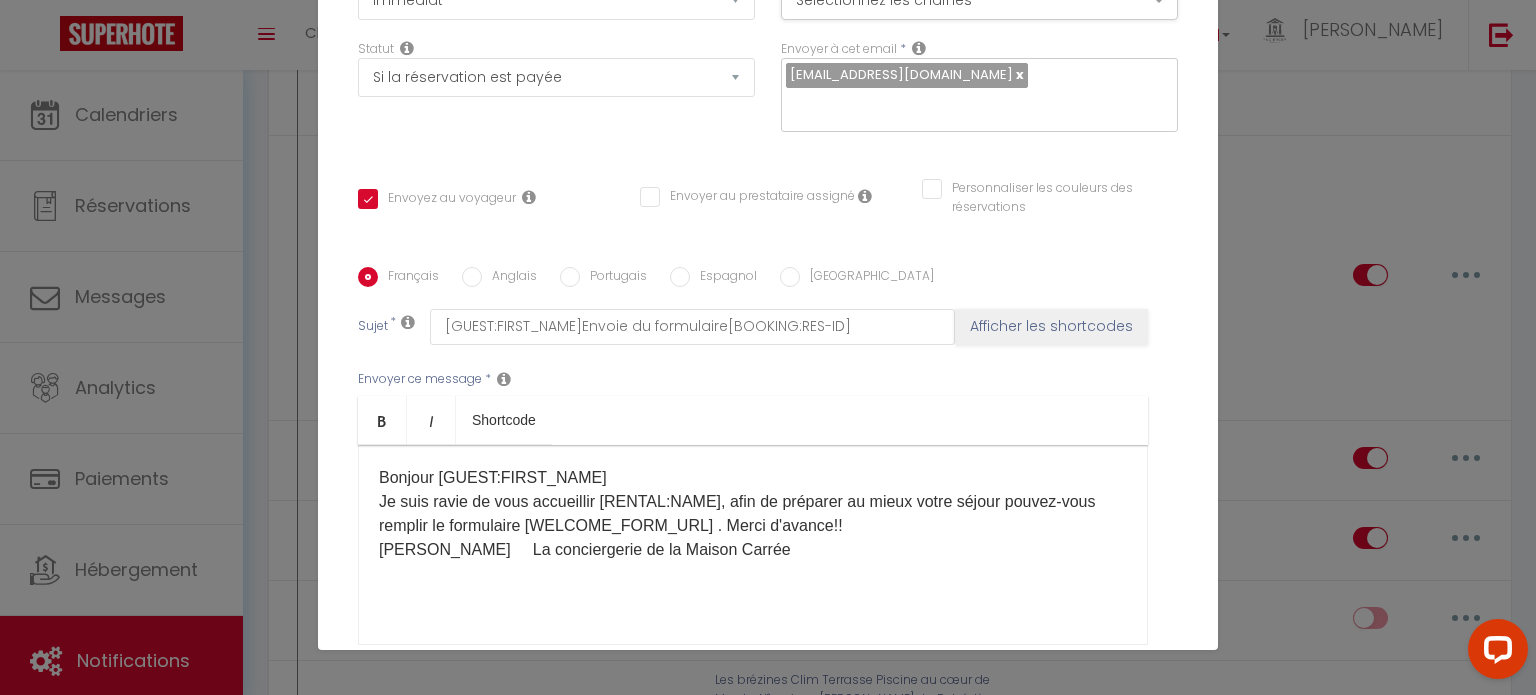 scroll, scrollTop: 0, scrollLeft: 0, axis: both 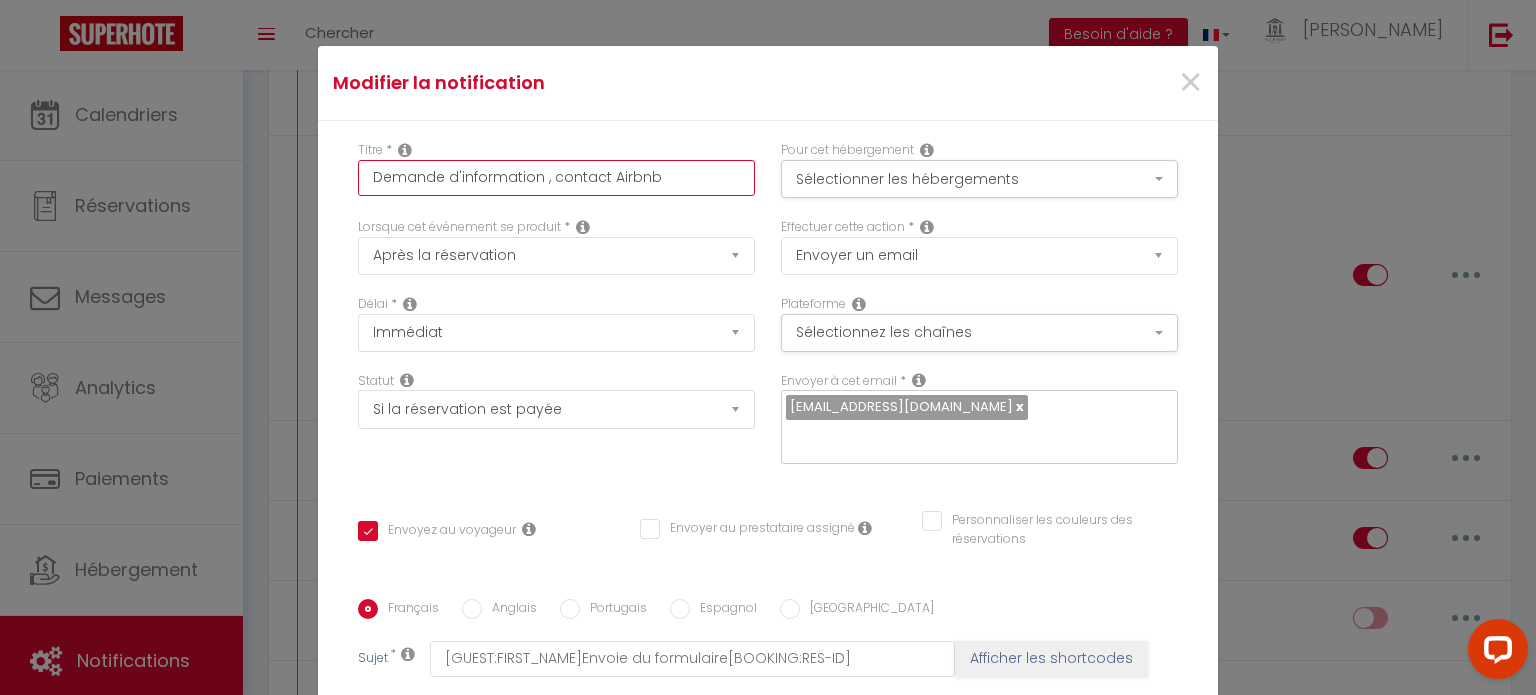 click on "Demande d'information , contact Airbnb" at bounding box center (556, 178) 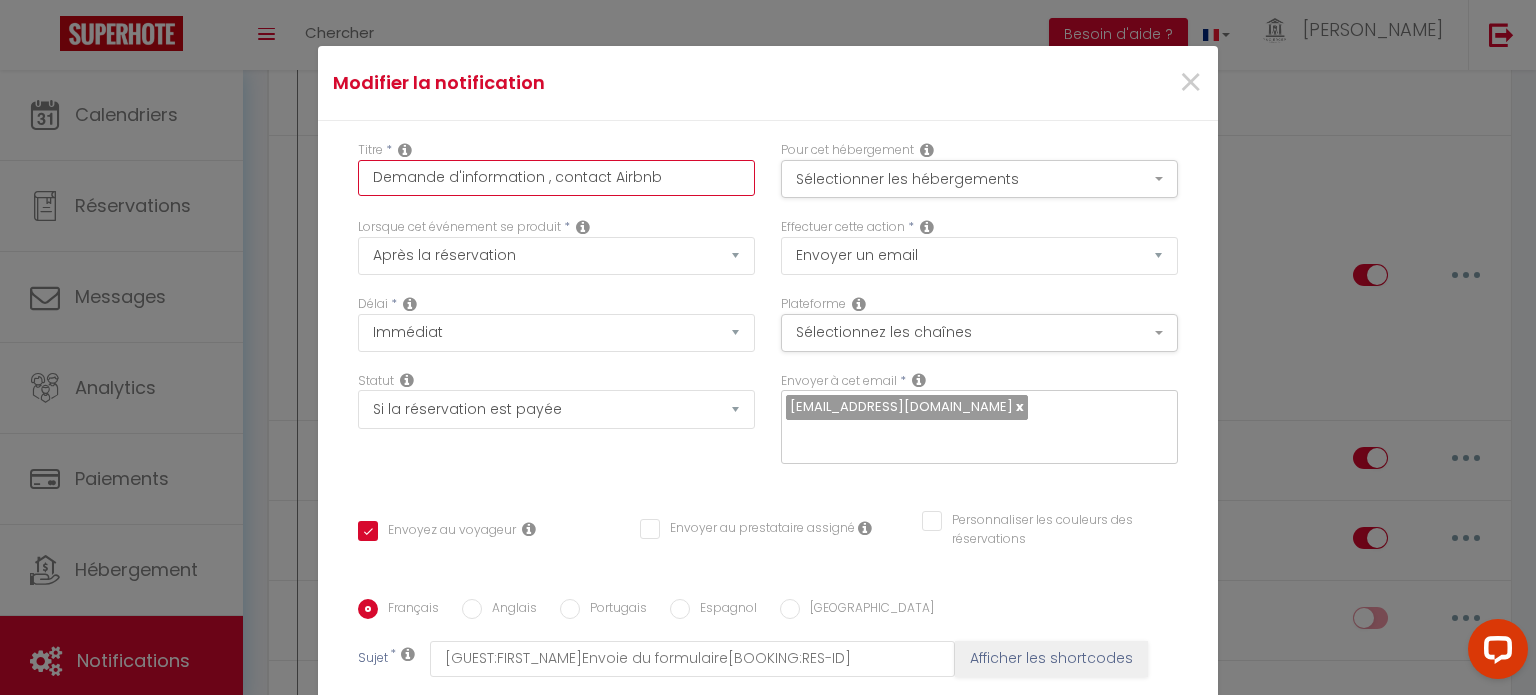 type on "0Demande d'information , contact Airbnb" 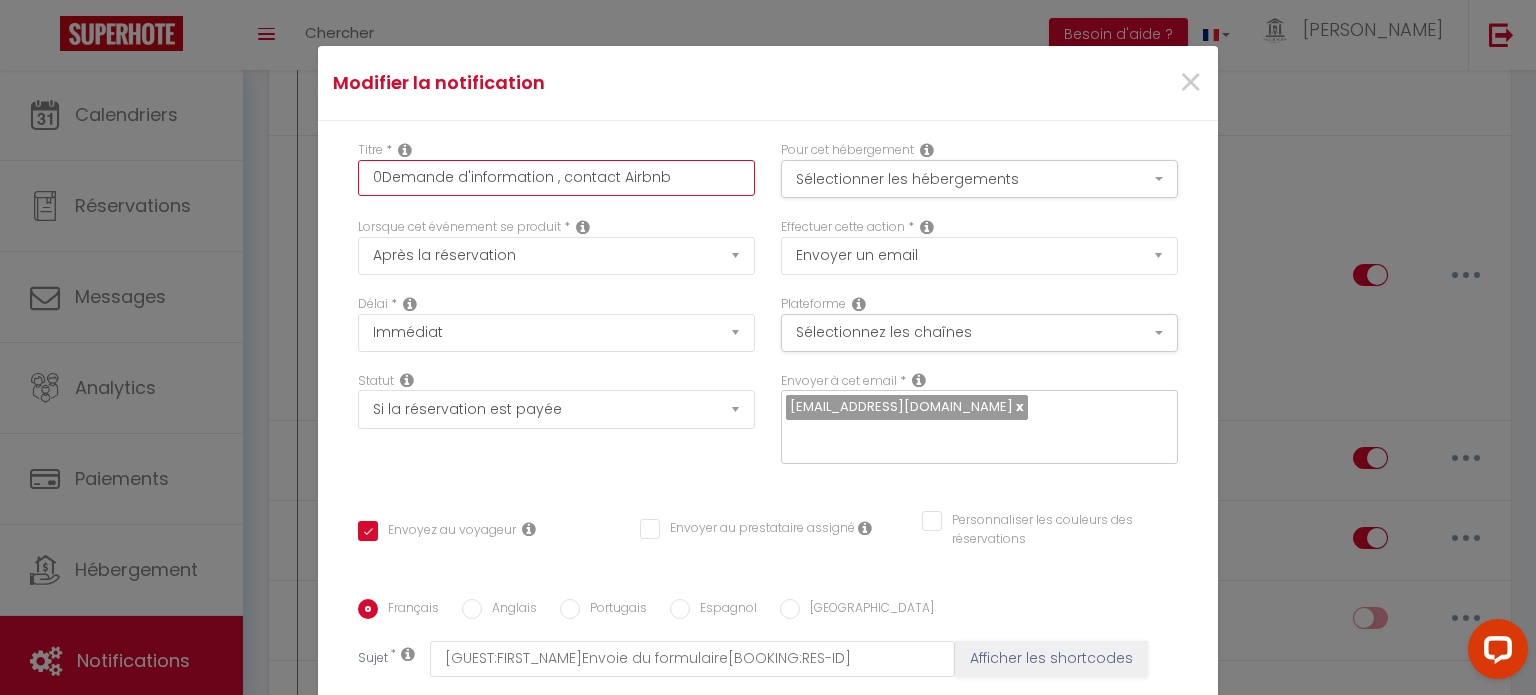 checkbox on "true" 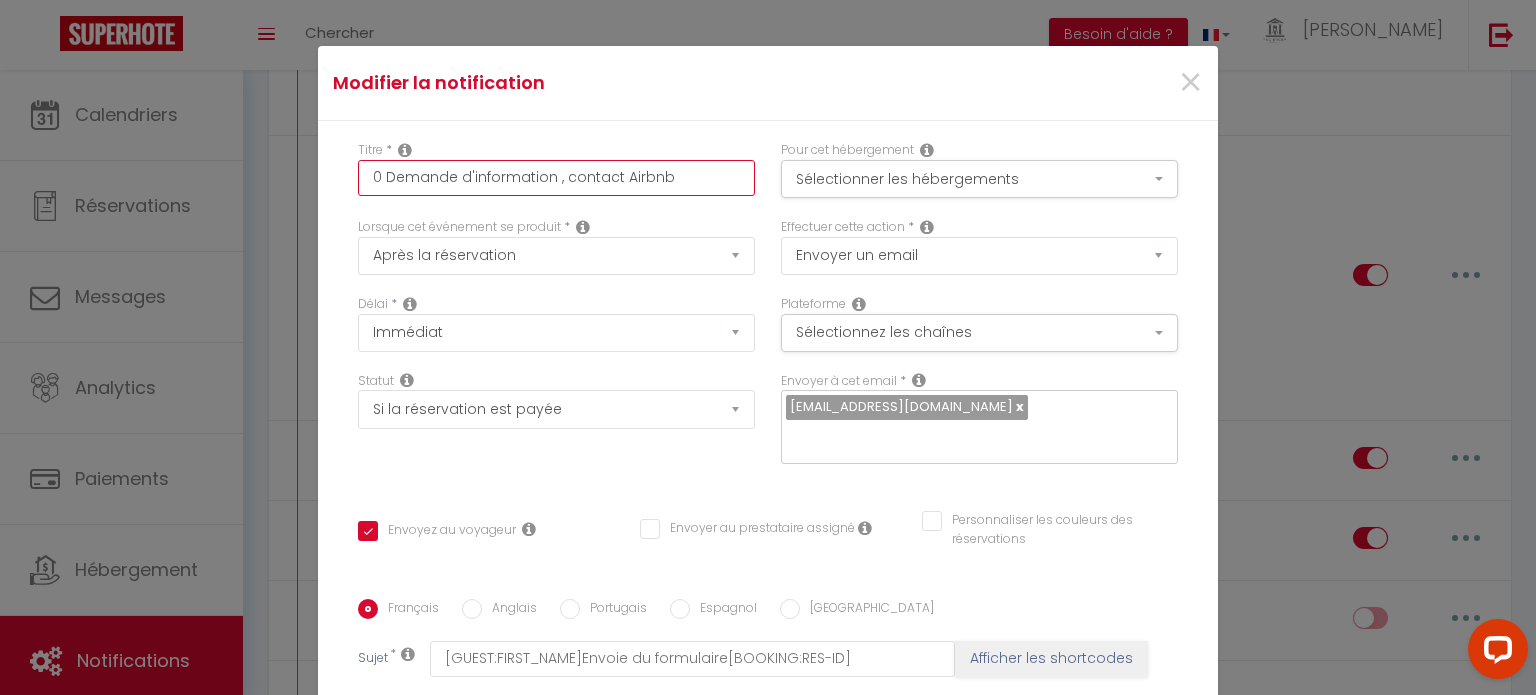 checkbox on "true" 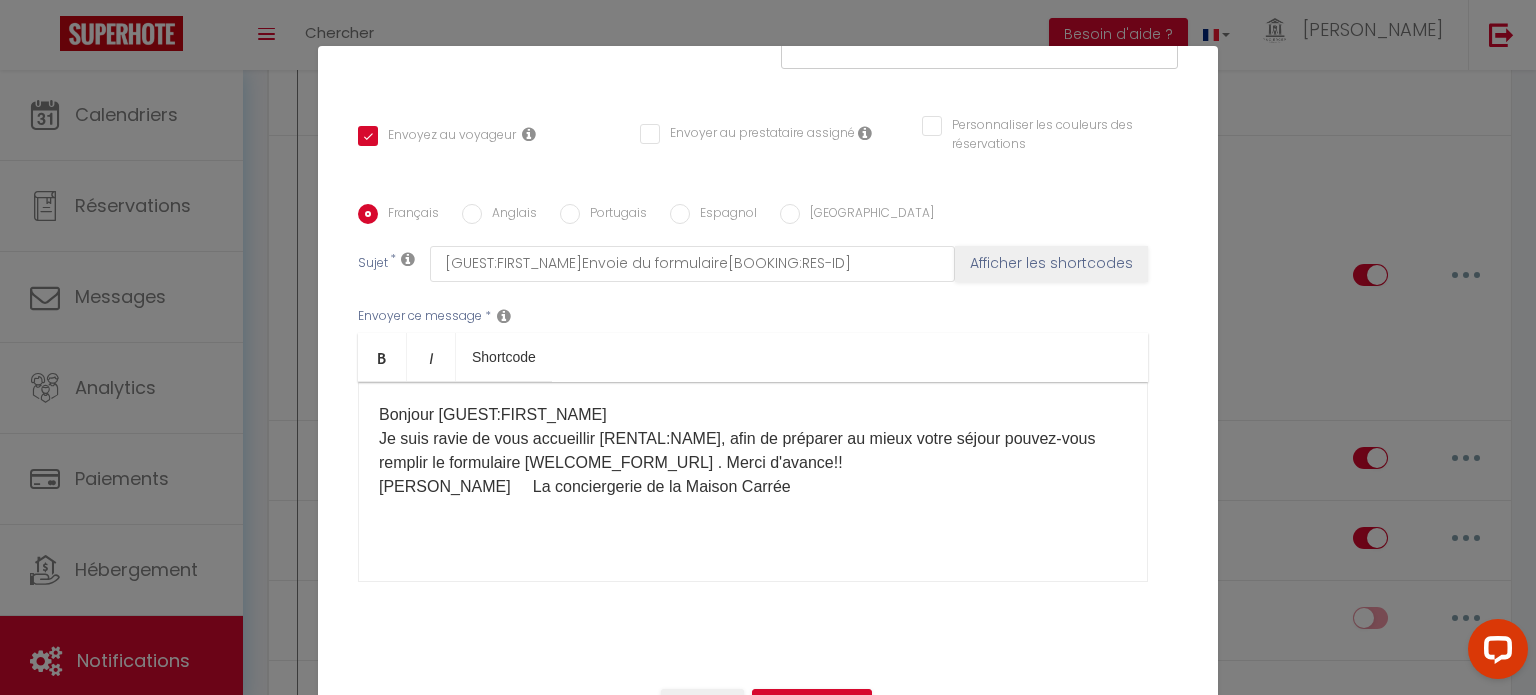 scroll, scrollTop: 396, scrollLeft: 0, axis: vertical 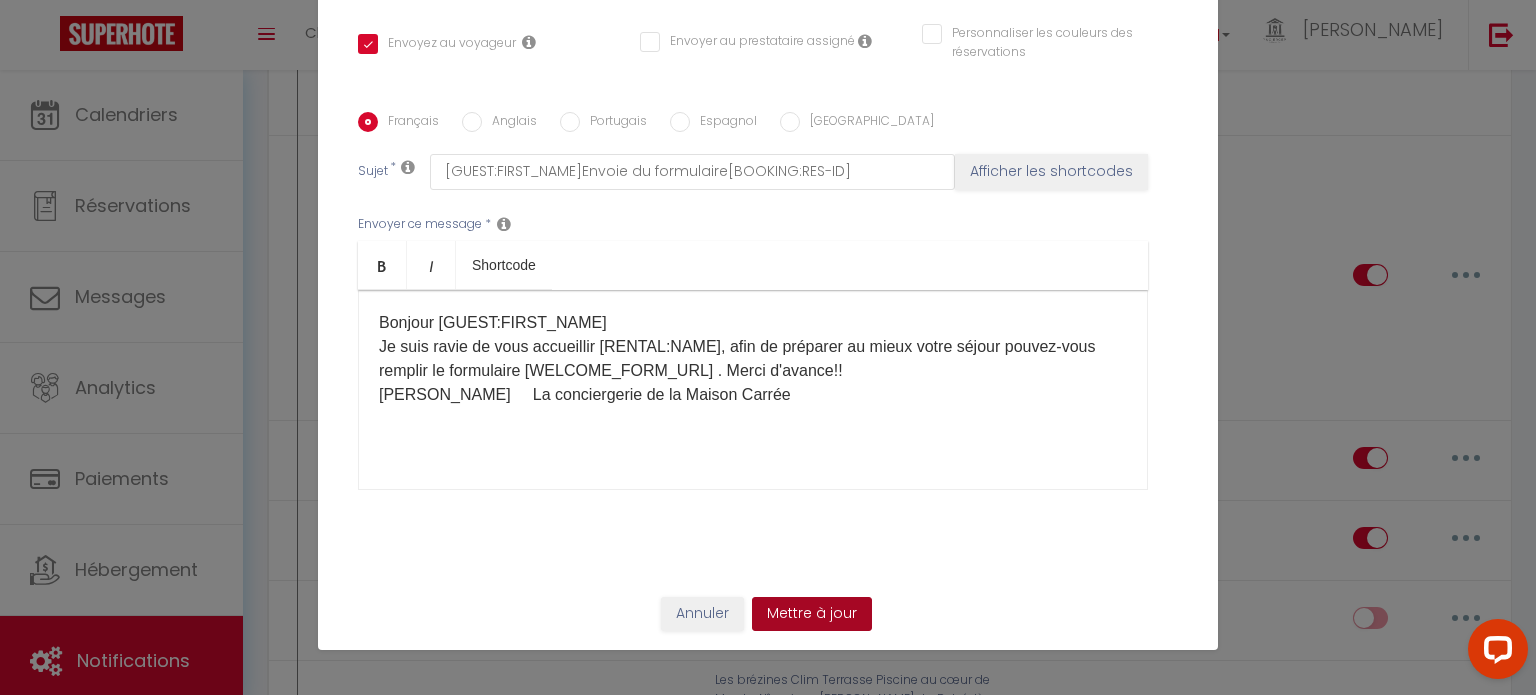 type on "0 Demande d'information , contact Airbnb" 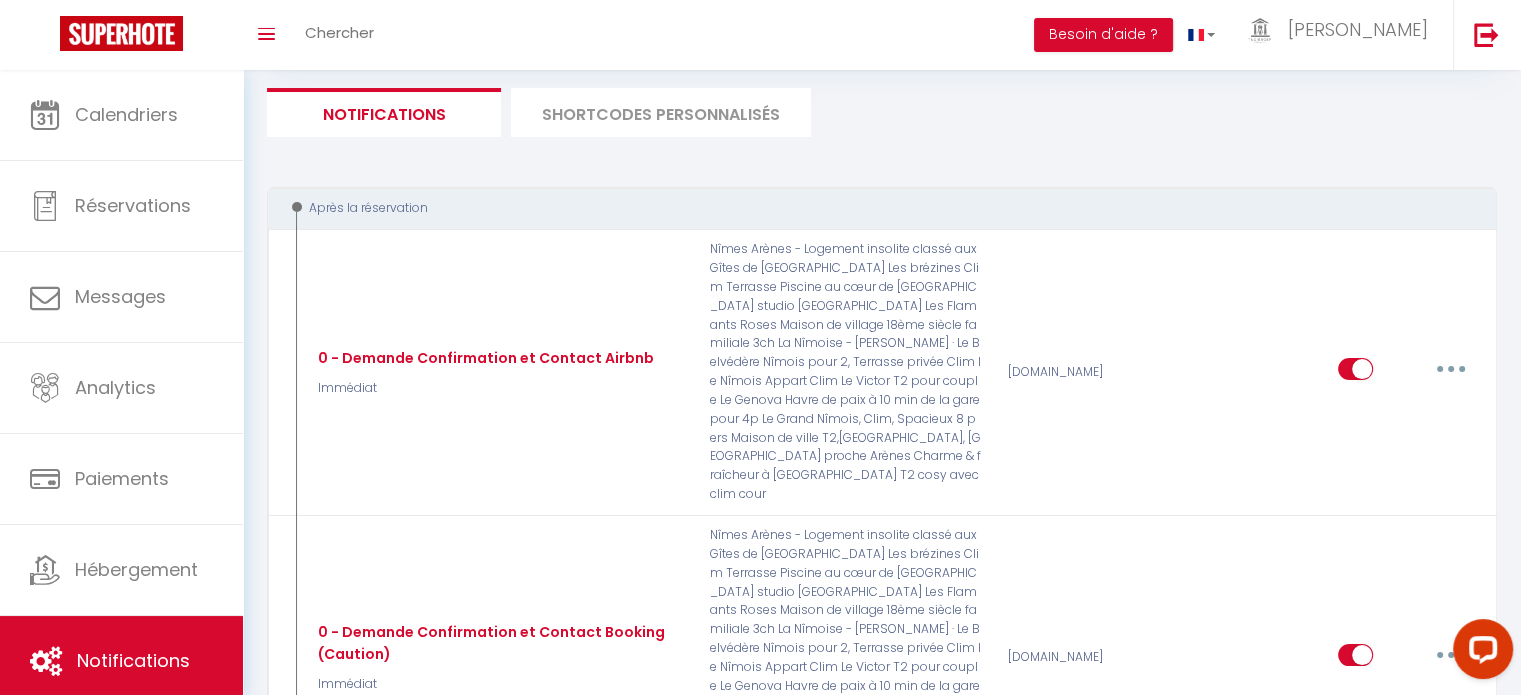 scroll, scrollTop: 0, scrollLeft: 0, axis: both 